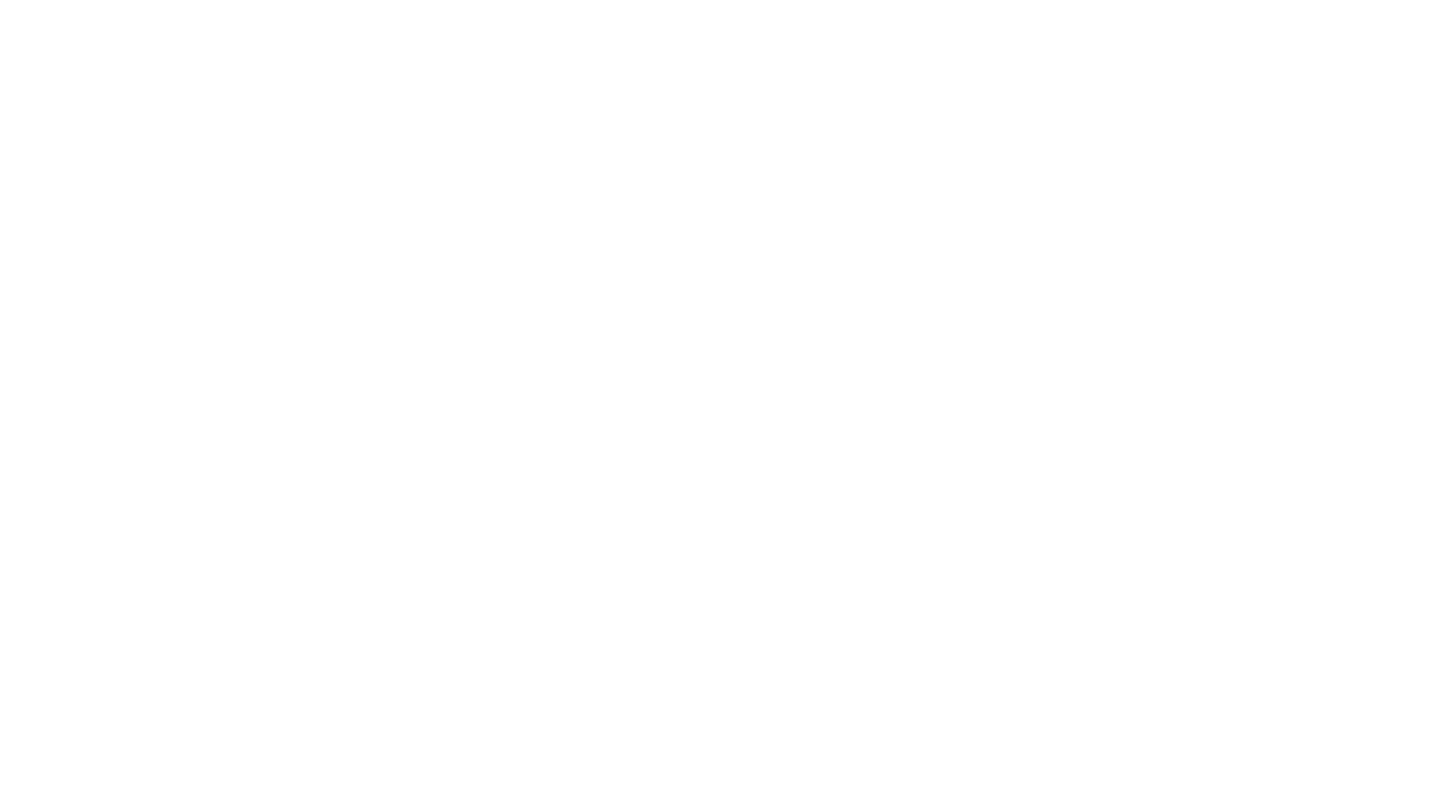 scroll, scrollTop: 0, scrollLeft: 0, axis: both 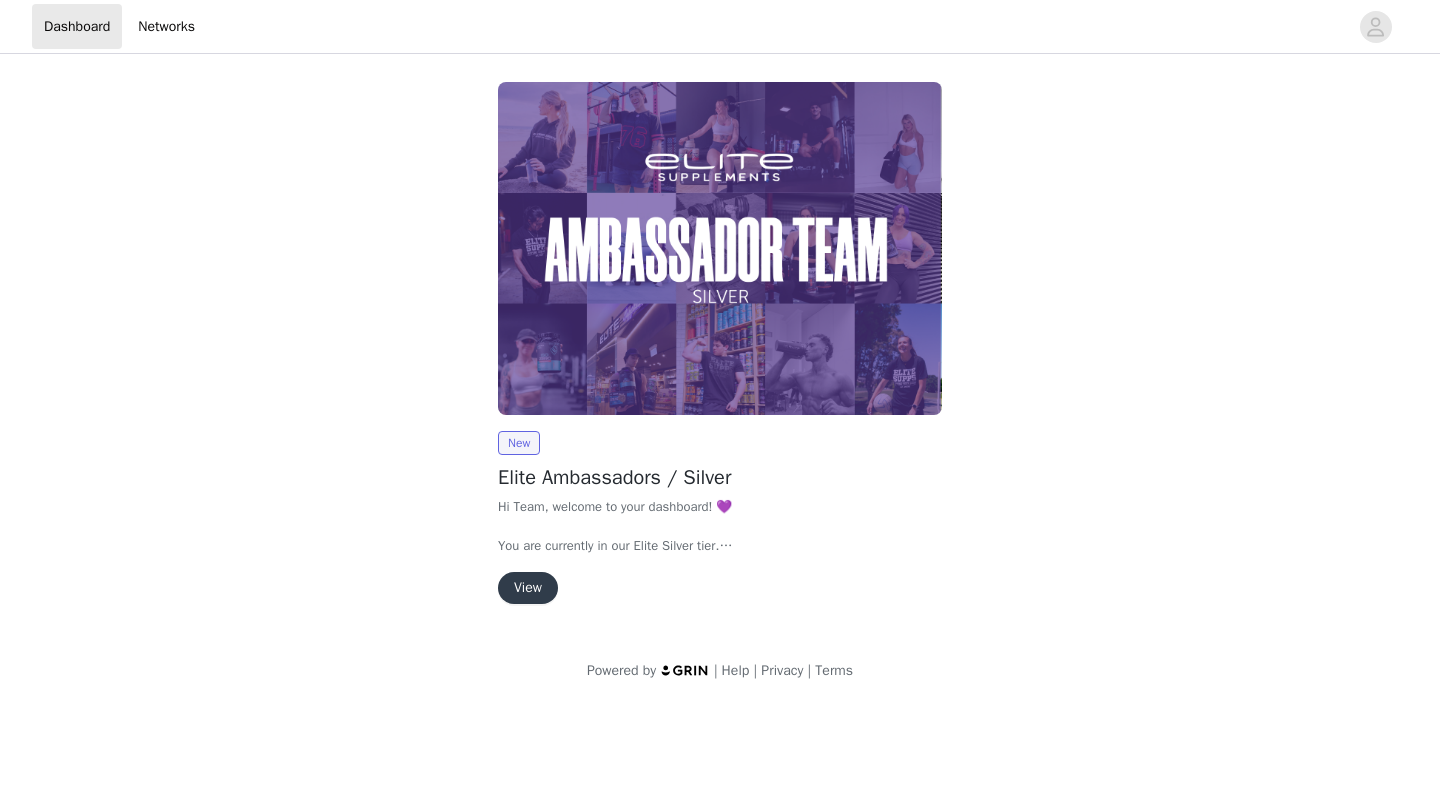 click on "View" at bounding box center [528, 588] 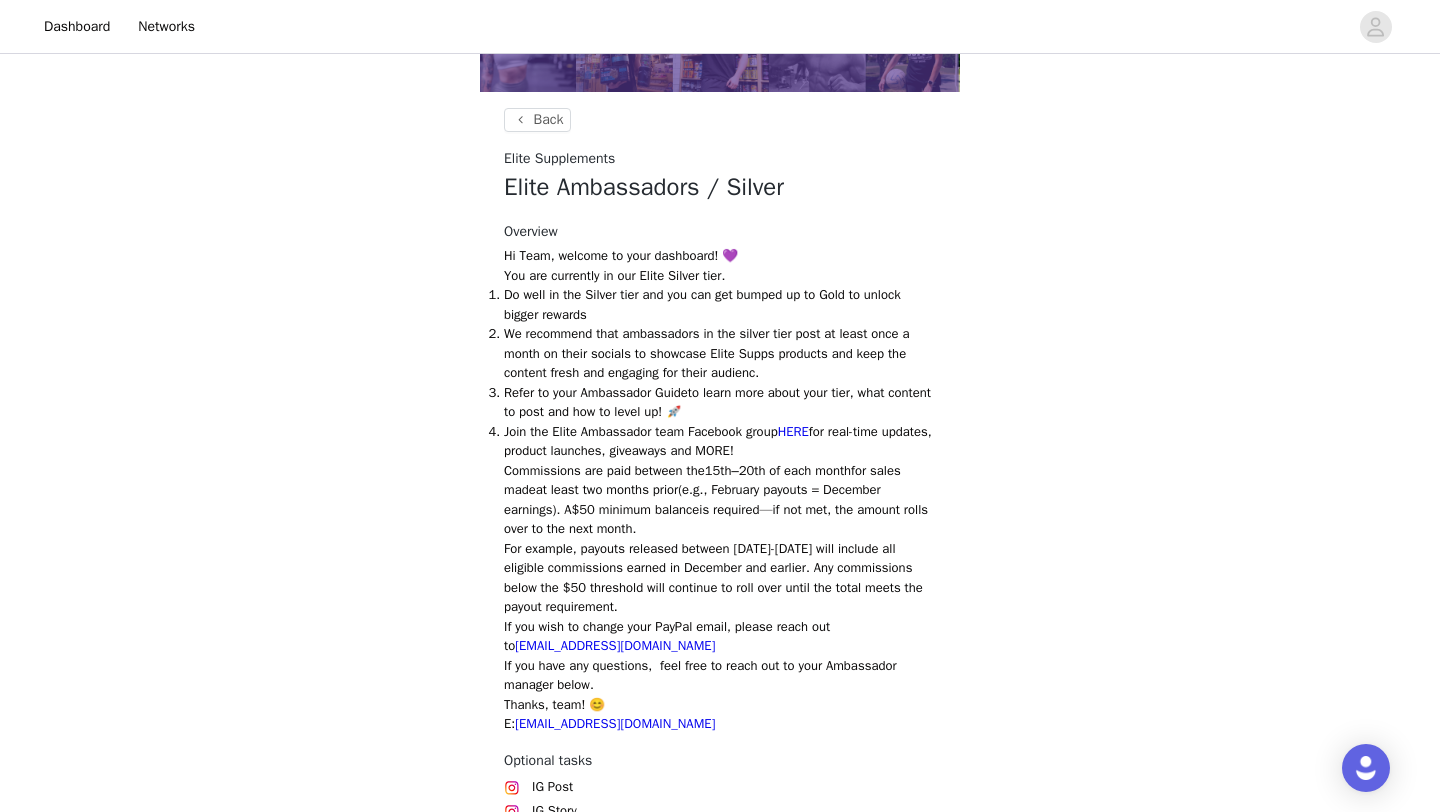 scroll, scrollTop: 335, scrollLeft: 0, axis: vertical 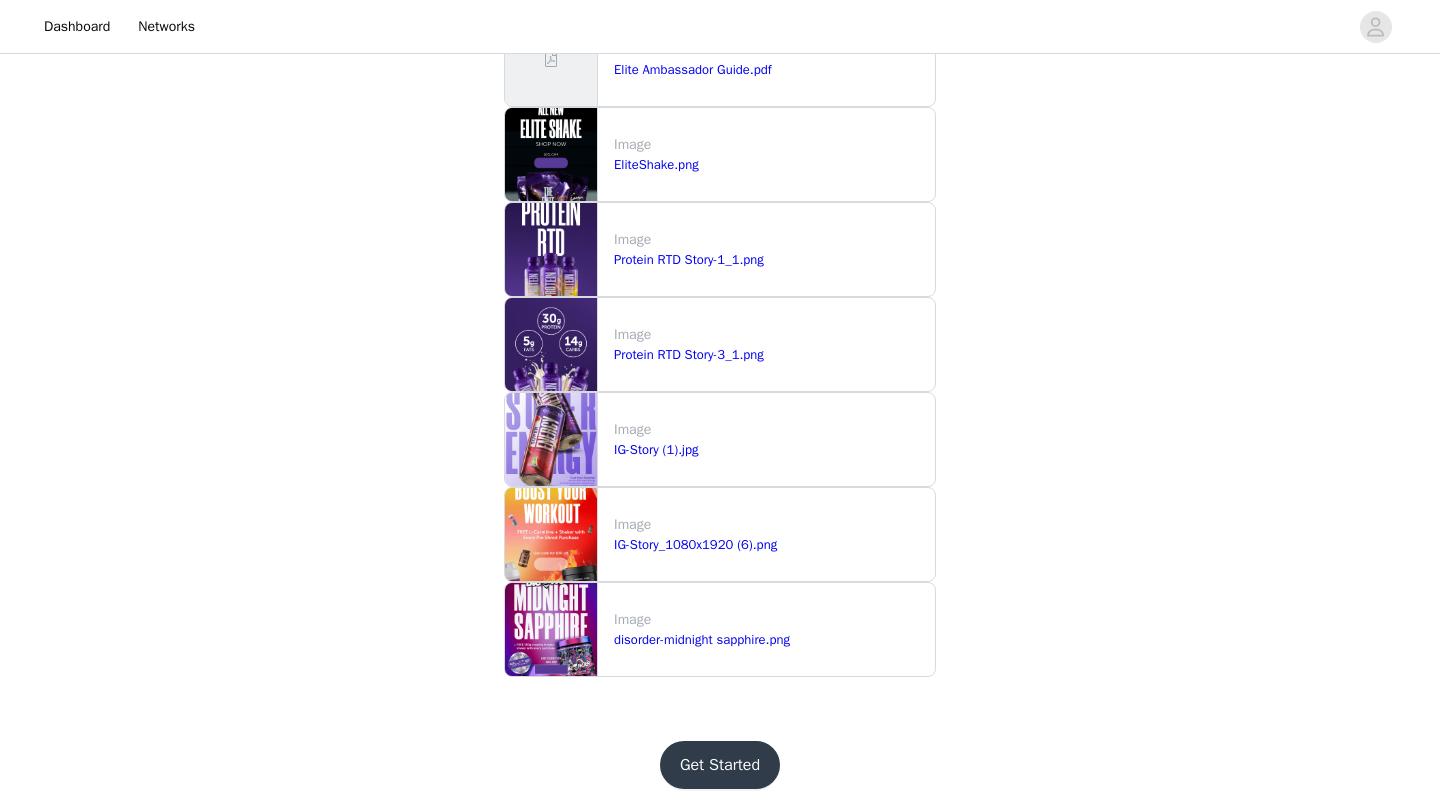 click on "Get Started" at bounding box center [720, 765] 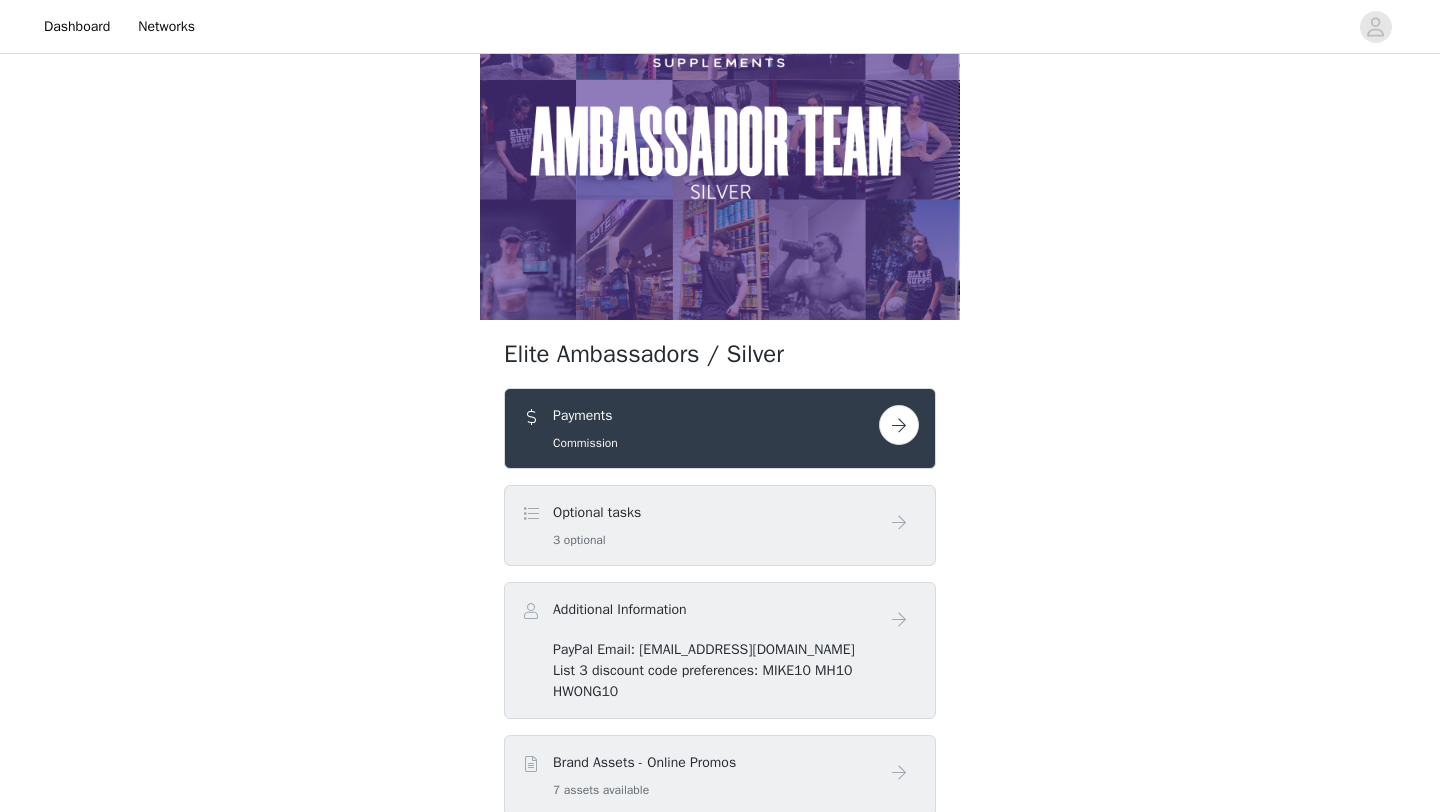scroll, scrollTop: 99, scrollLeft: 0, axis: vertical 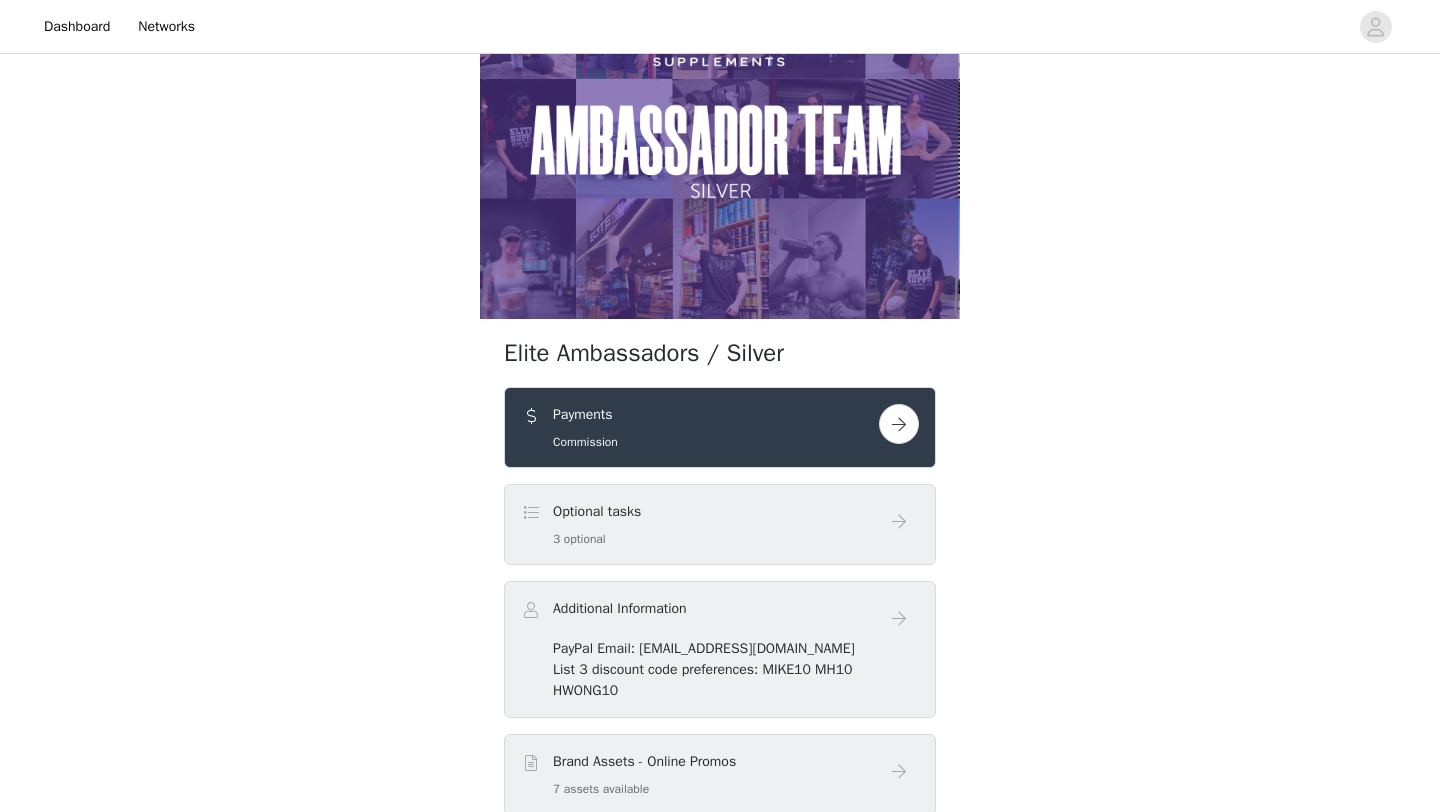 click at bounding box center [899, 424] 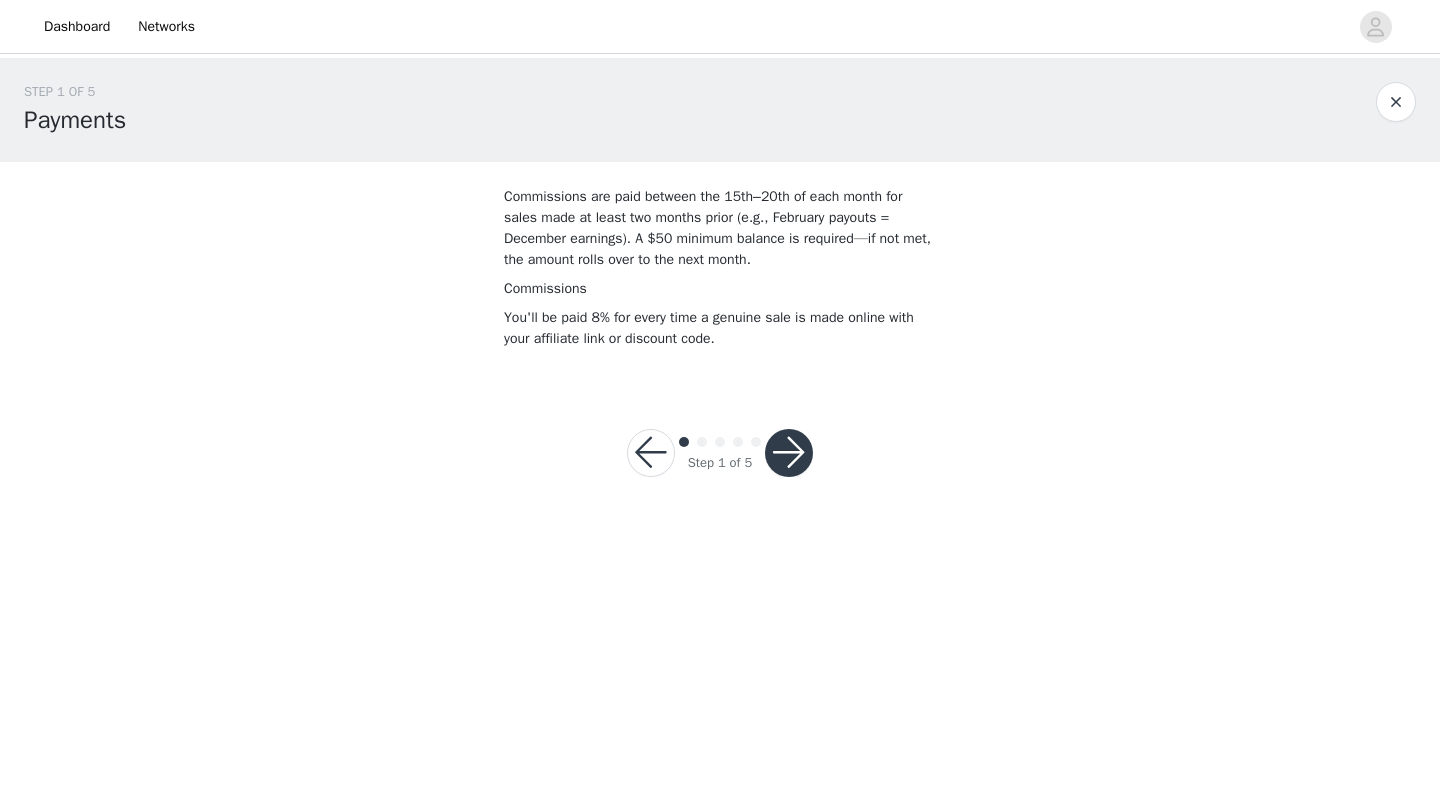 click at bounding box center (789, 453) 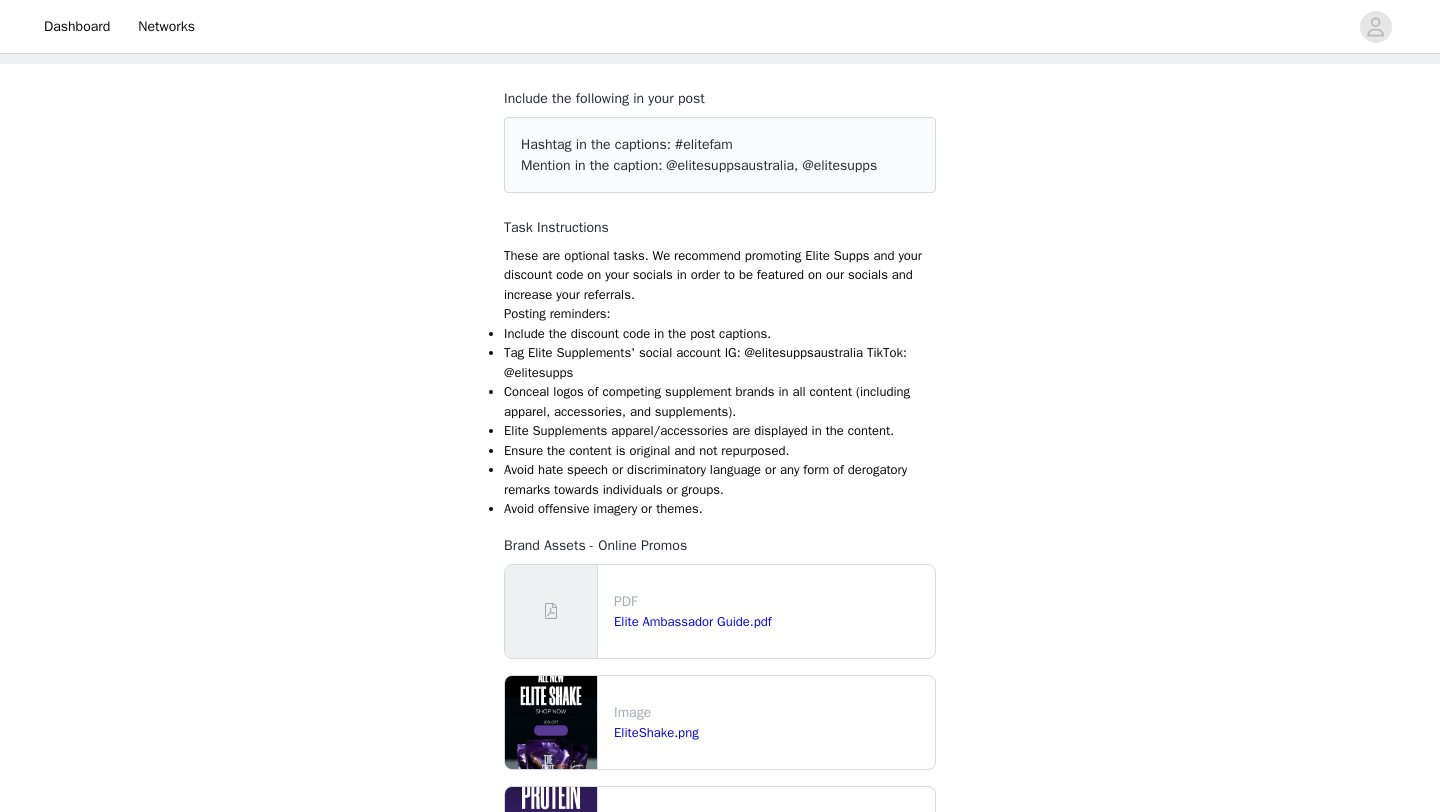 scroll, scrollTop: 93, scrollLeft: 0, axis: vertical 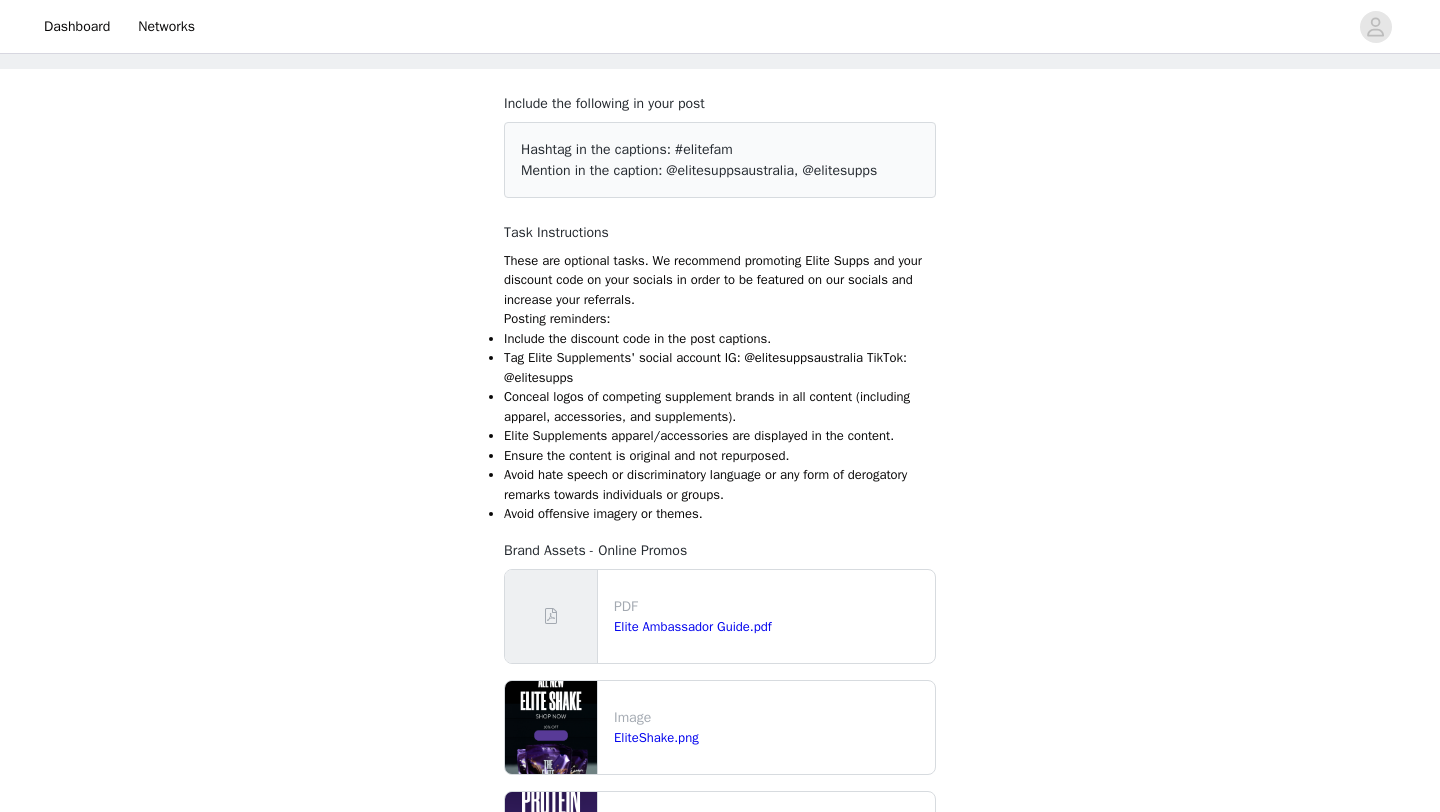 click on "Ensure the content is original and not repurposed." at bounding box center [720, 456] 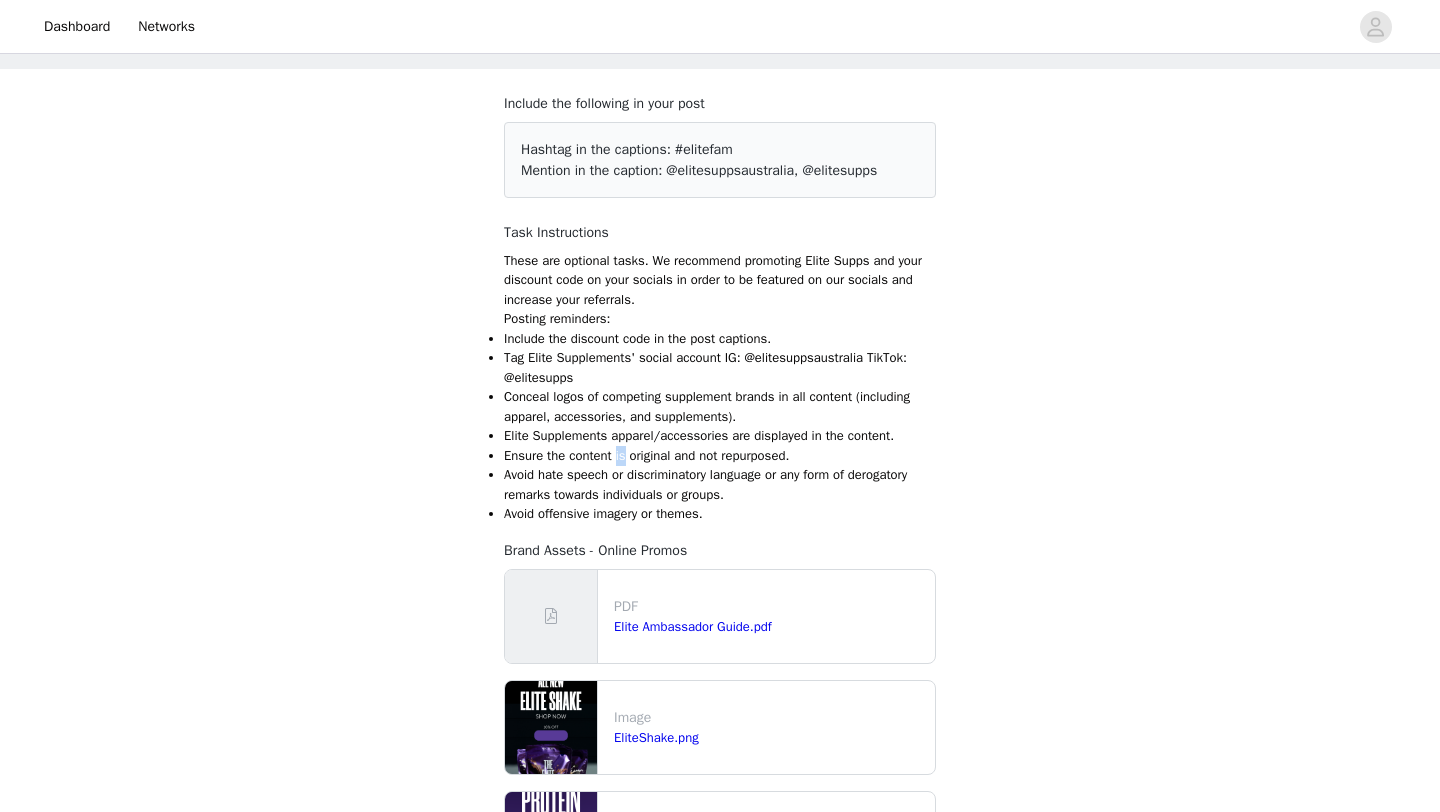 click on "Ensure the content is original and not repurposed." at bounding box center [720, 456] 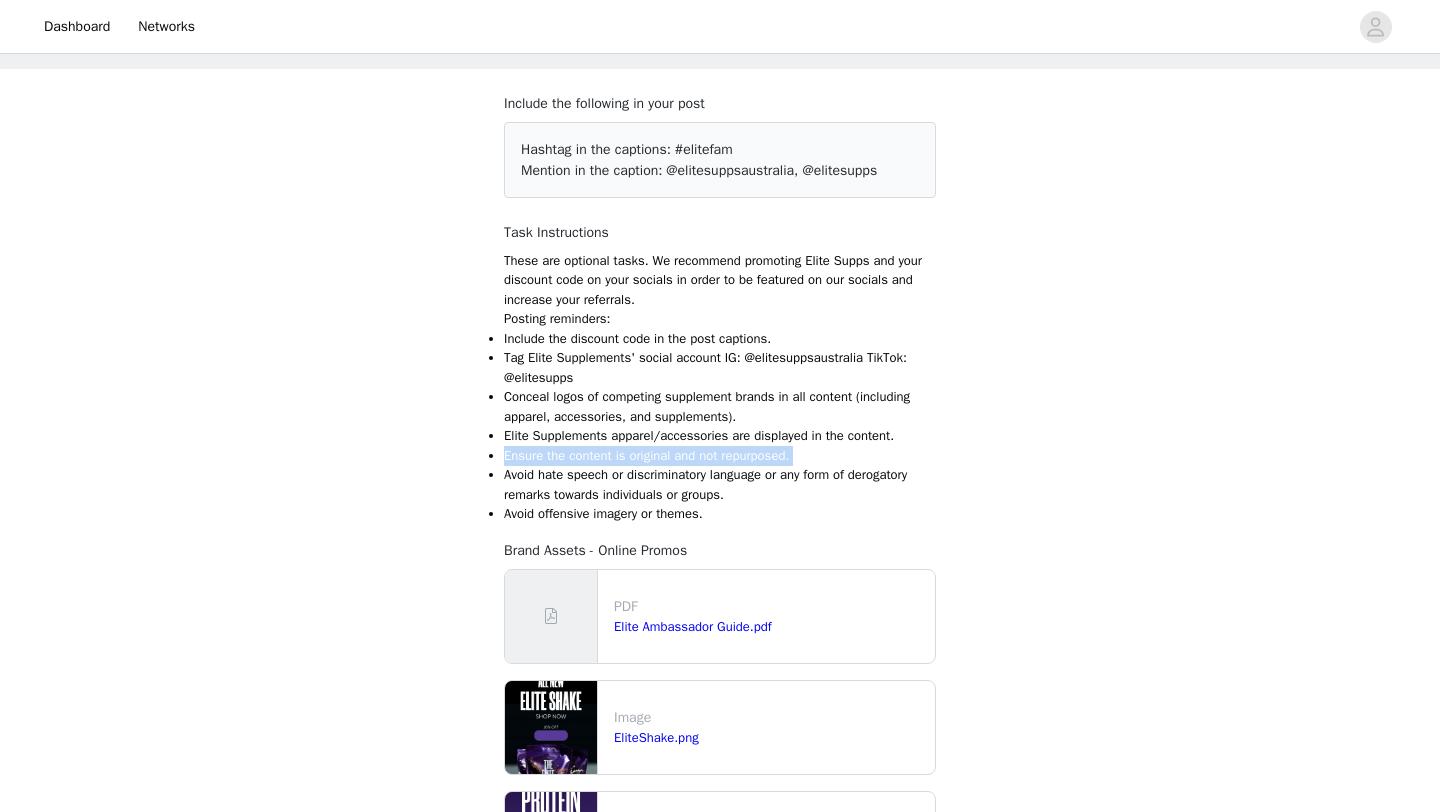 click on "Ensure the content is original and not repurposed." at bounding box center (720, 456) 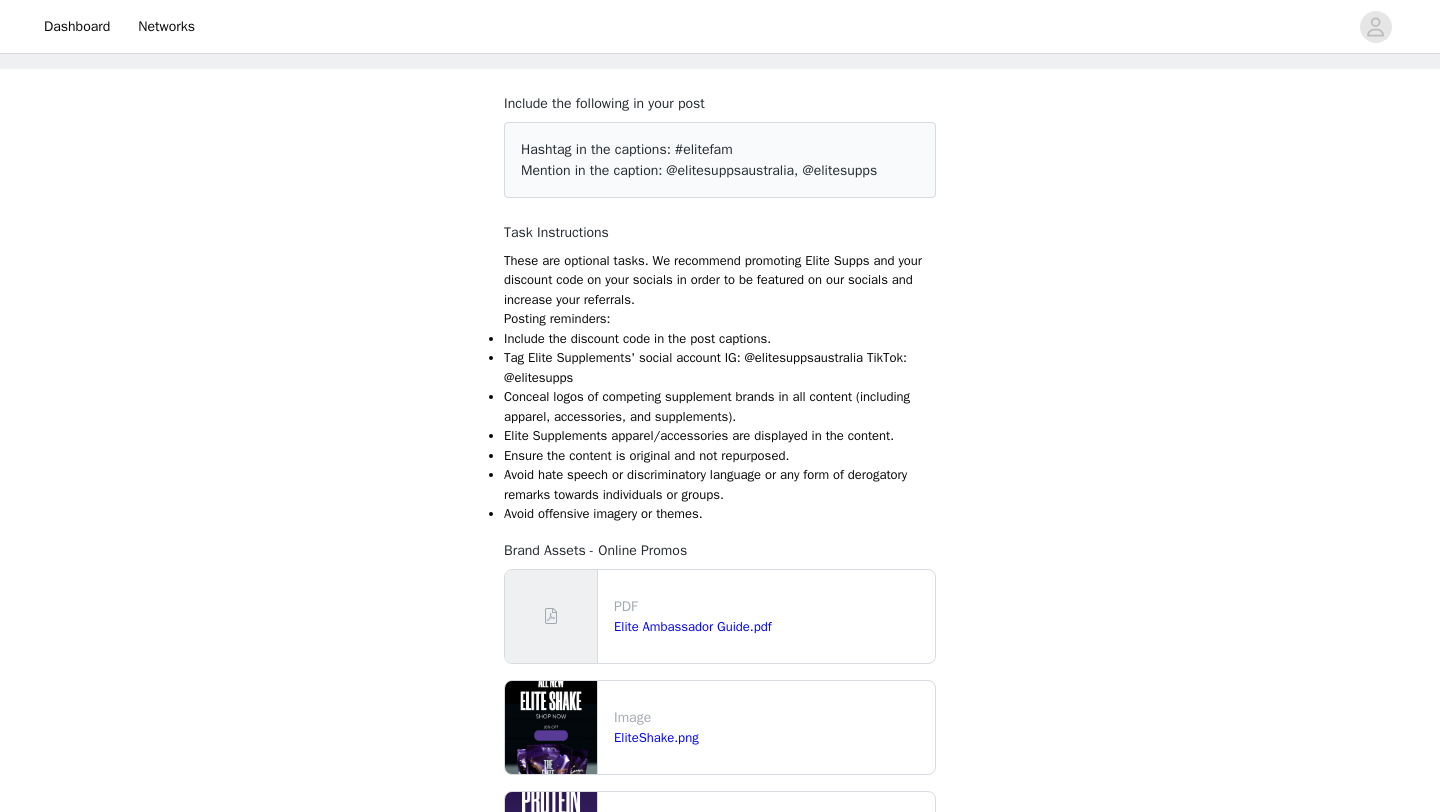 click on "Elite Supplements apparel/accessories are displayed in the content." at bounding box center [720, 436] 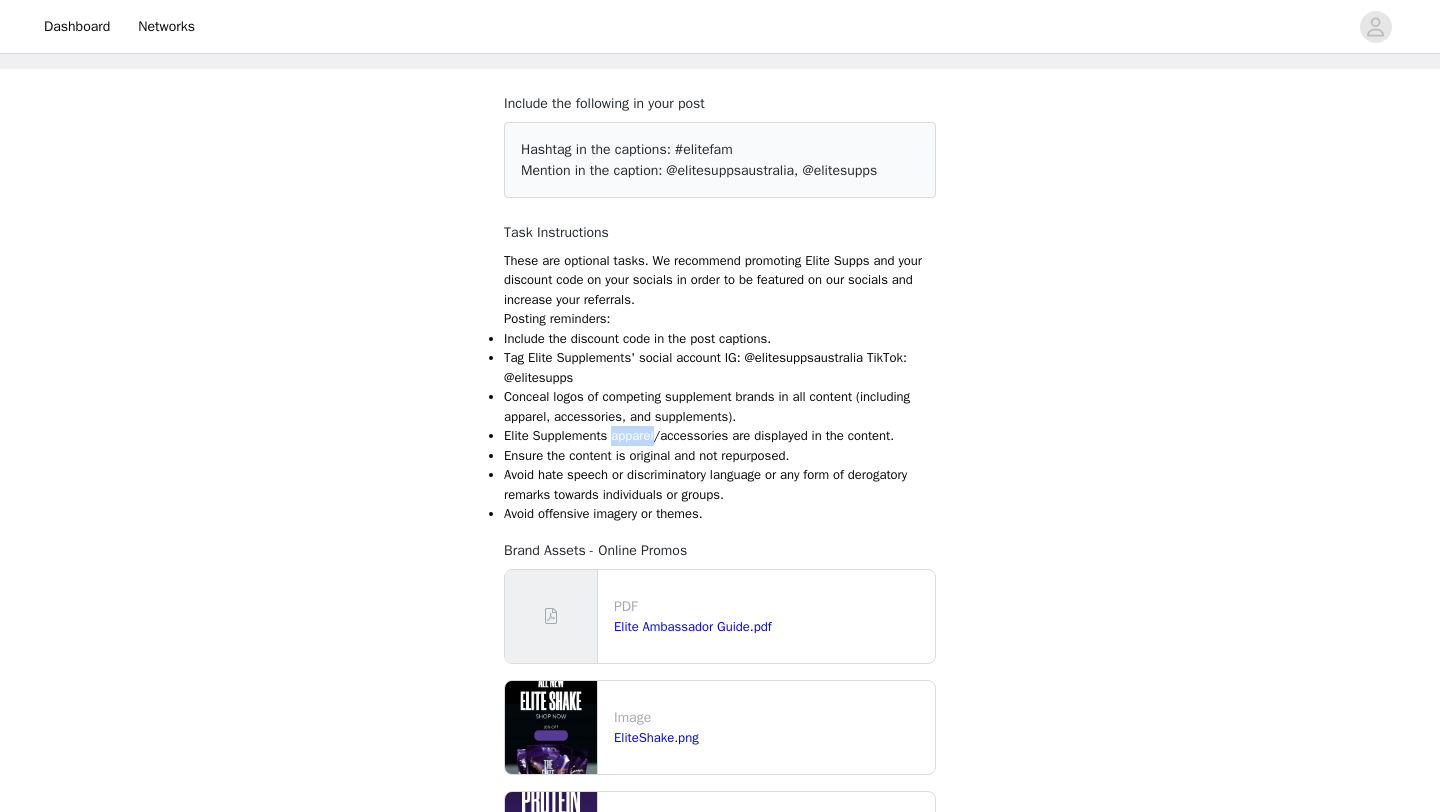 click on "Elite Supplements apparel/accessories are displayed in the content." at bounding box center (720, 436) 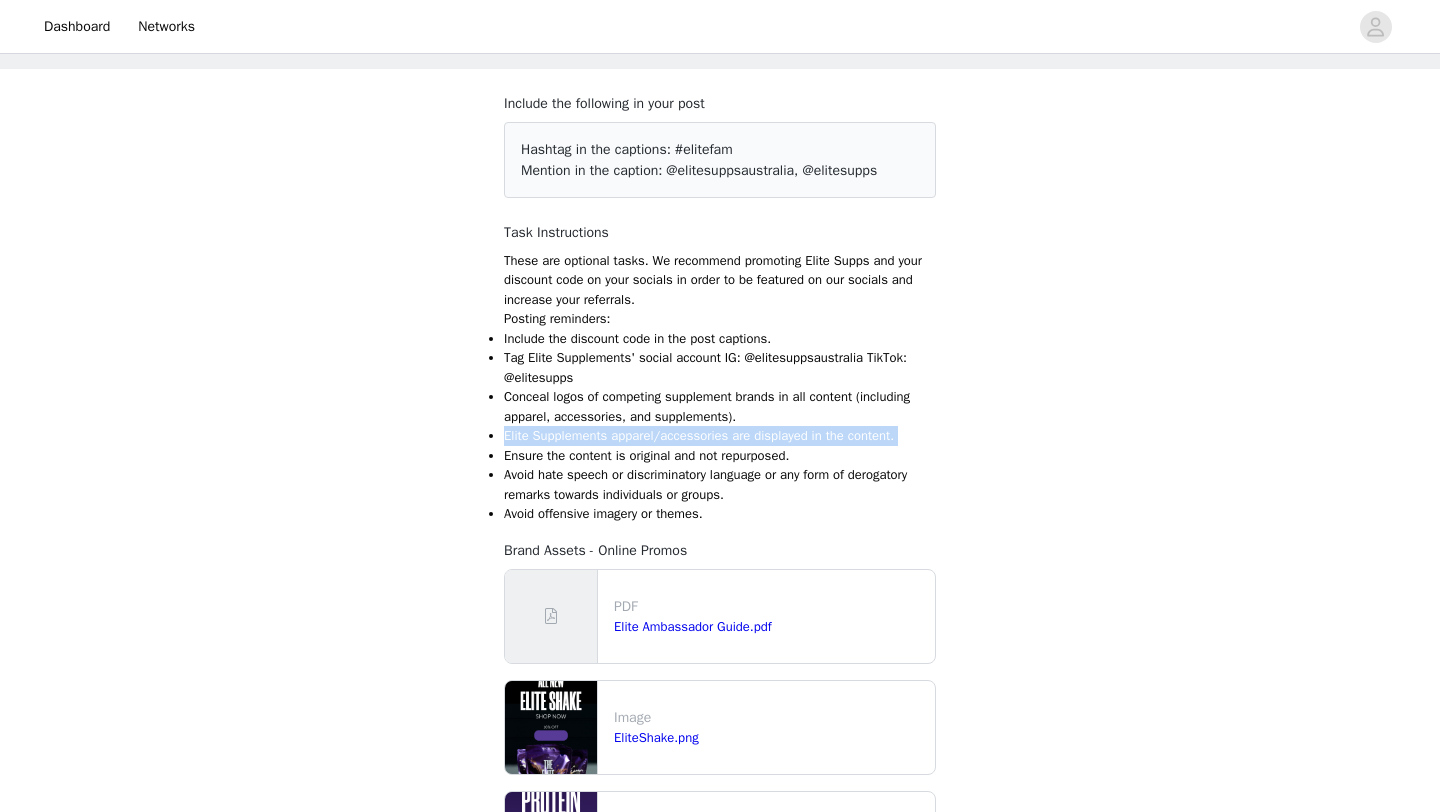 click on "Elite Supplements apparel/accessories are displayed in the content." at bounding box center [720, 436] 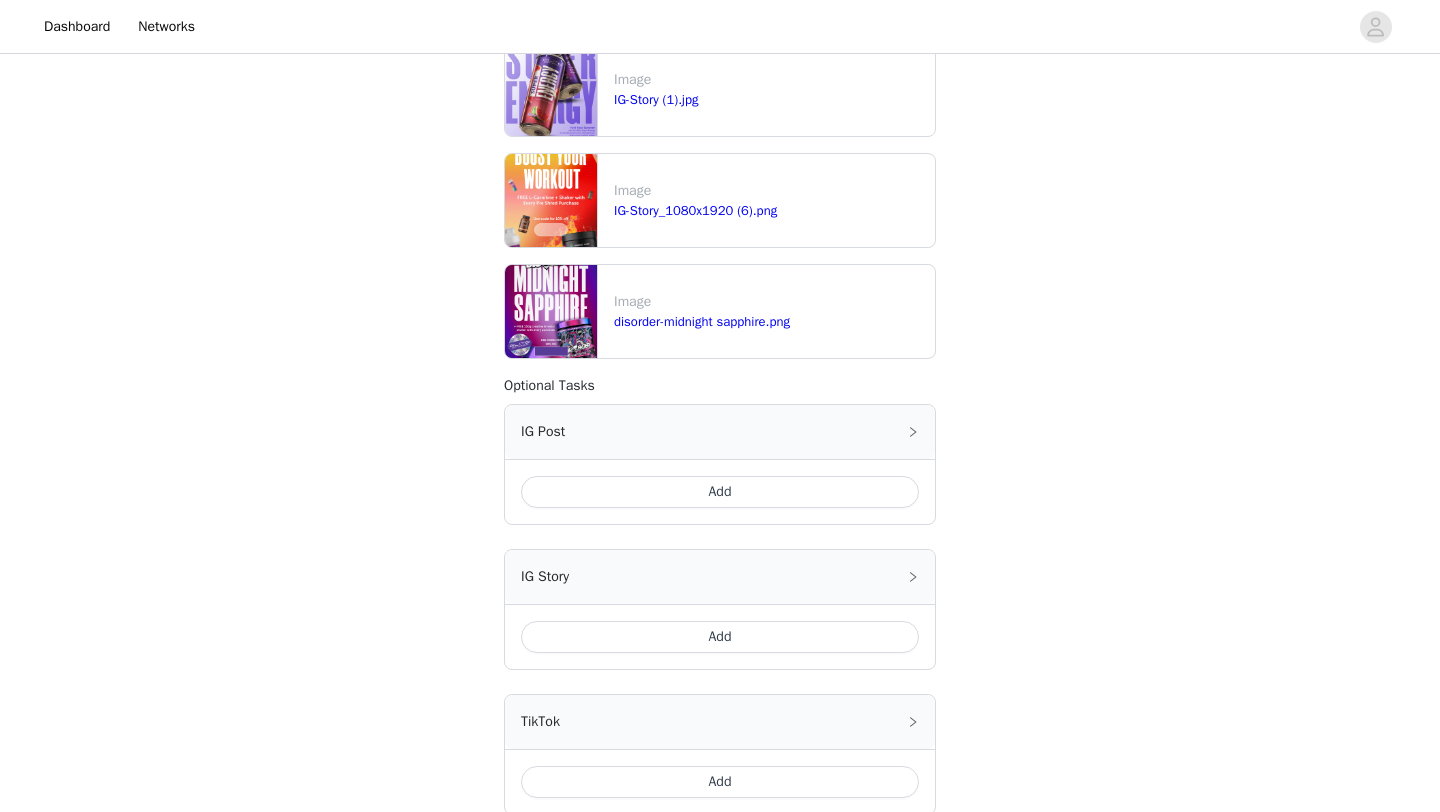 scroll, scrollTop: 1258, scrollLeft: 0, axis: vertical 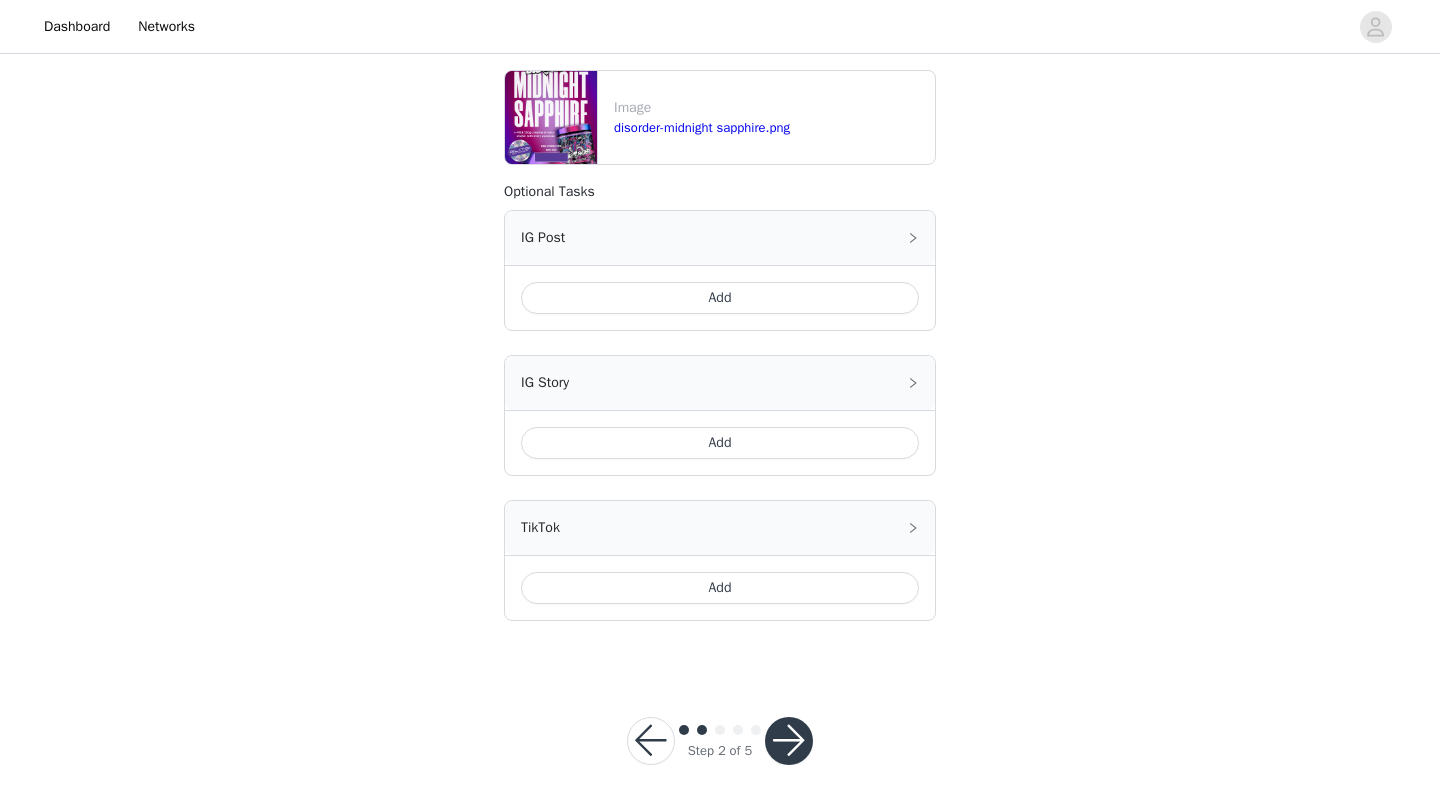 click on "Add" at bounding box center [720, 298] 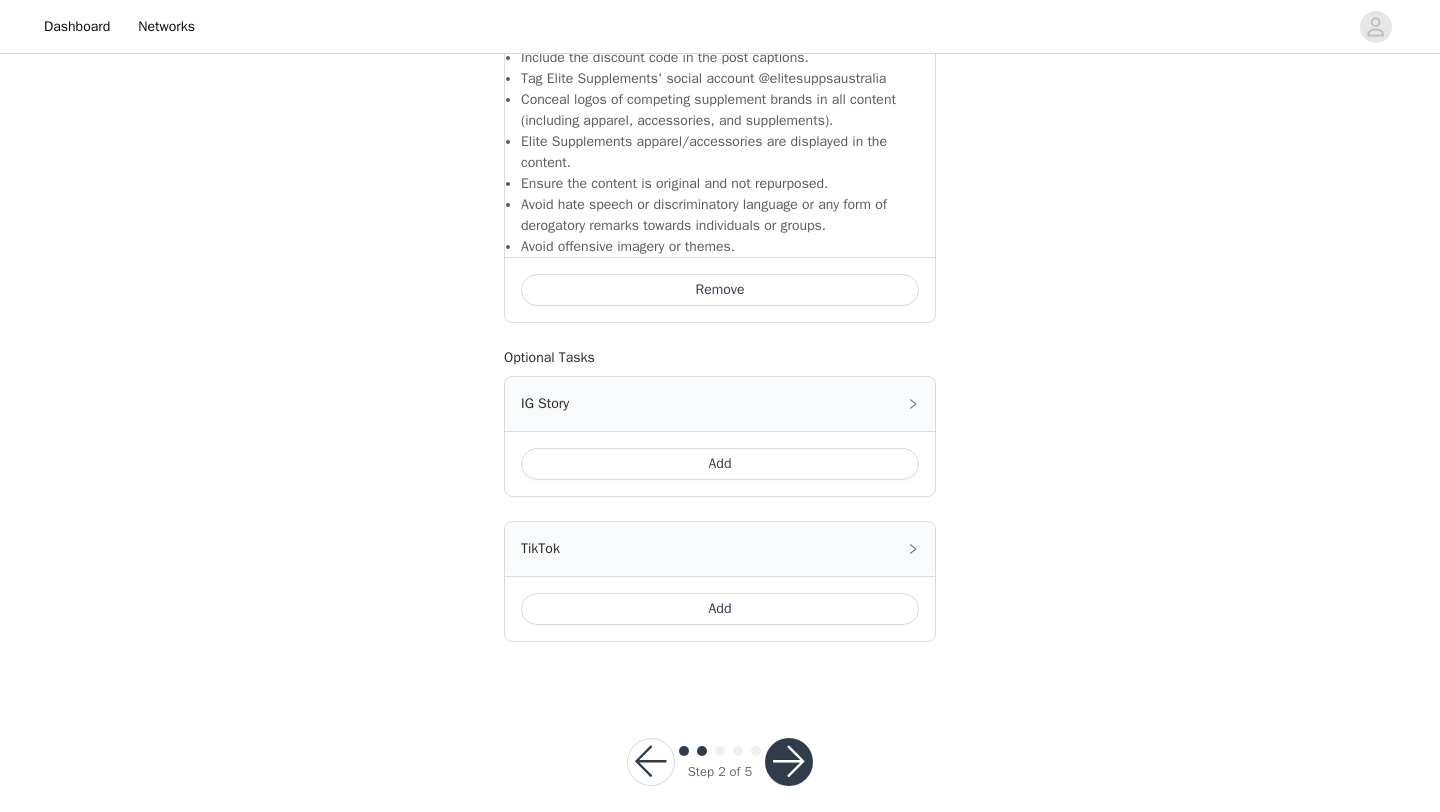 scroll, scrollTop: 1617, scrollLeft: 0, axis: vertical 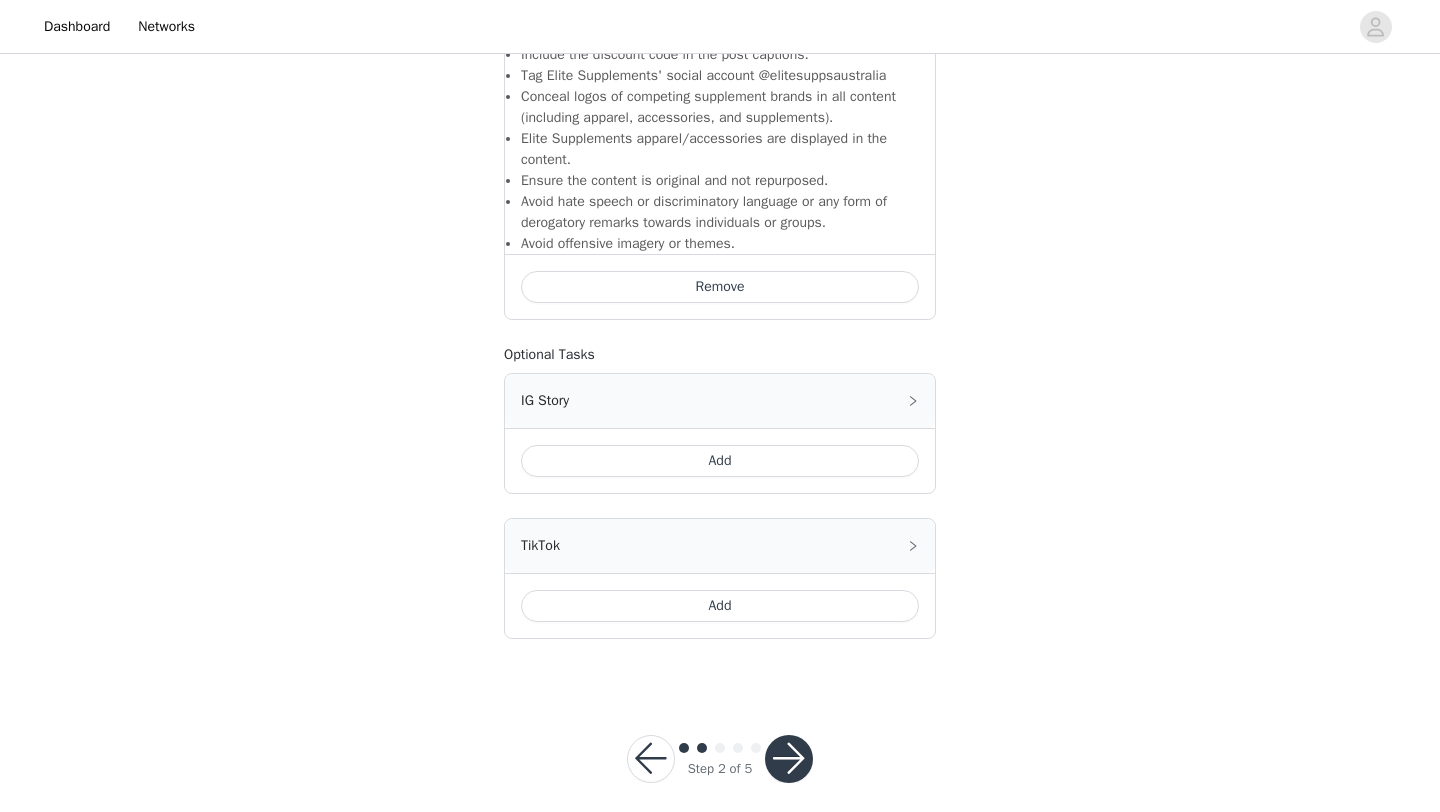 click at bounding box center [789, 759] 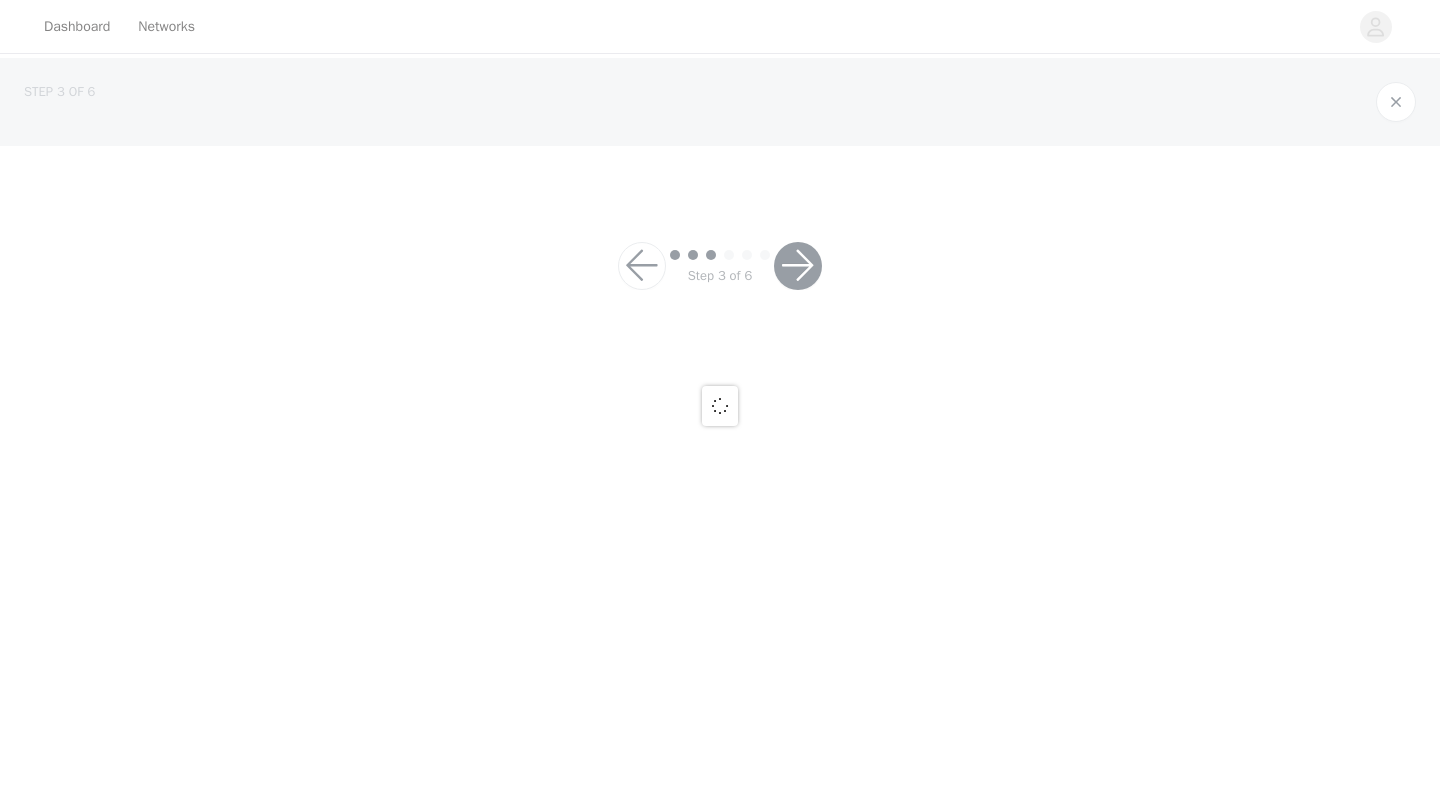 scroll, scrollTop: 0, scrollLeft: 0, axis: both 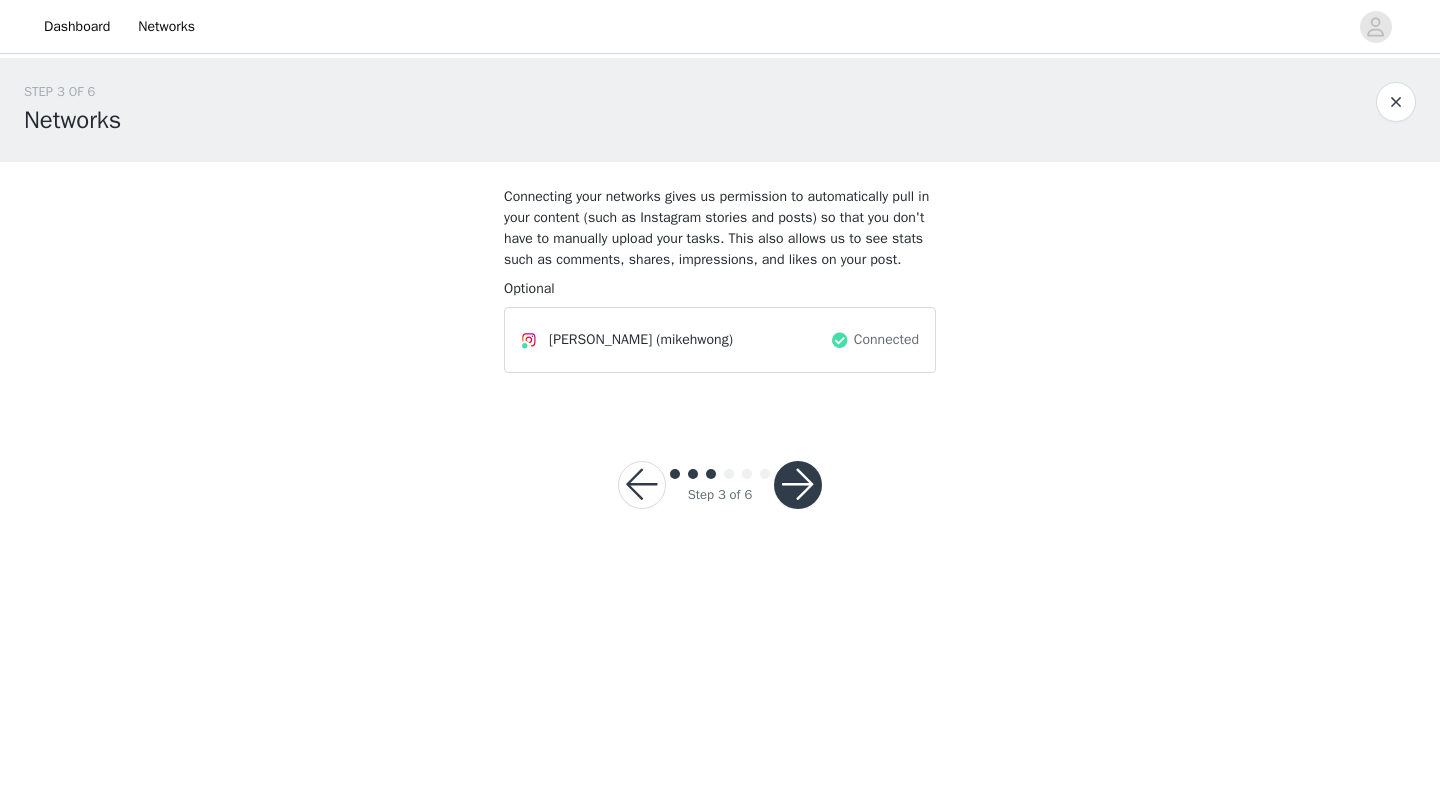 click at bounding box center (642, 485) 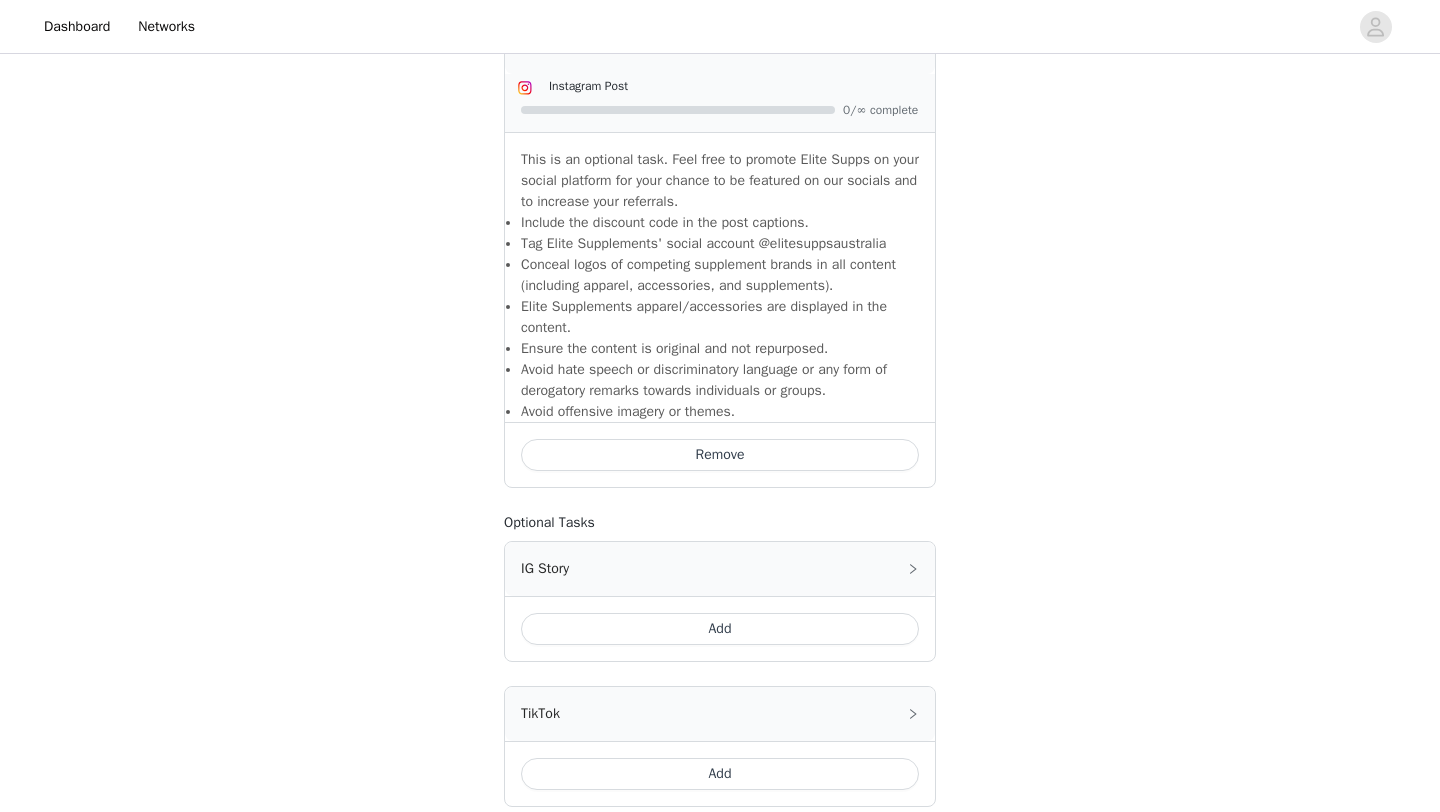 scroll, scrollTop: 1460, scrollLeft: 0, axis: vertical 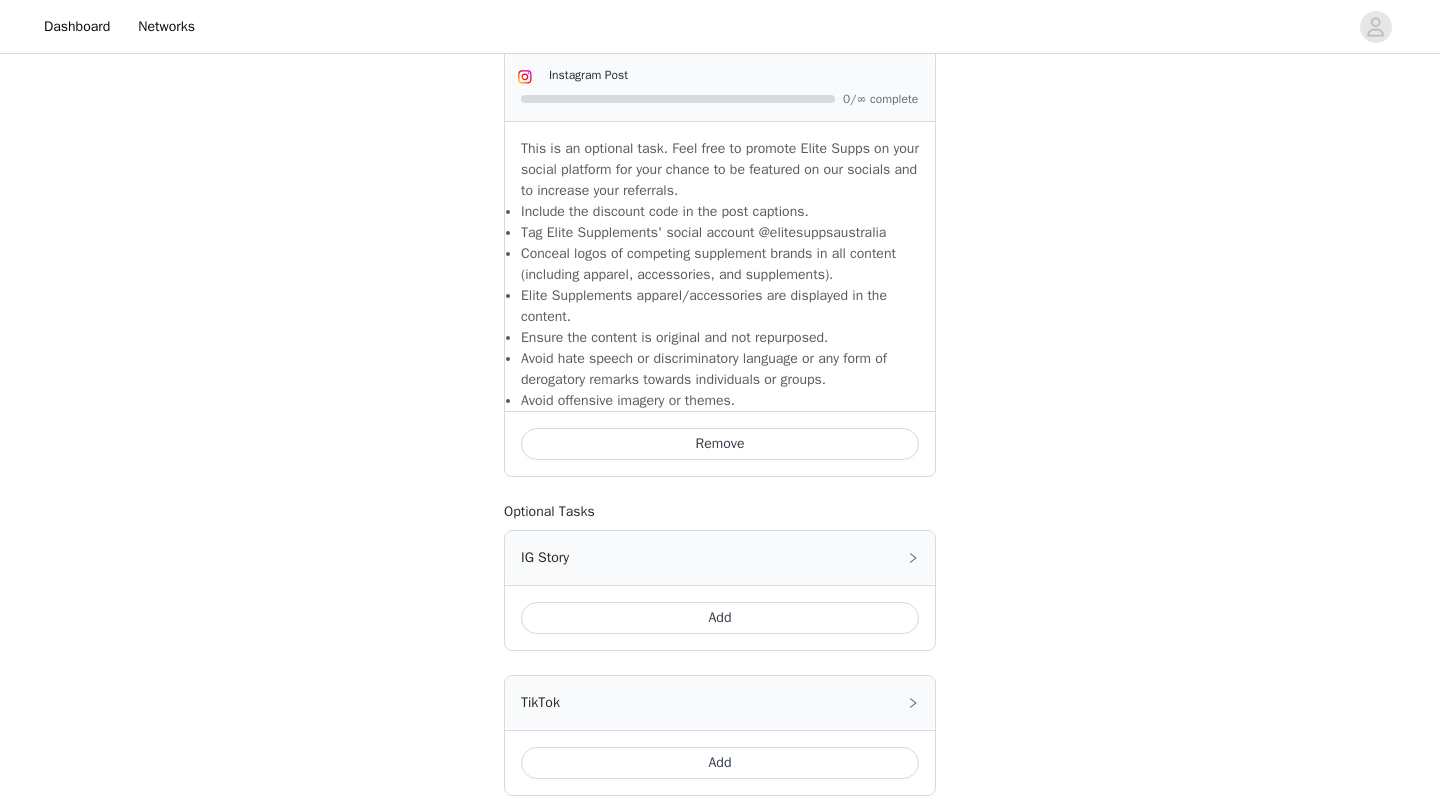 click on "Add" at bounding box center [720, 618] 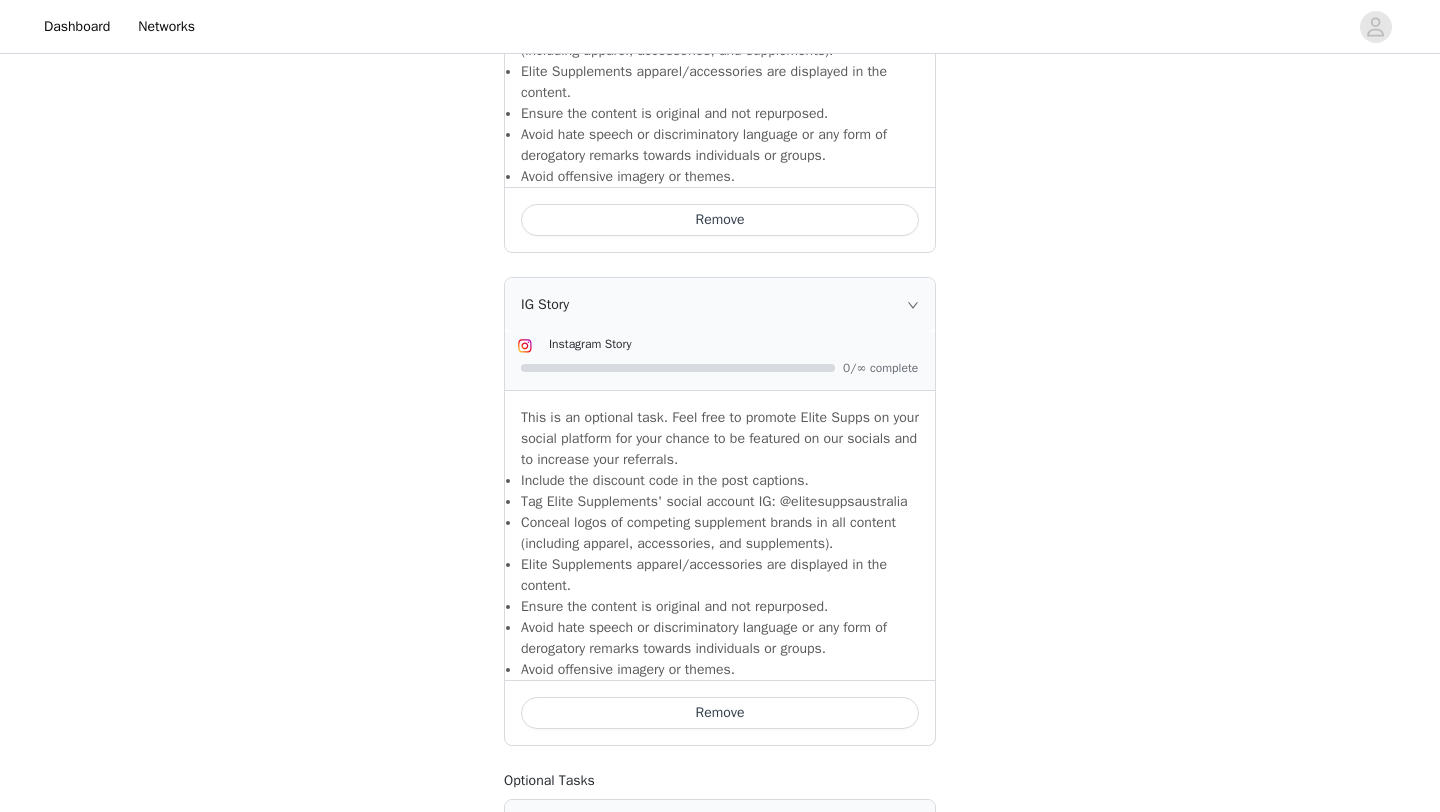 scroll, scrollTop: 2004, scrollLeft: 0, axis: vertical 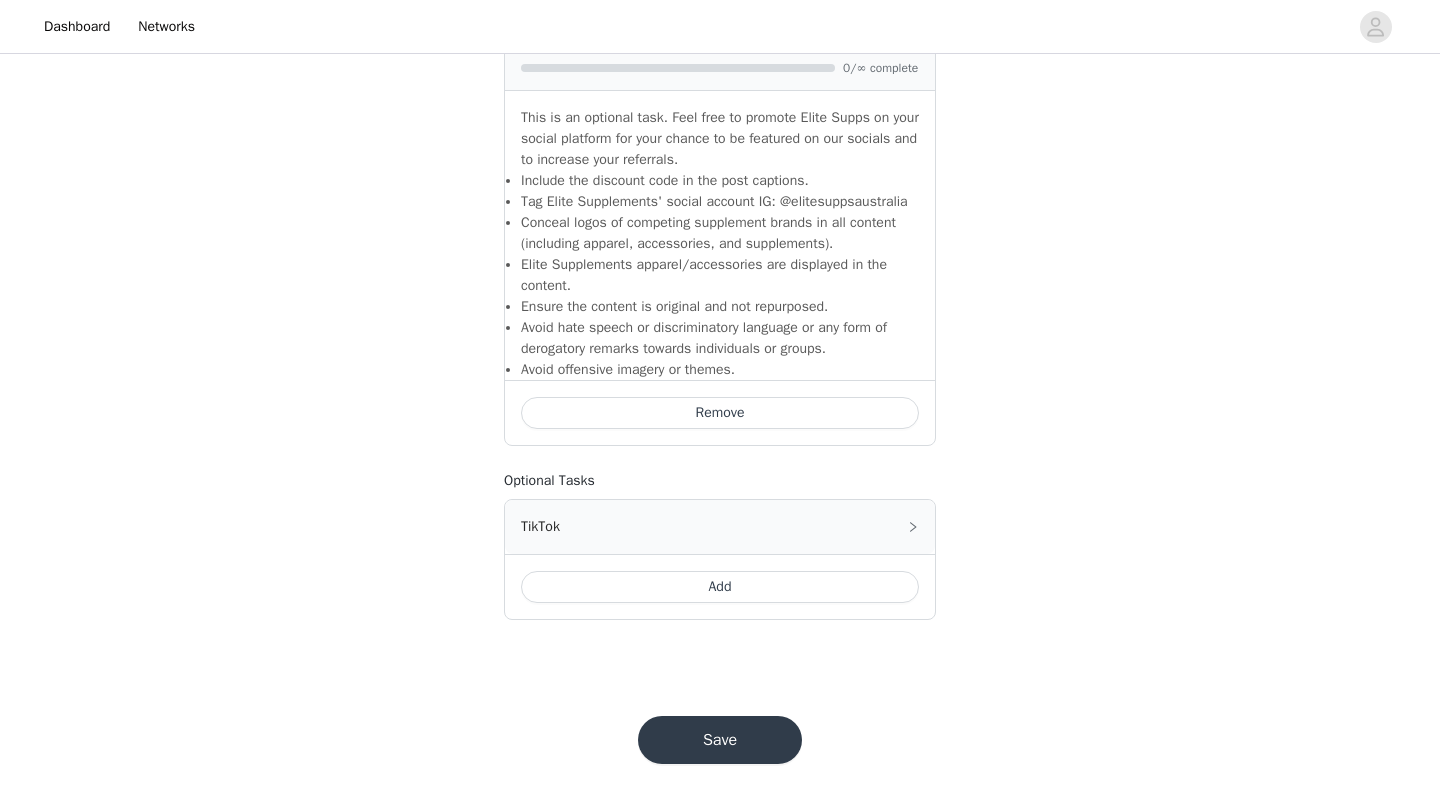 click on "Add" at bounding box center [720, 587] 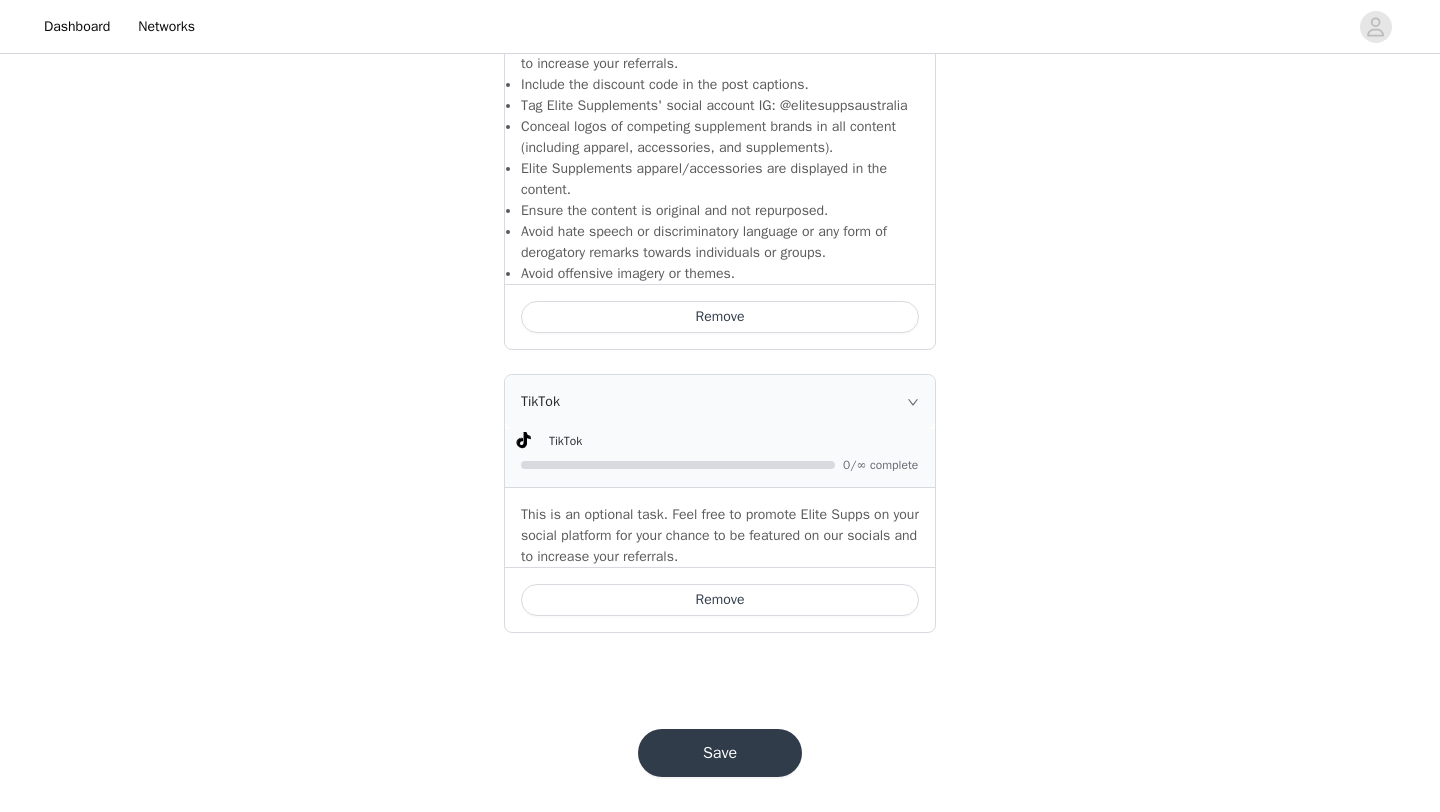 scroll, scrollTop: 2081, scrollLeft: 0, axis: vertical 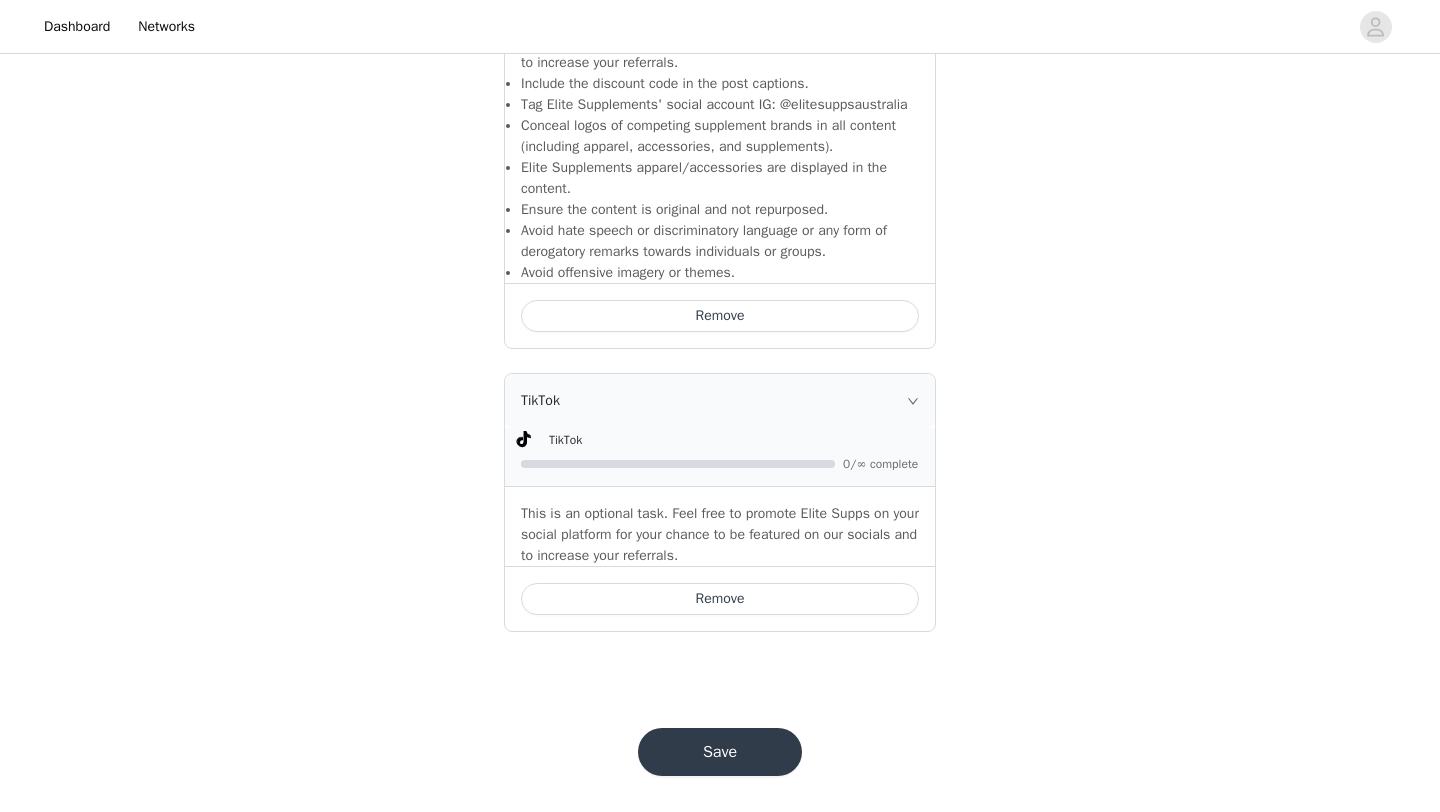 click on "Save" at bounding box center [720, 752] 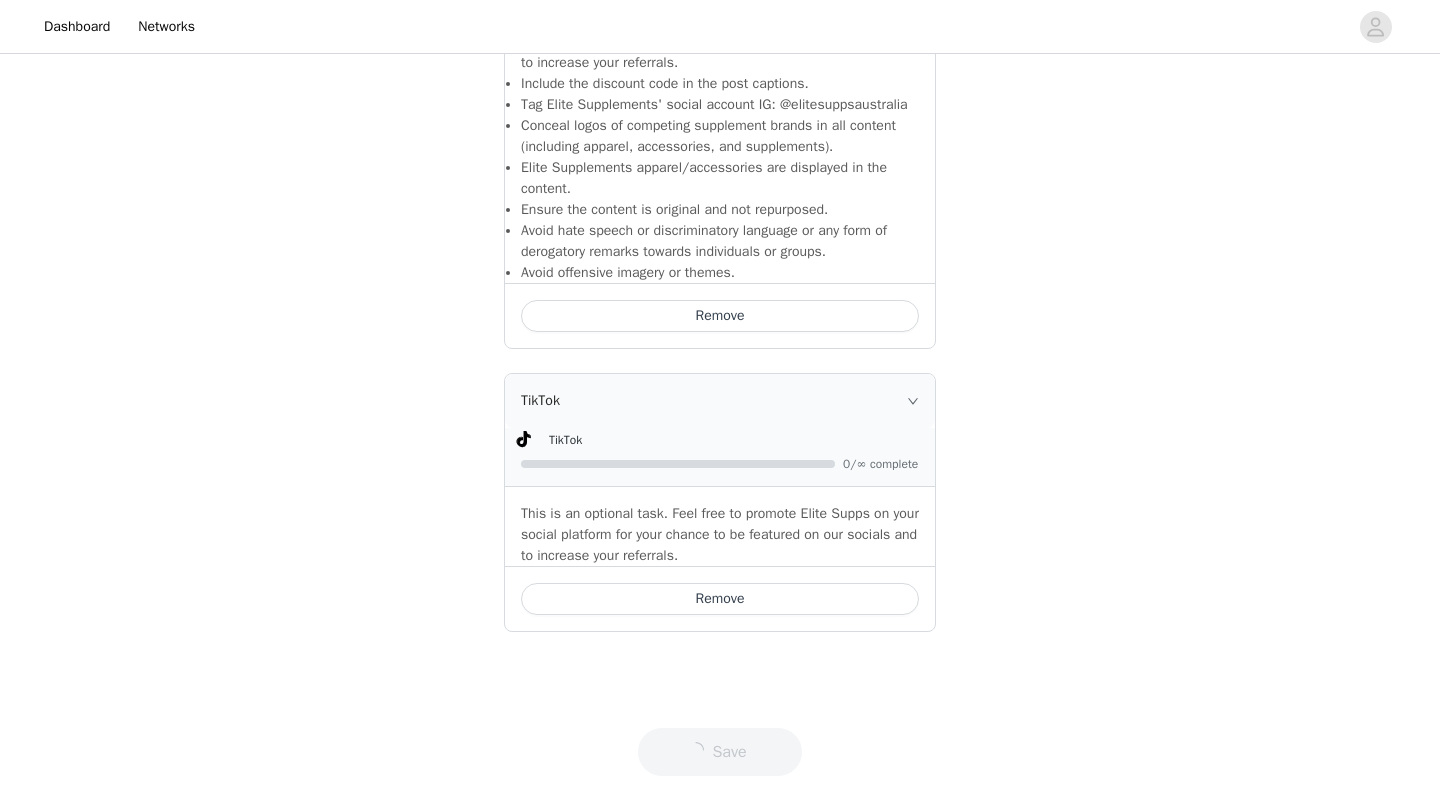 scroll, scrollTop: 0, scrollLeft: 0, axis: both 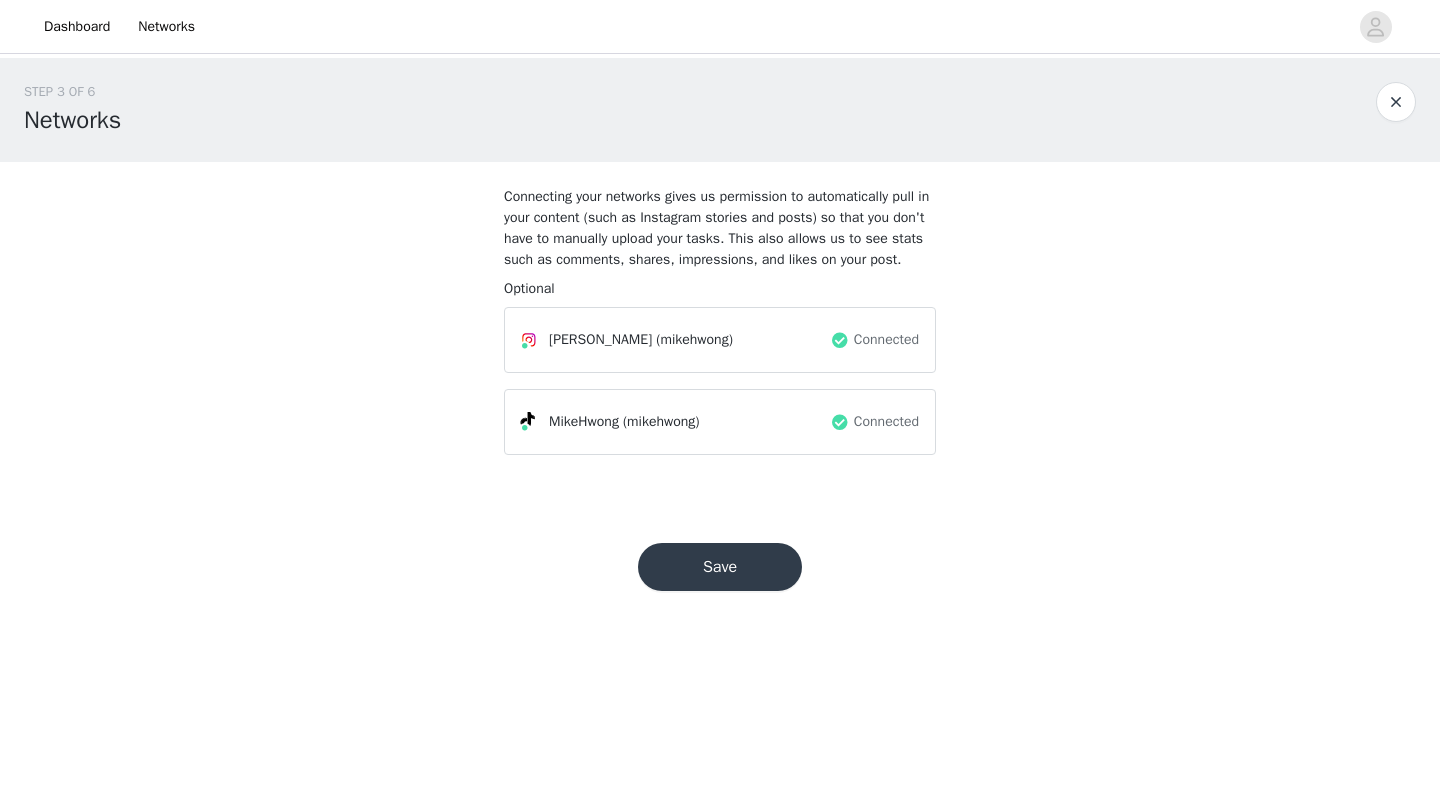 click on "Save" at bounding box center (720, 567) 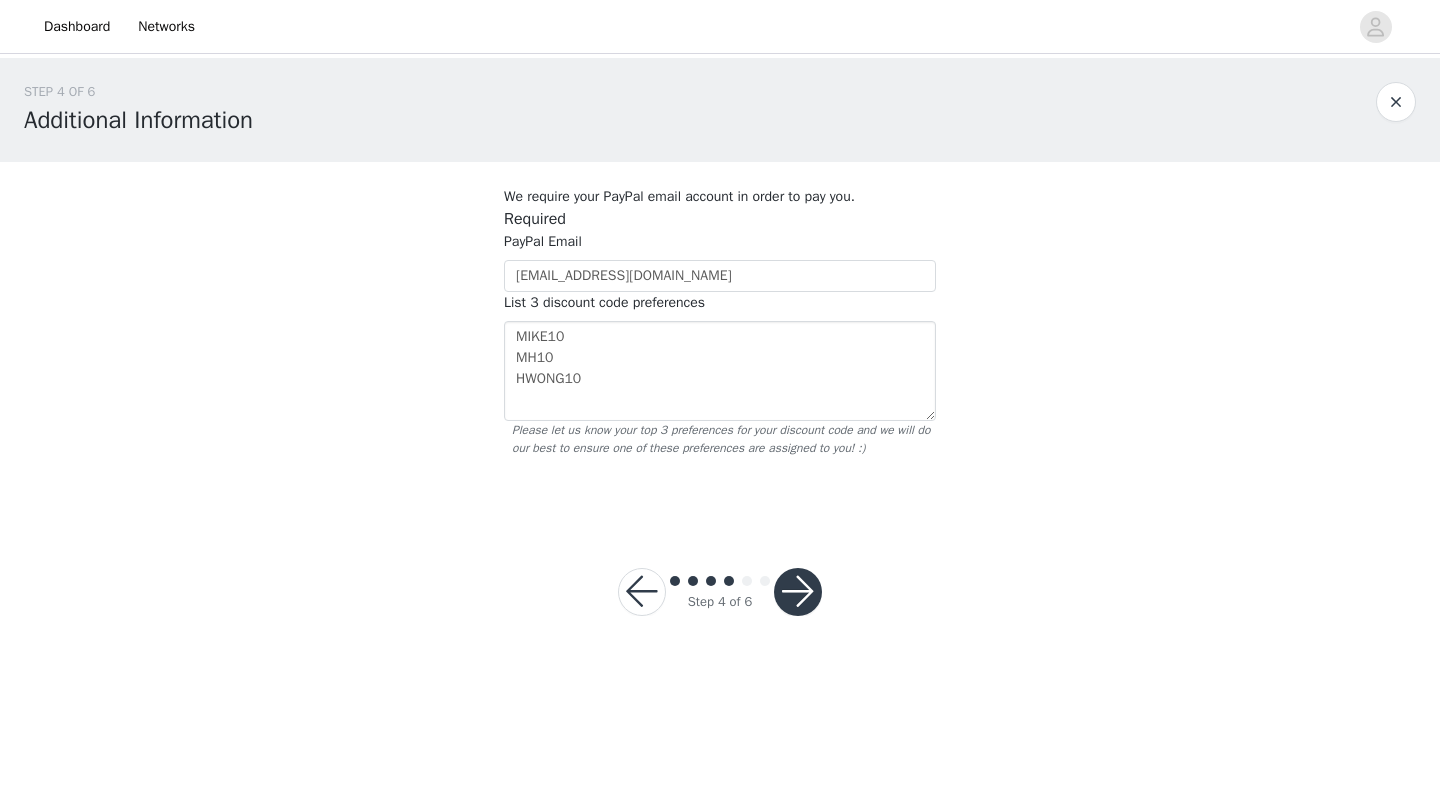 click at bounding box center [798, 592] 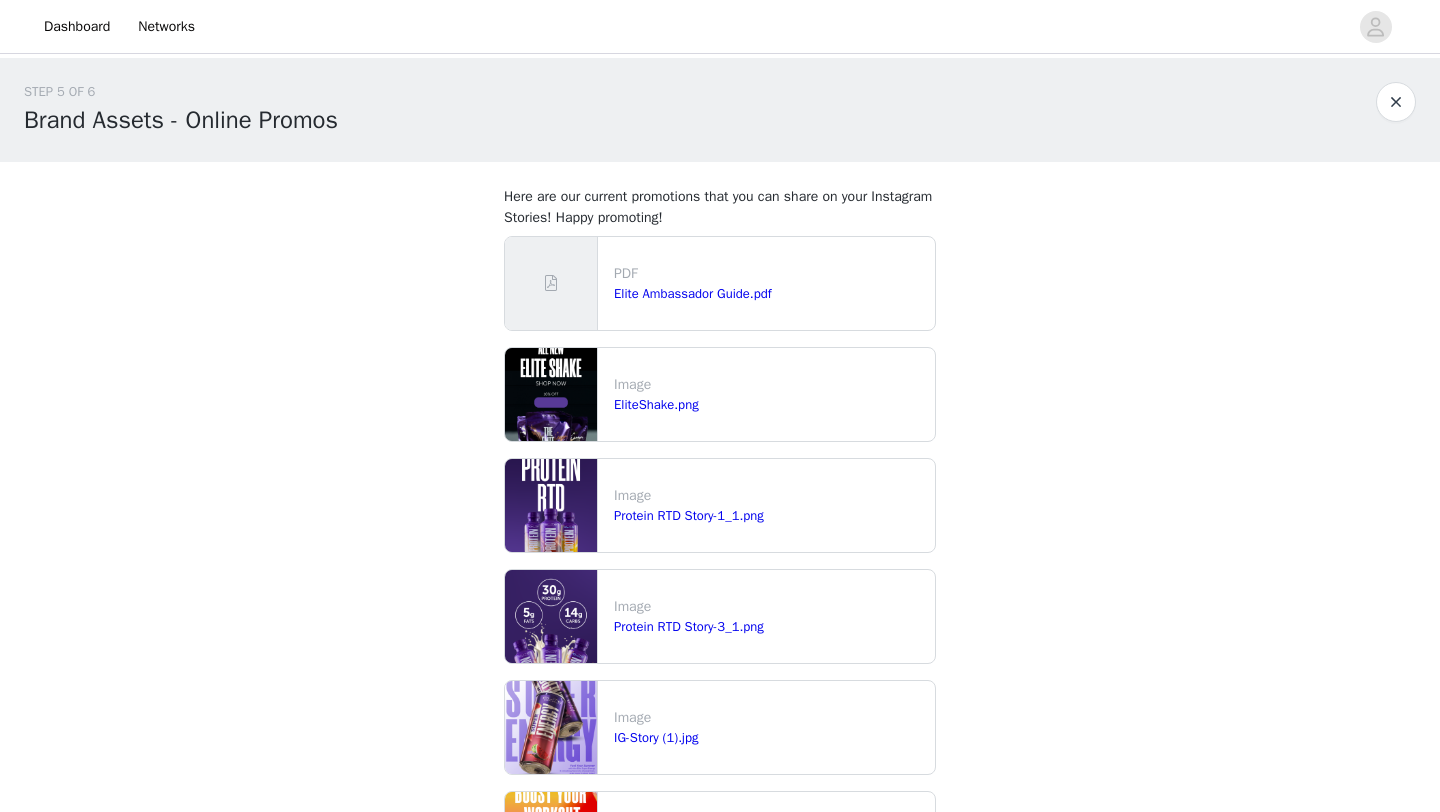 scroll, scrollTop: 368, scrollLeft: 0, axis: vertical 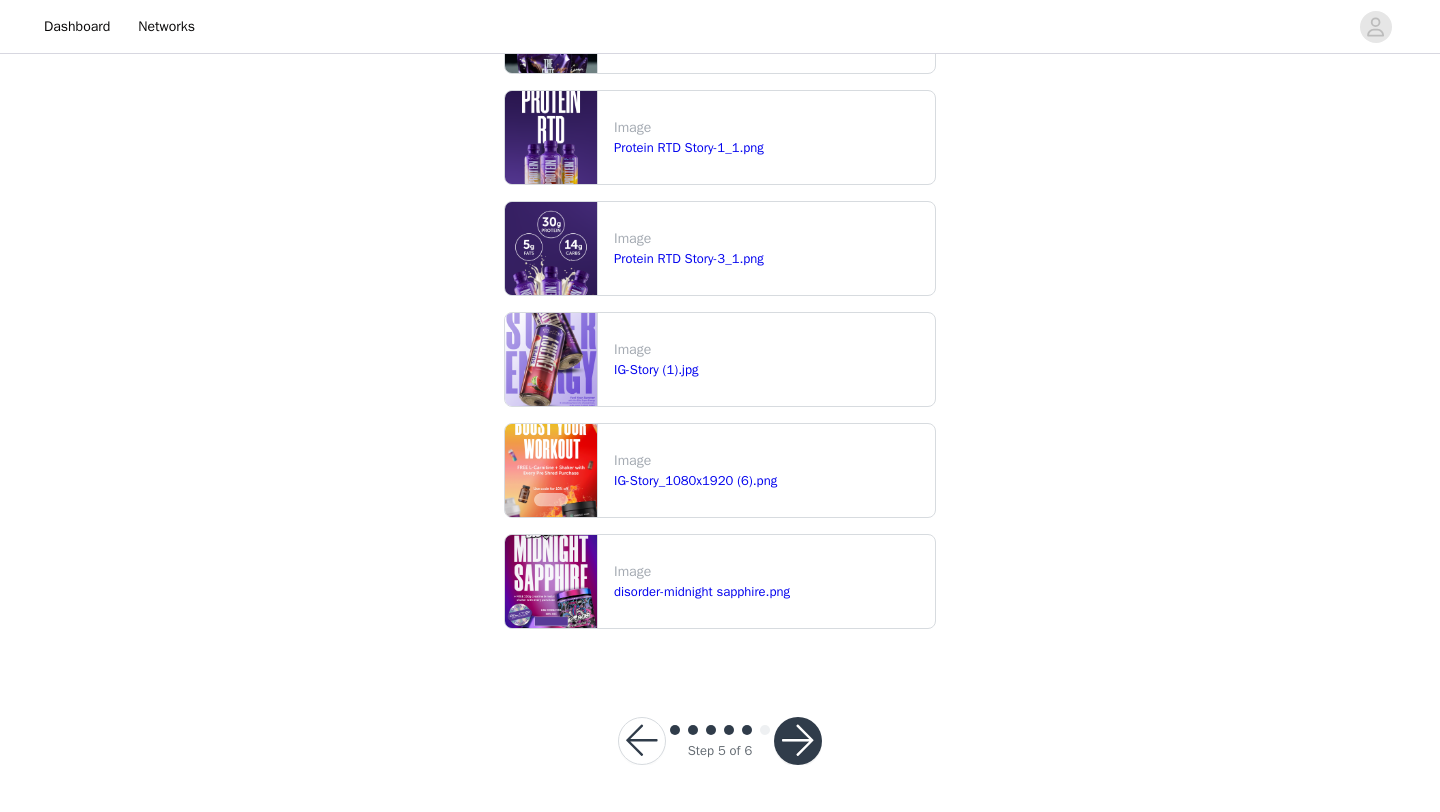 click at bounding box center (642, 741) 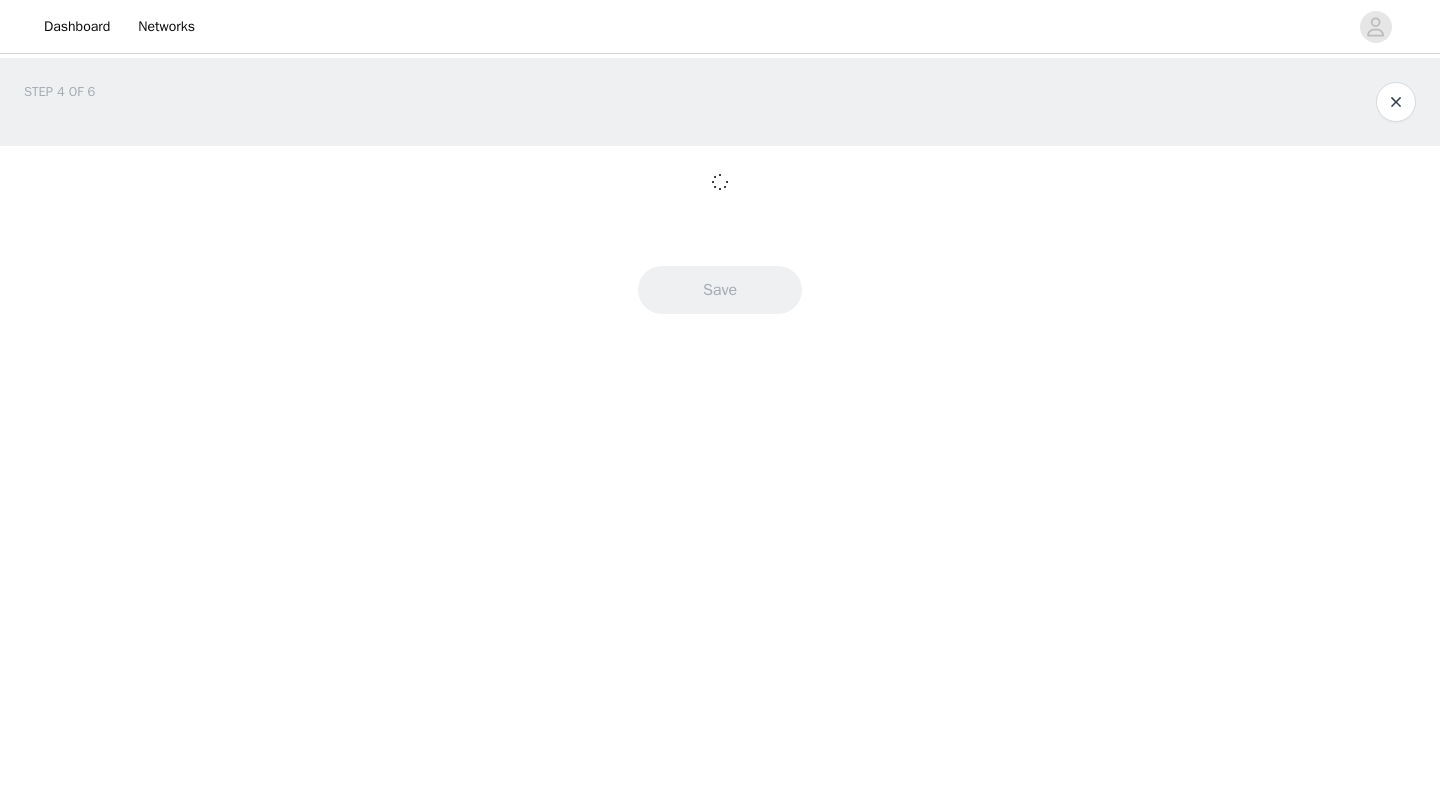 scroll, scrollTop: 0, scrollLeft: 0, axis: both 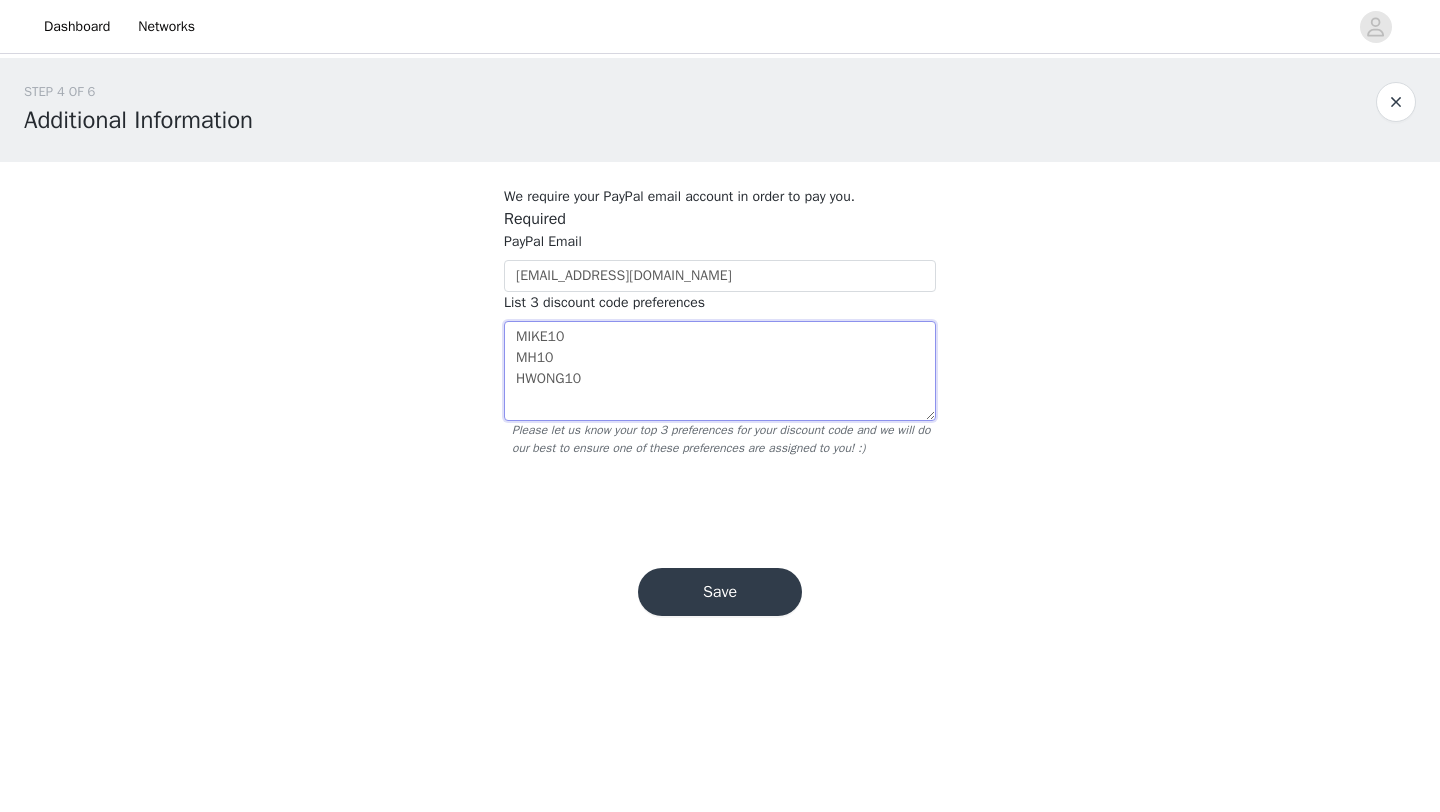 click on "MIKE10
MH10
HWONG10" at bounding box center [720, 371] 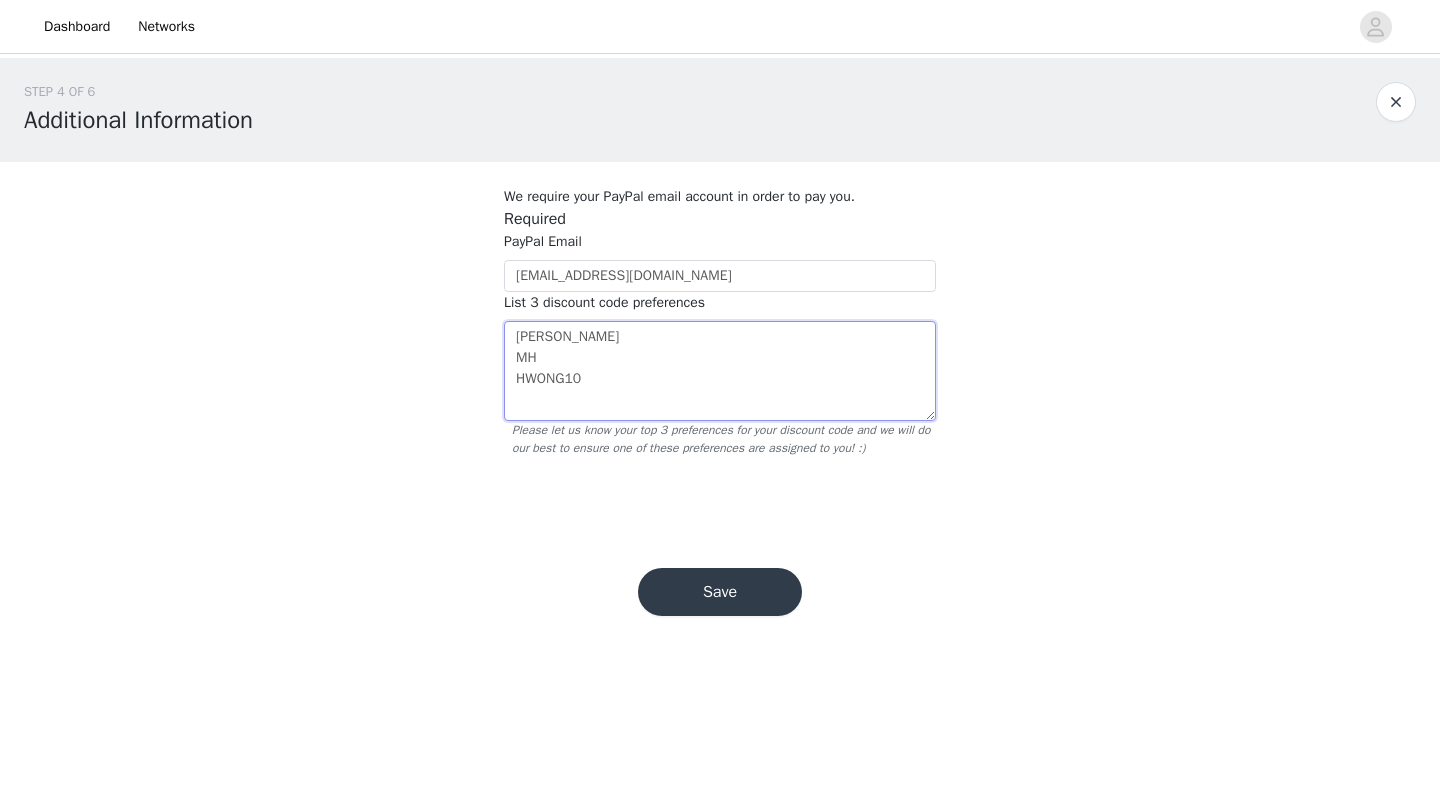 click on "[PERSON_NAME]
MH
HWONG10" at bounding box center (720, 371) 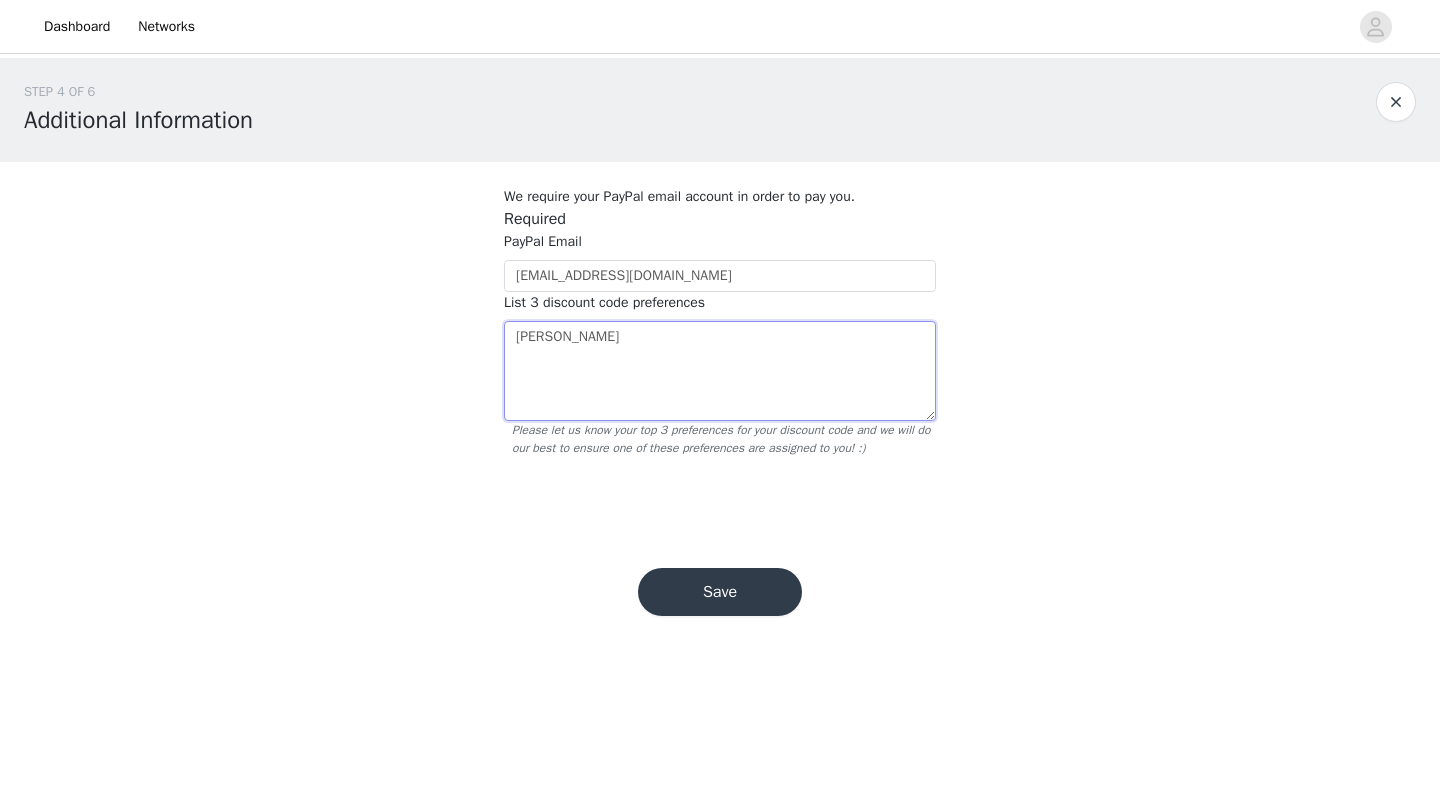 type on "[PERSON_NAME]" 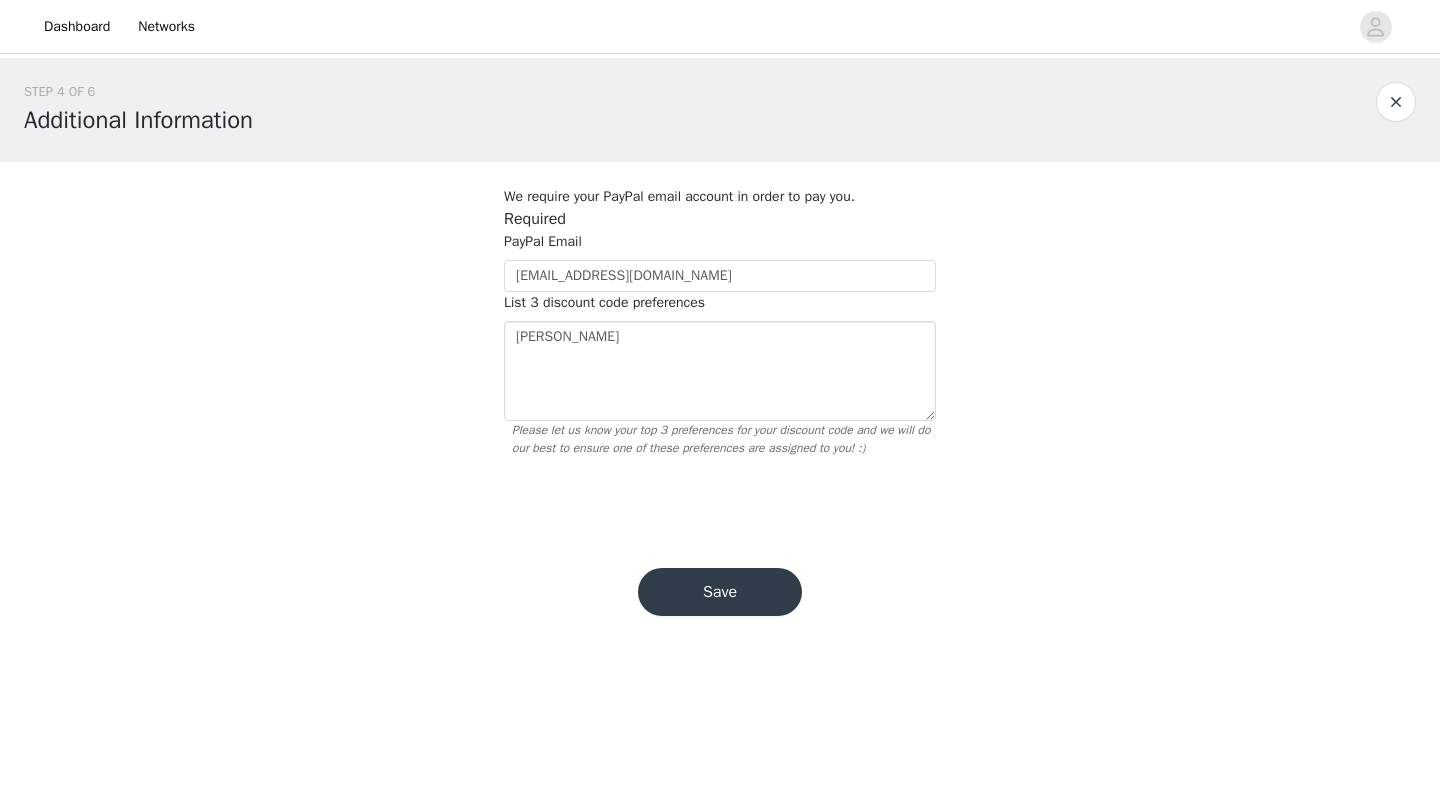 click on "Save" at bounding box center [720, 592] 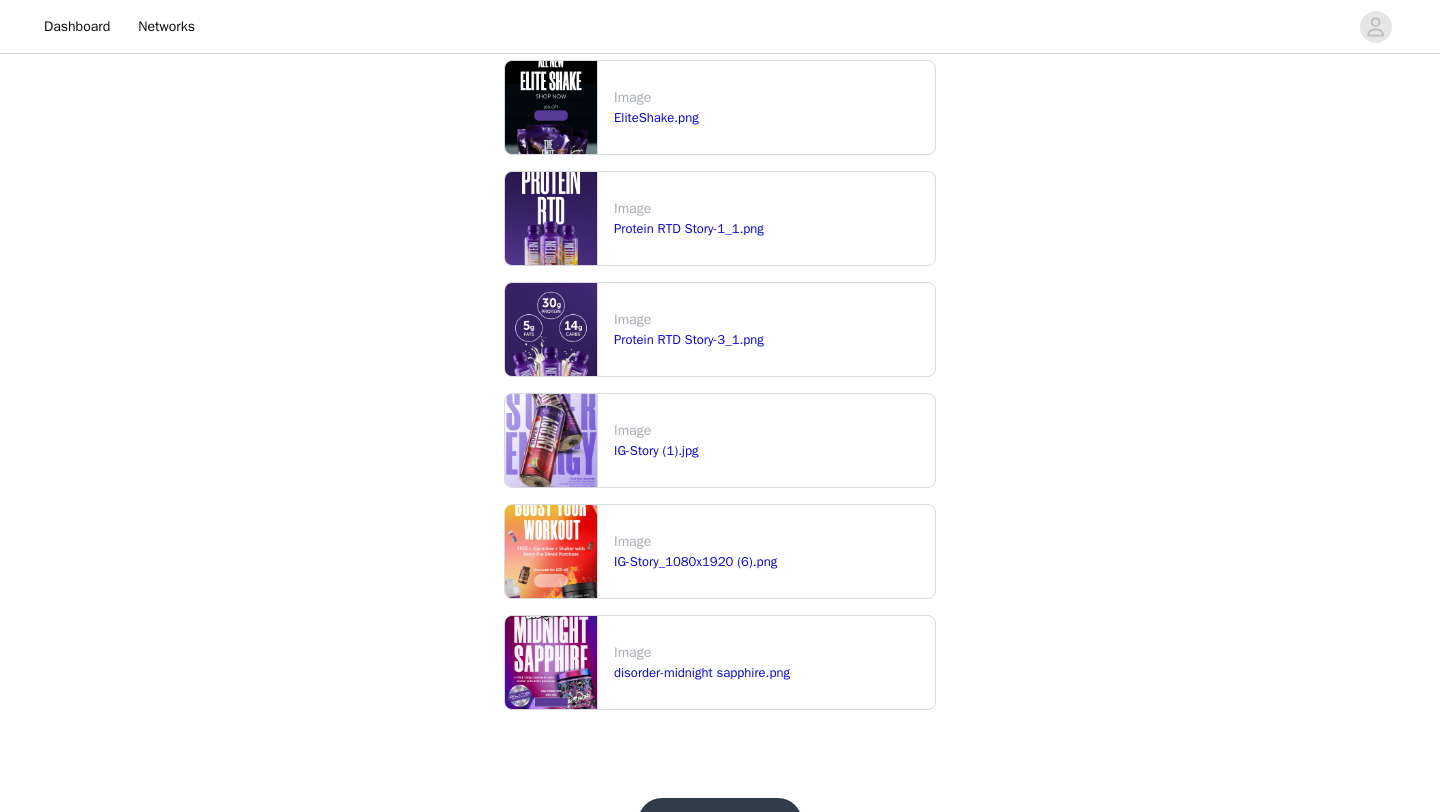 scroll, scrollTop: 368, scrollLeft: 0, axis: vertical 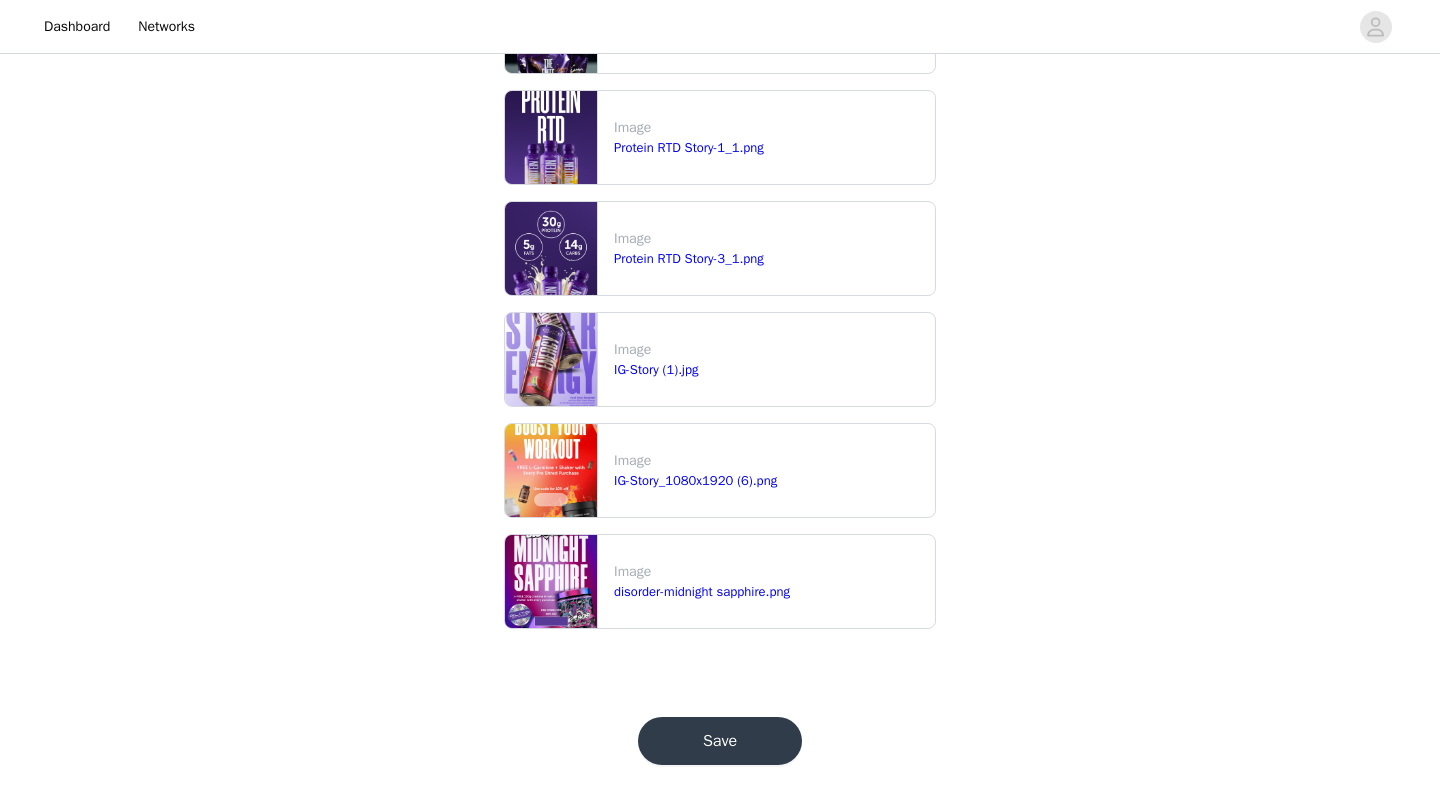 click on "Save" at bounding box center (720, 741) 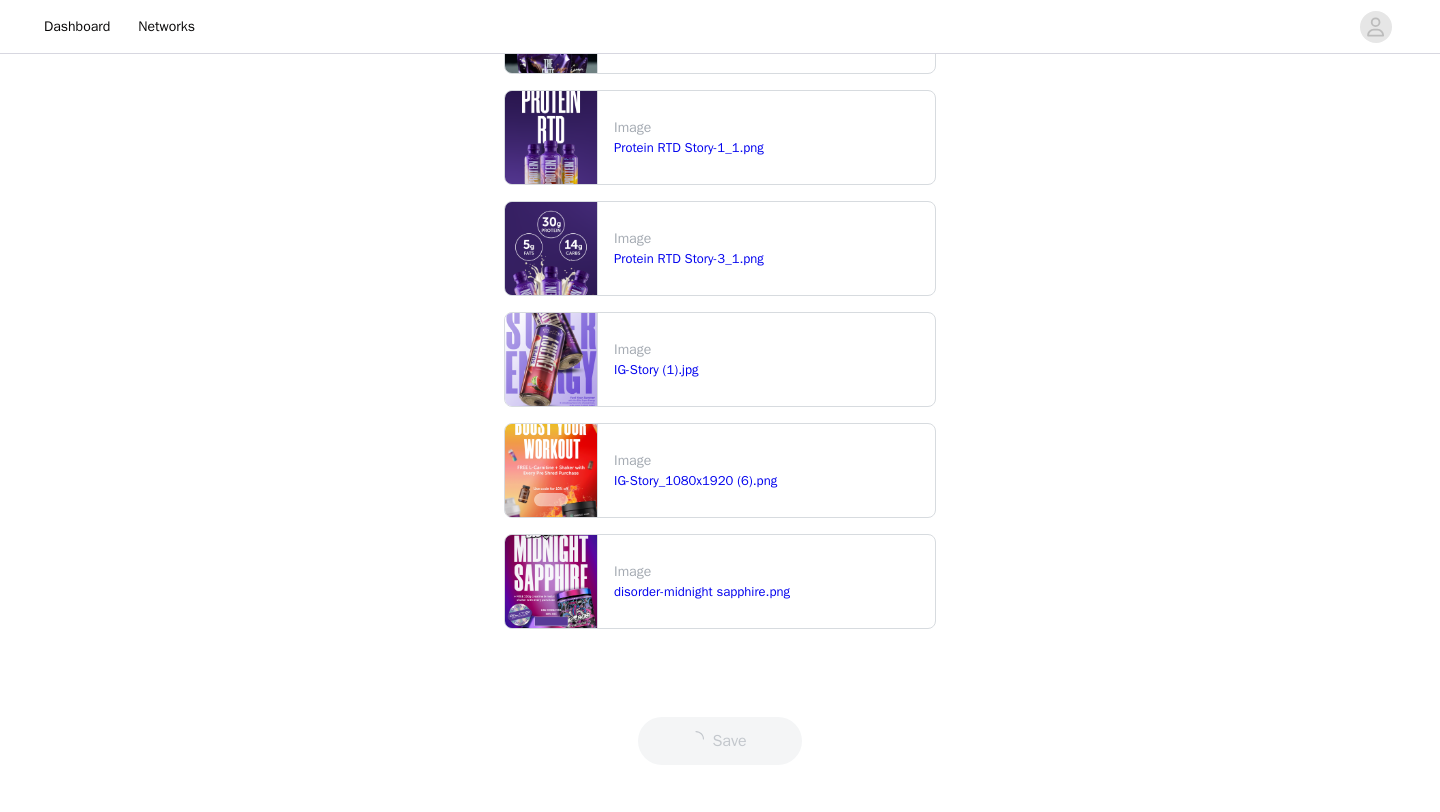 scroll, scrollTop: 0, scrollLeft: 0, axis: both 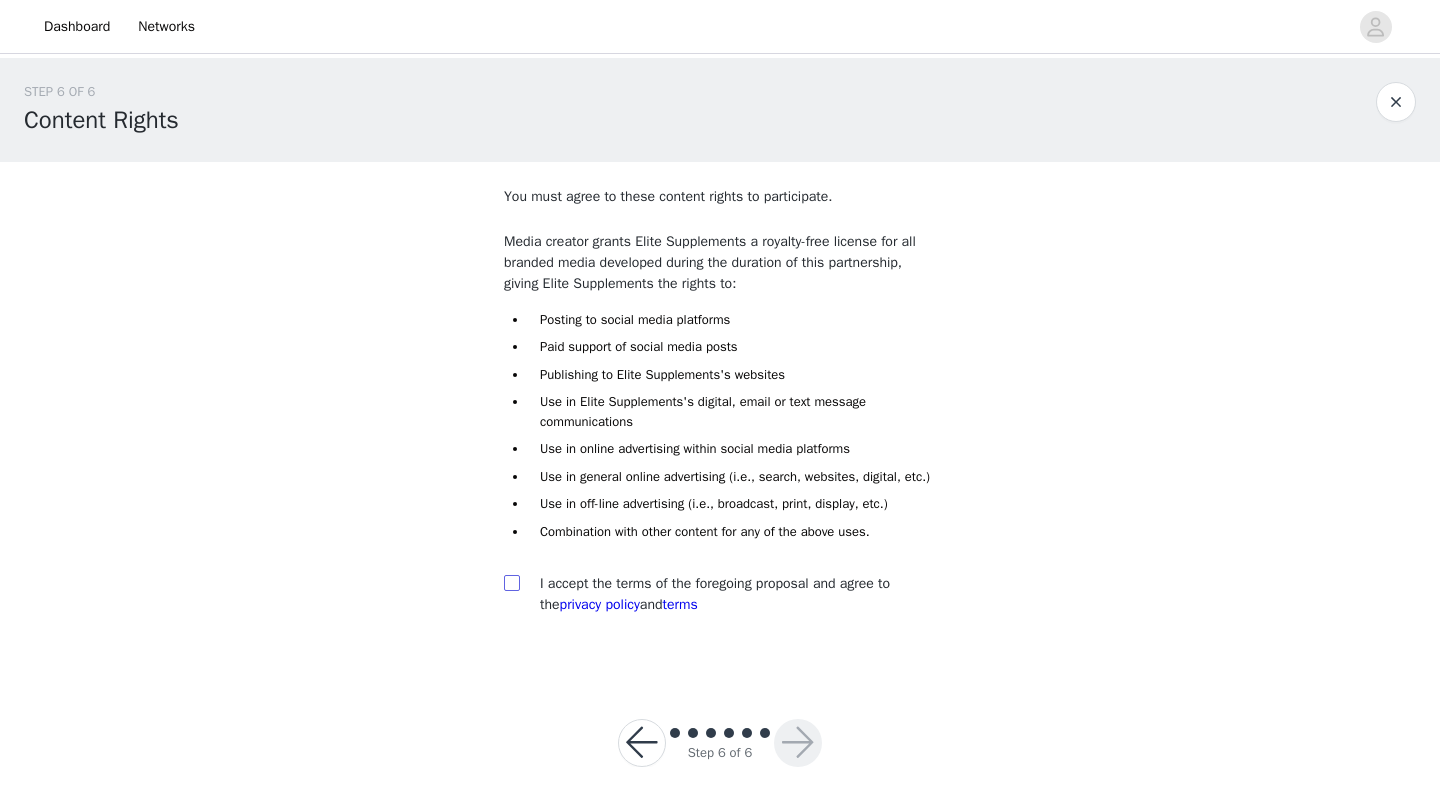 click at bounding box center (511, 582) 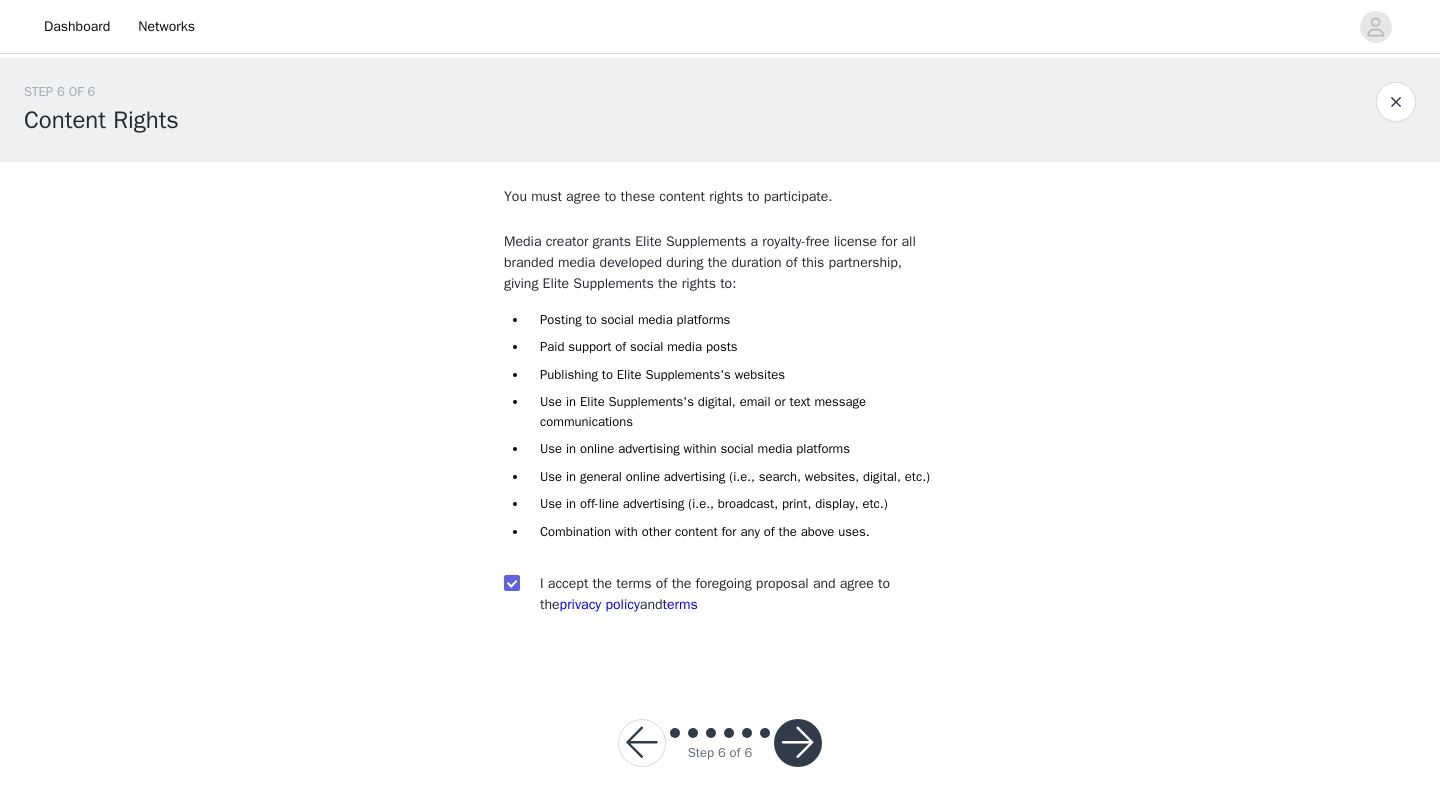click at bounding box center (798, 743) 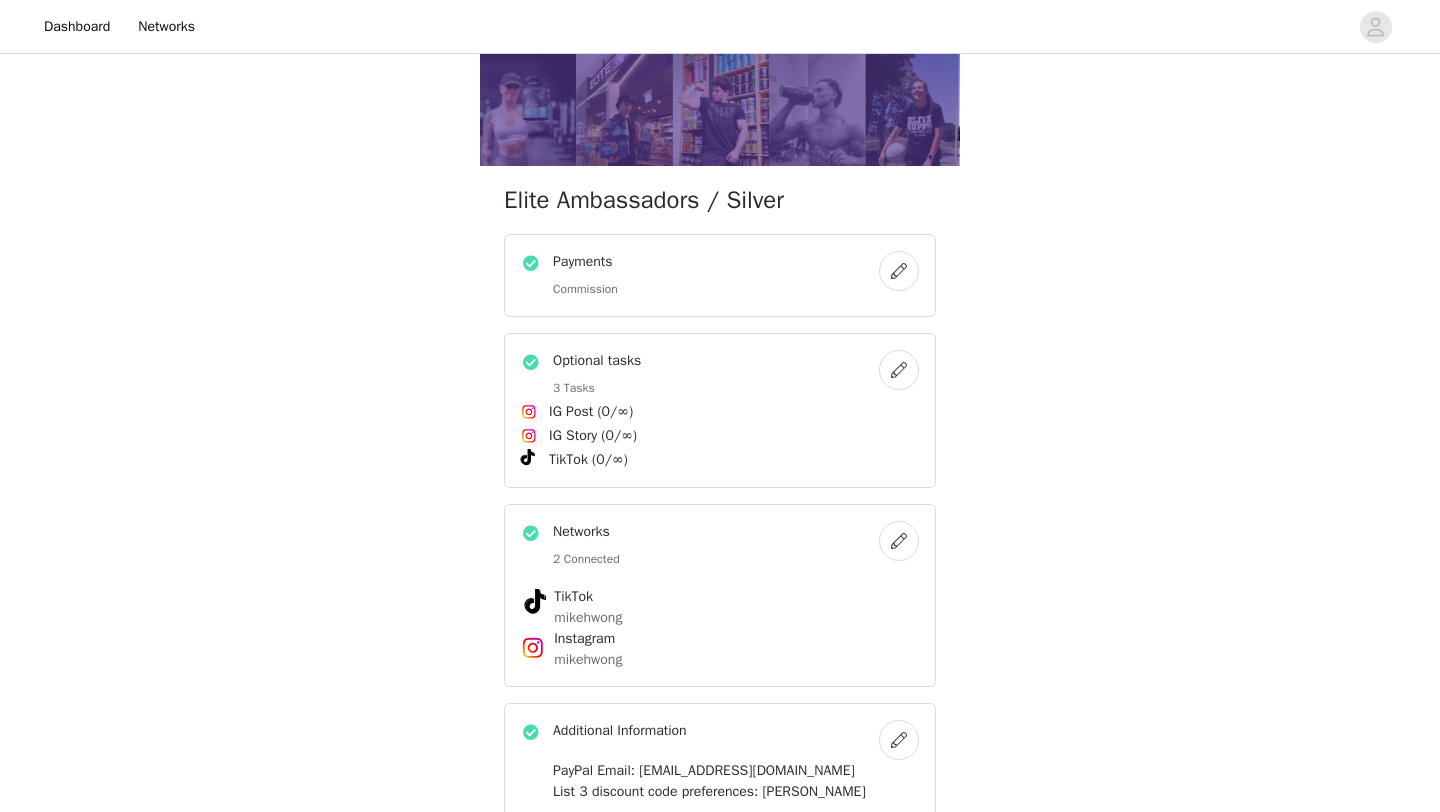 scroll, scrollTop: 258, scrollLeft: 0, axis: vertical 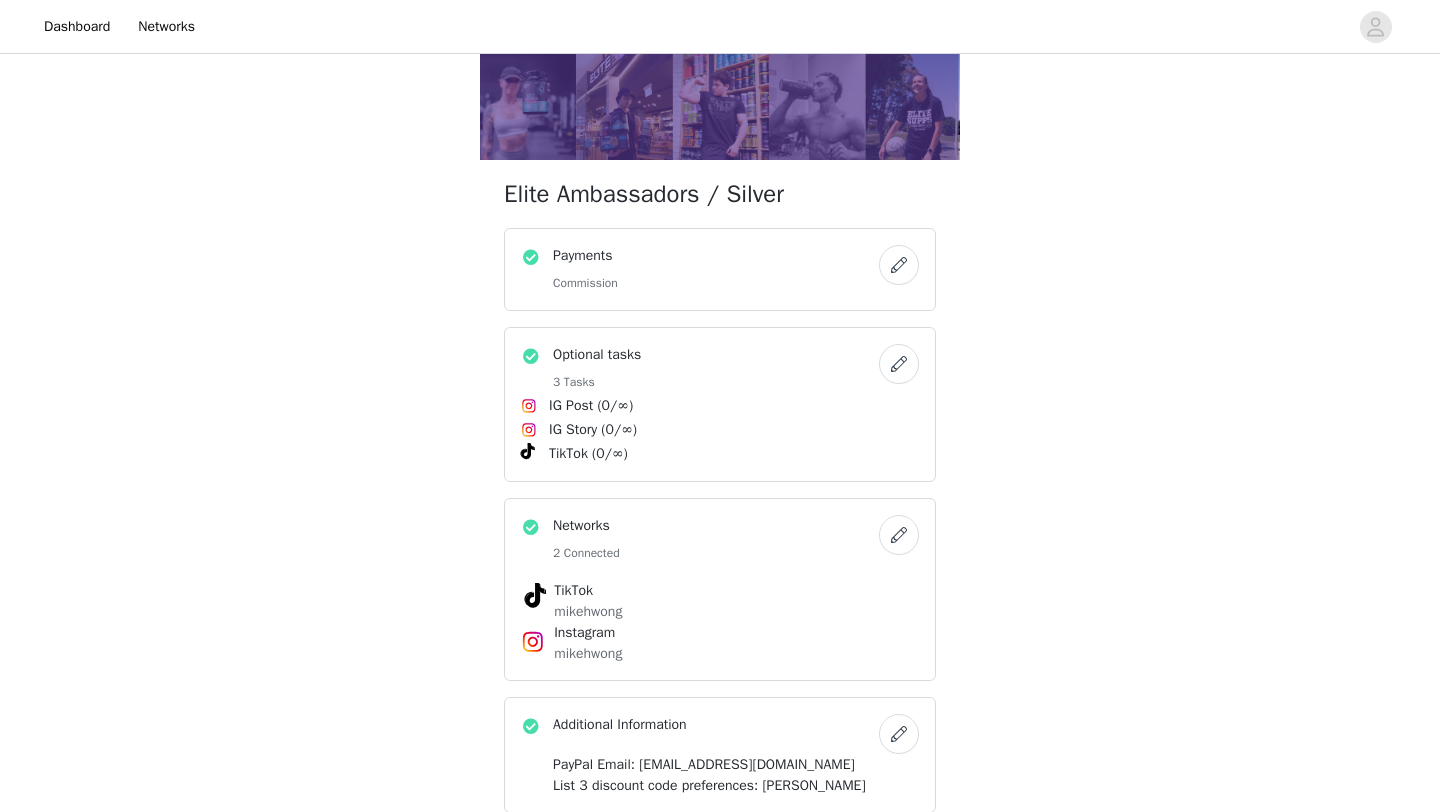 click at bounding box center (899, 364) 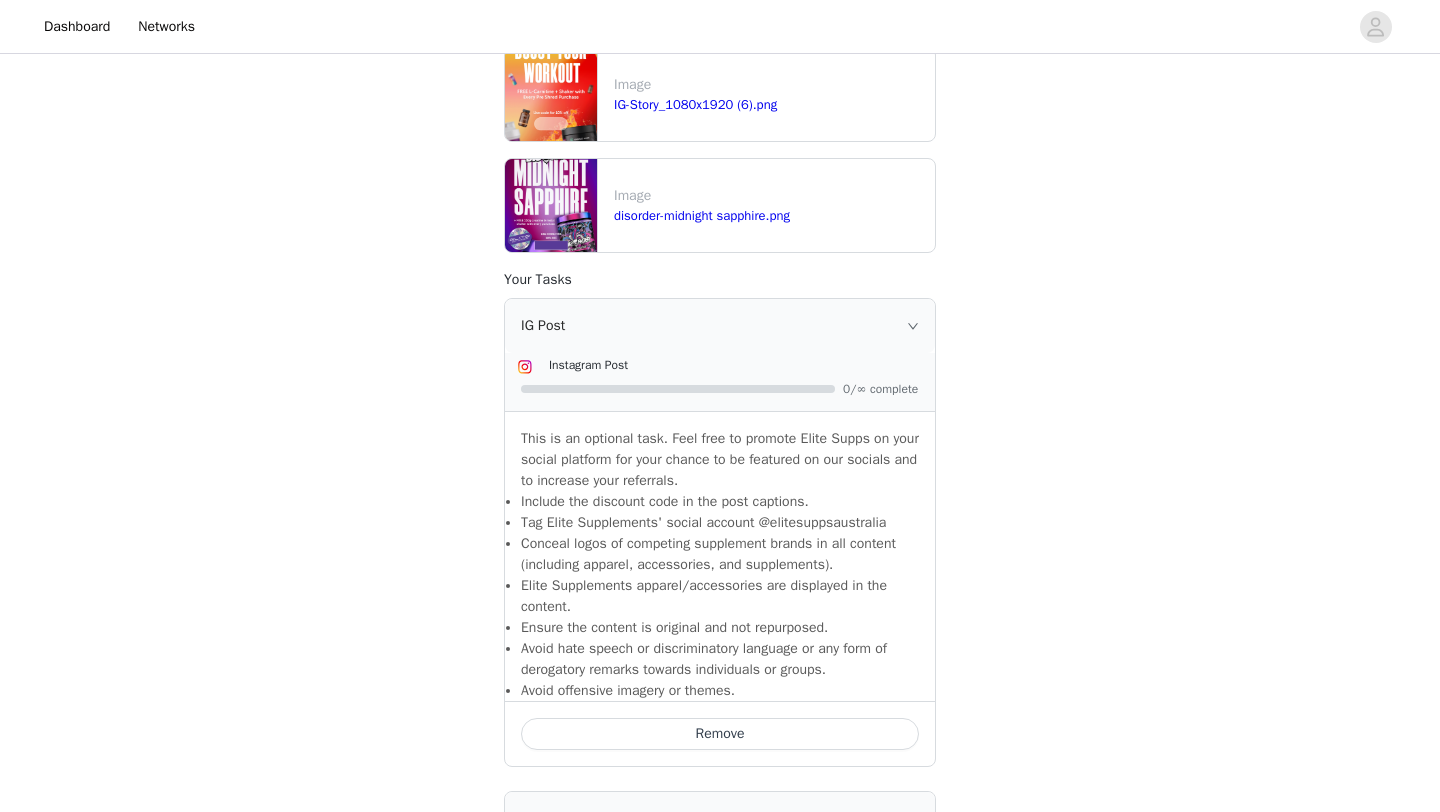 scroll, scrollTop: 1174, scrollLeft: 0, axis: vertical 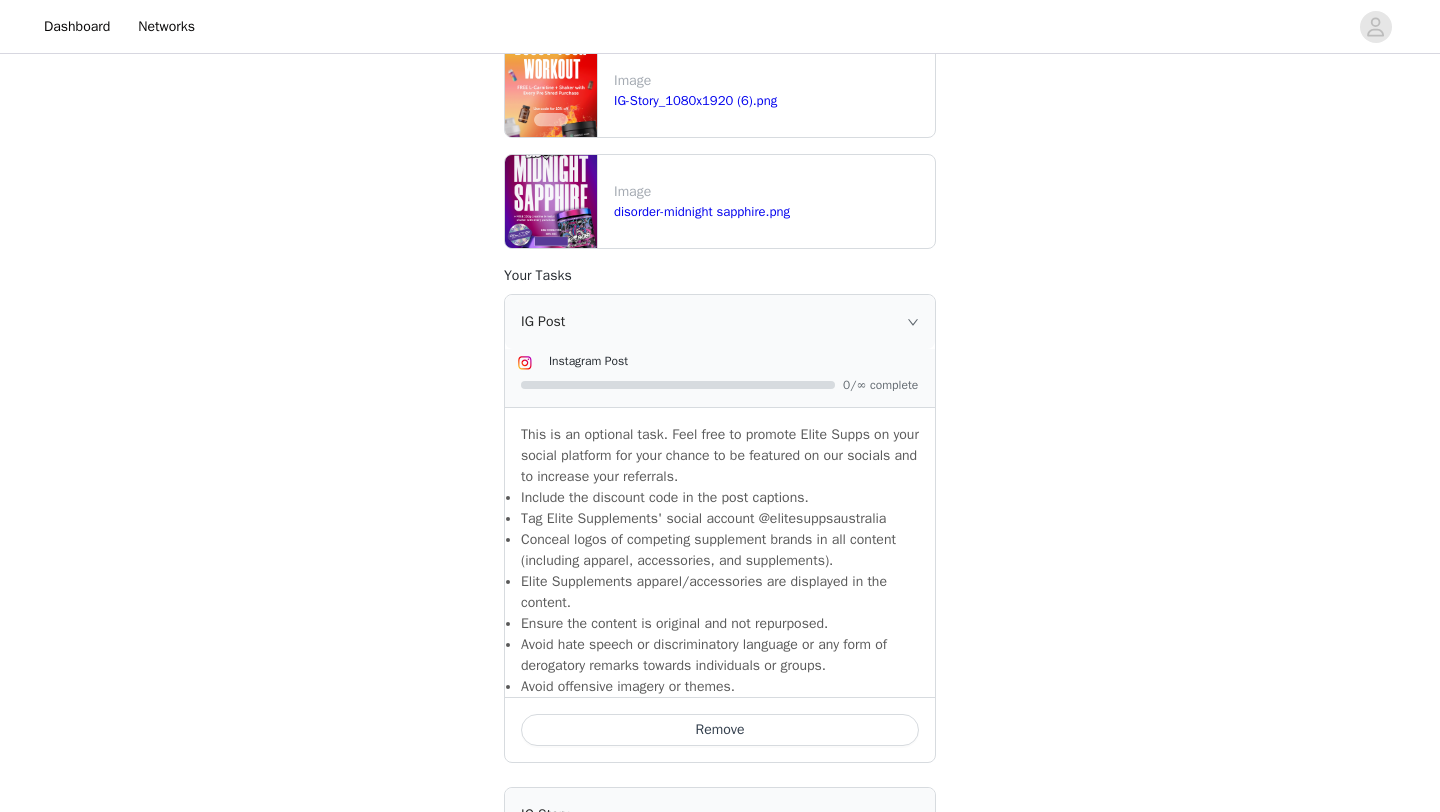 click on "Remove" at bounding box center (720, 730) 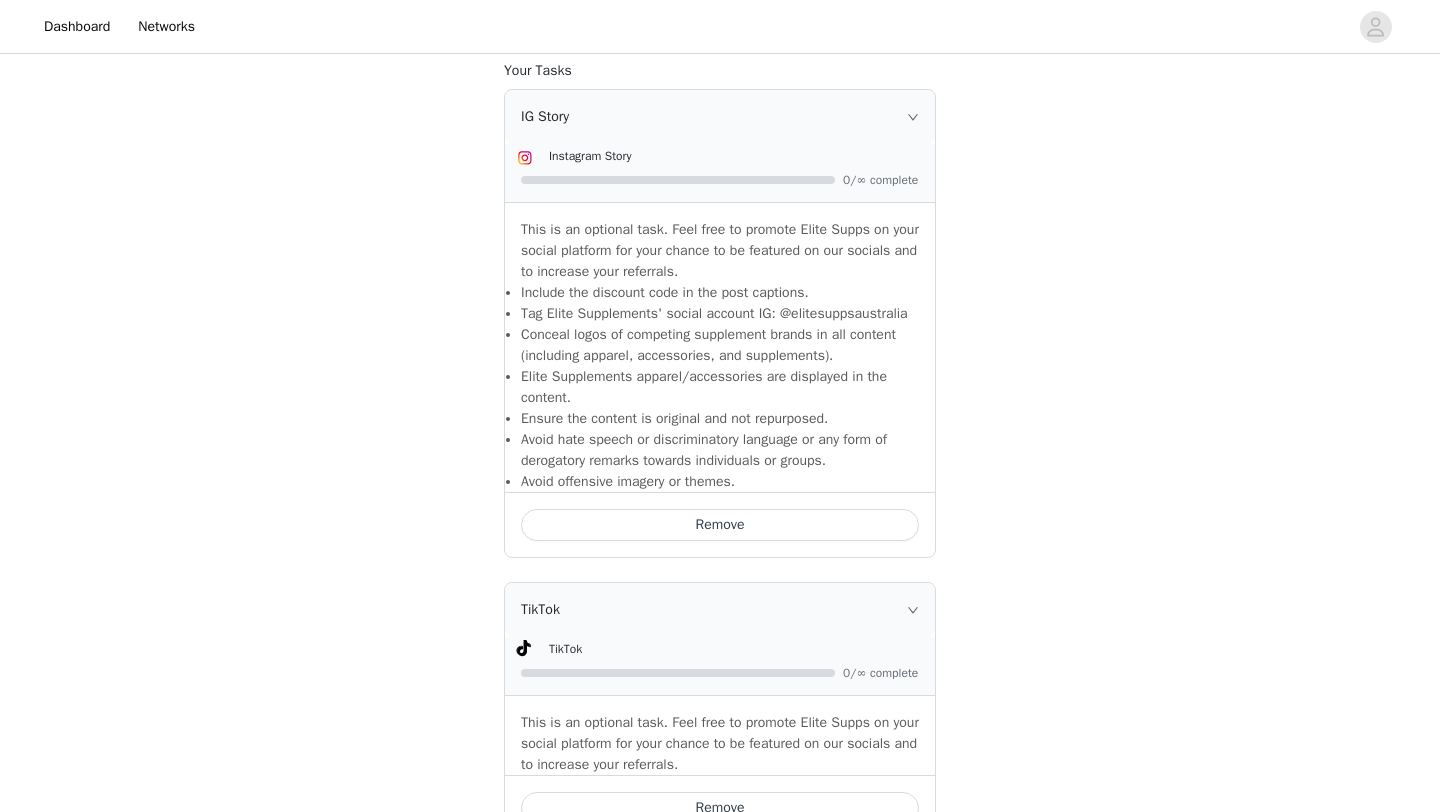 scroll, scrollTop: 1397, scrollLeft: 0, axis: vertical 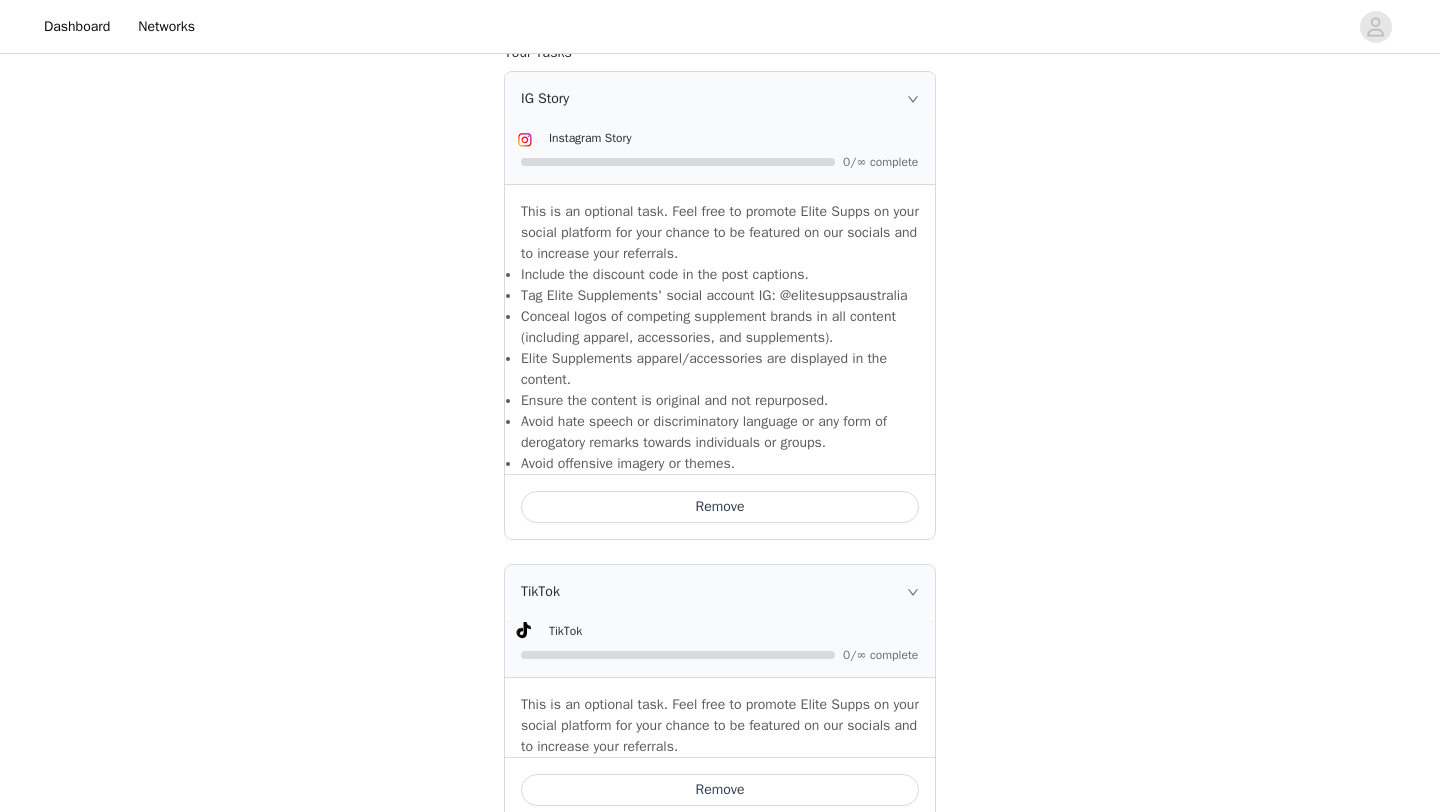 click on "Remove" at bounding box center [720, 507] 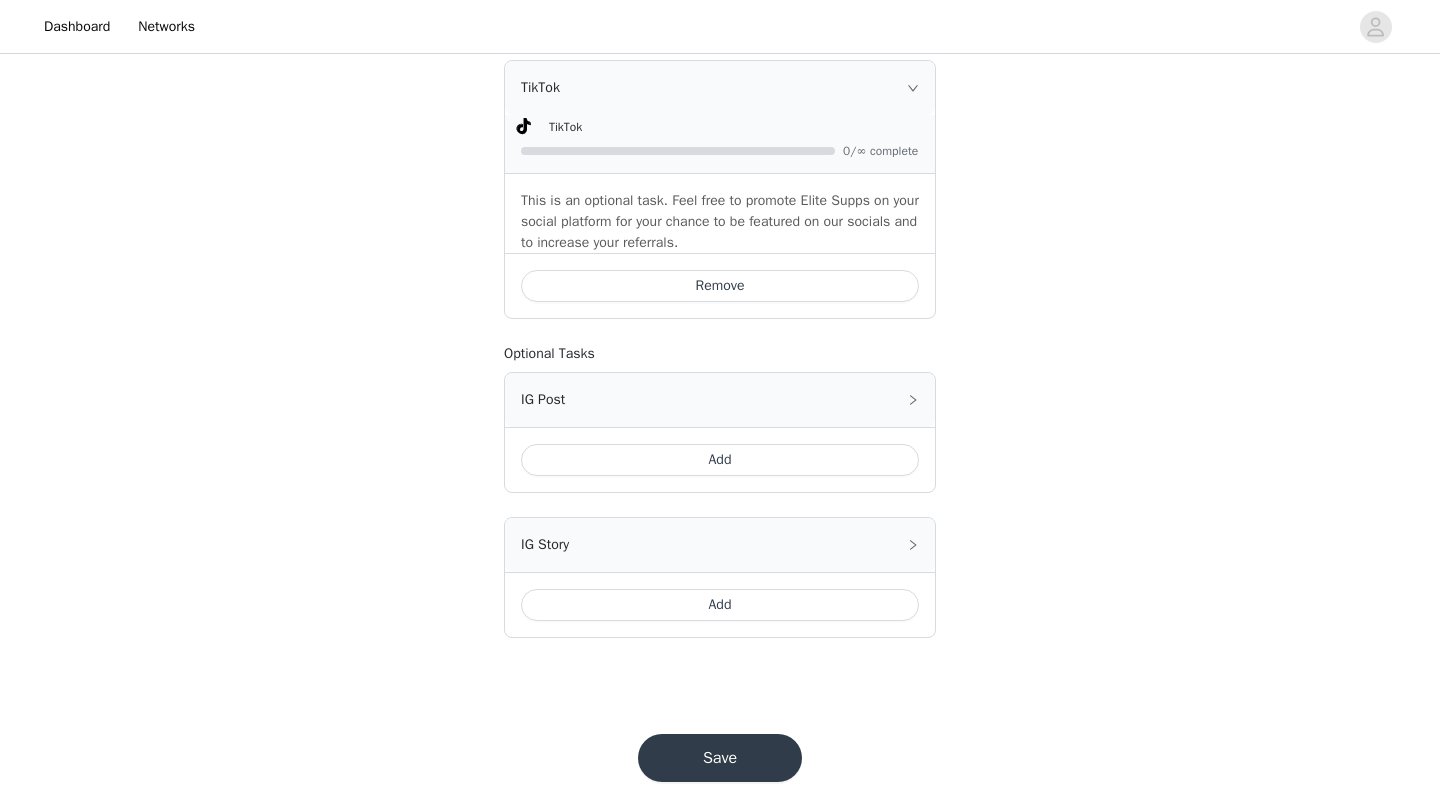 scroll, scrollTop: 1415, scrollLeft: 0, axis: vertical 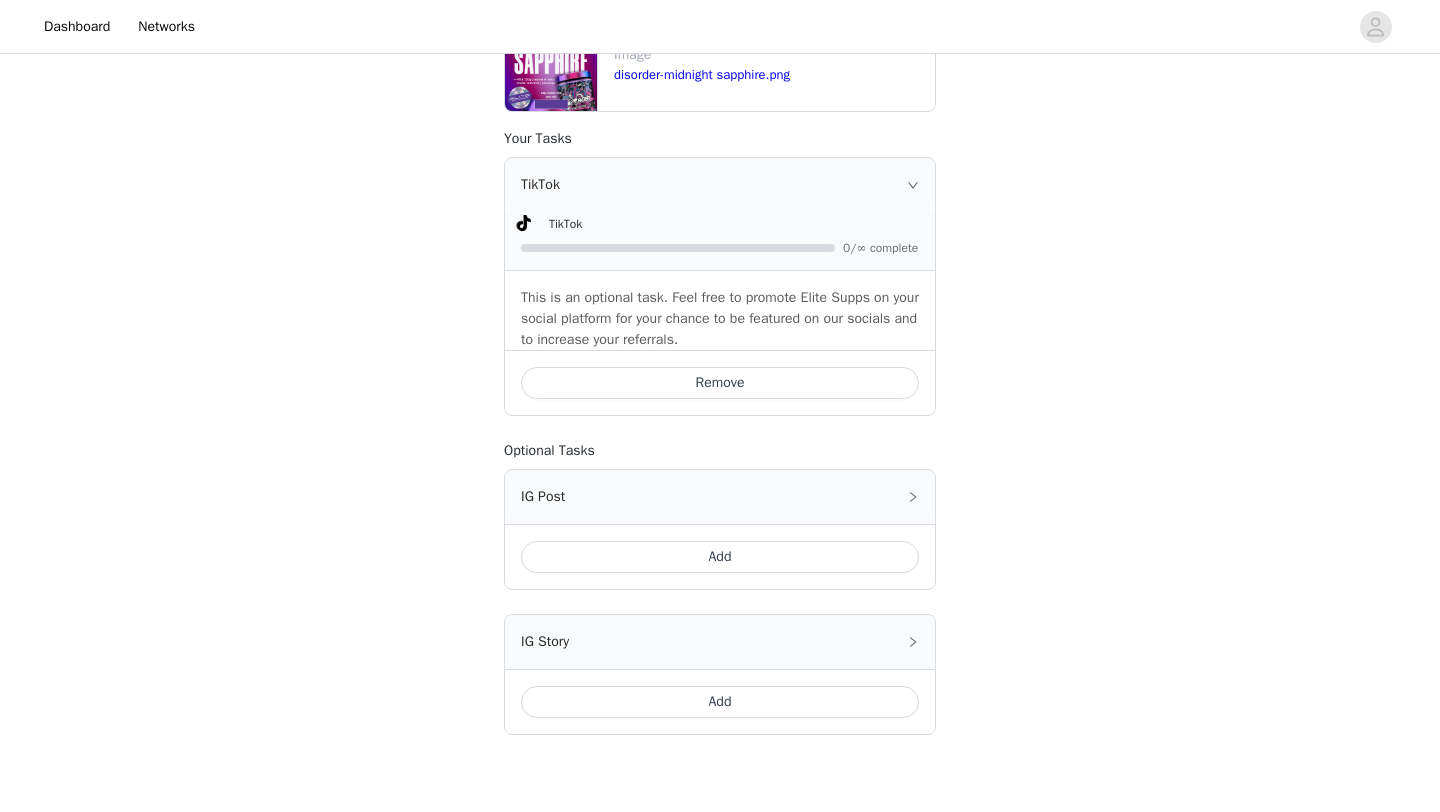 click on "Remove" at bounding box center (720, 383) 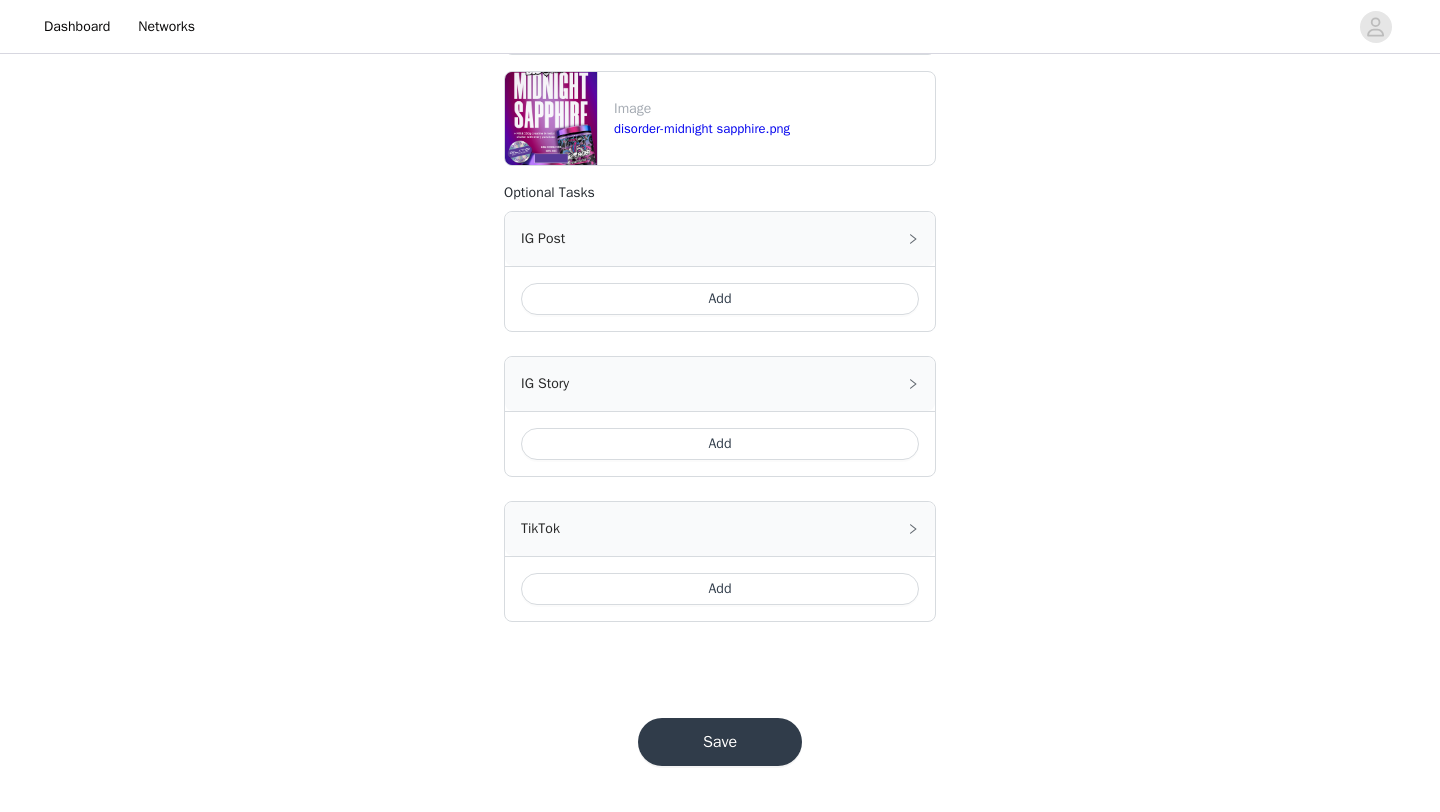 scroll, scrollTop: 1256, scrollLeft: 0, axis: vertical 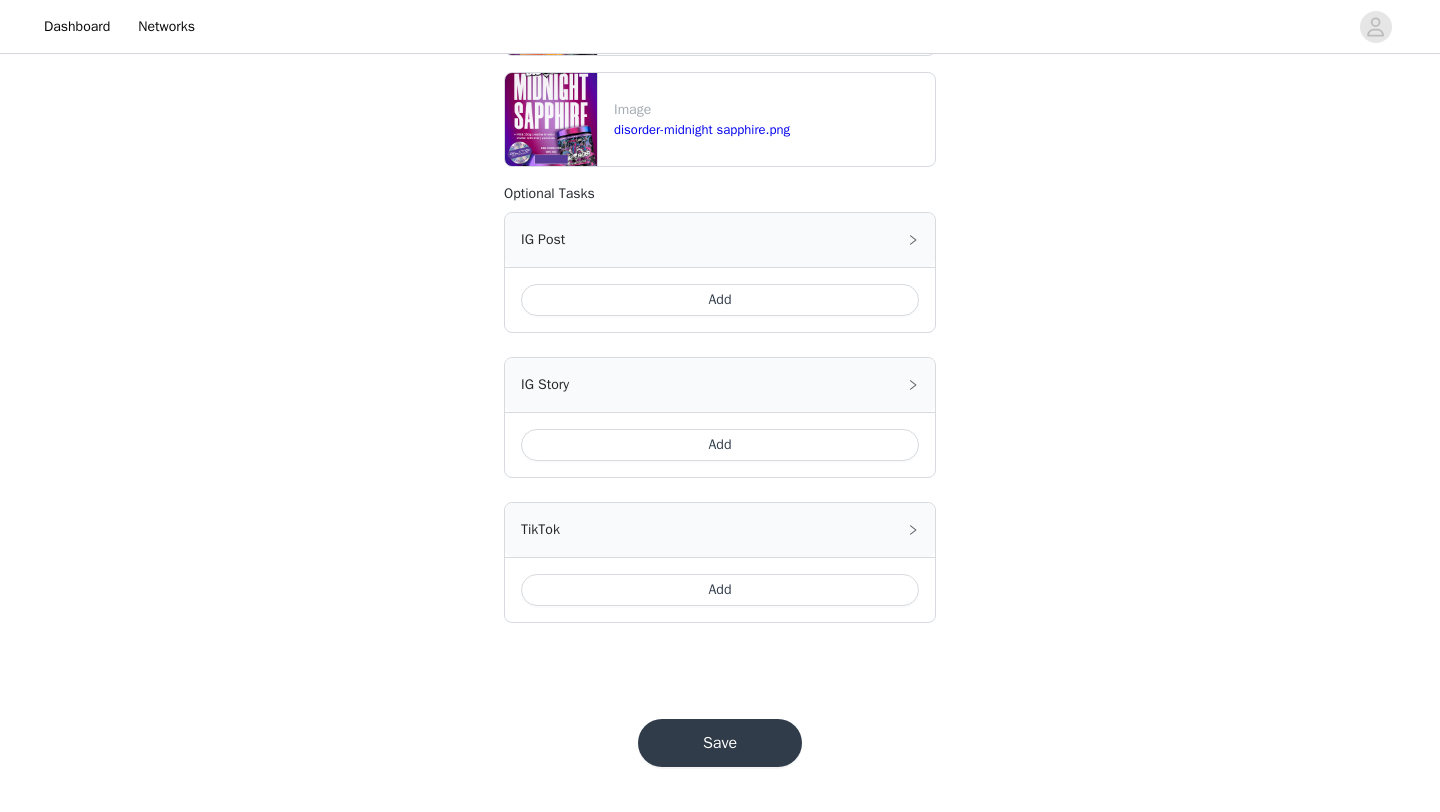 click on "Save" at bounding box center (720, 743) 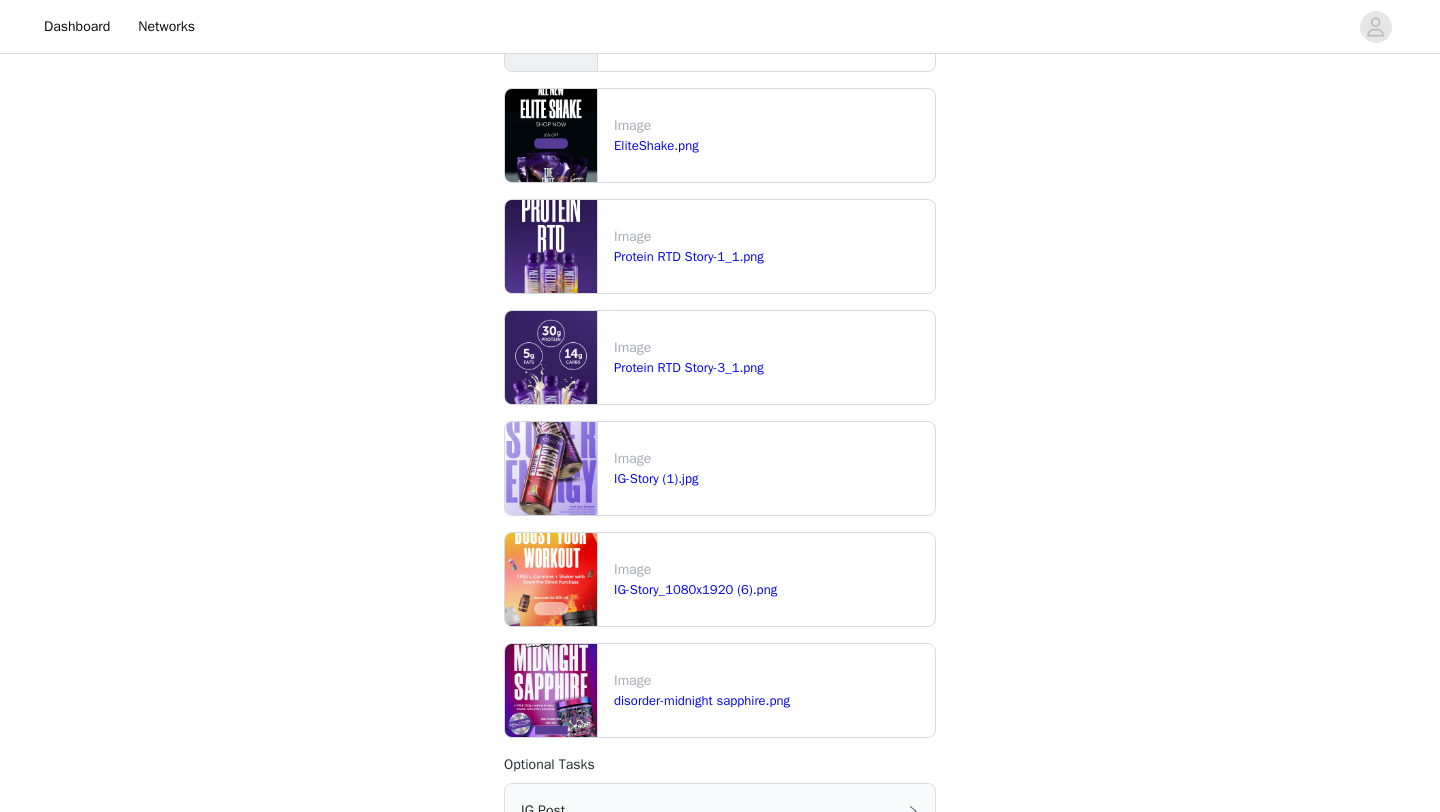 scroll, scrollTop: 1258, scrollLeft: 0, axis: vertical 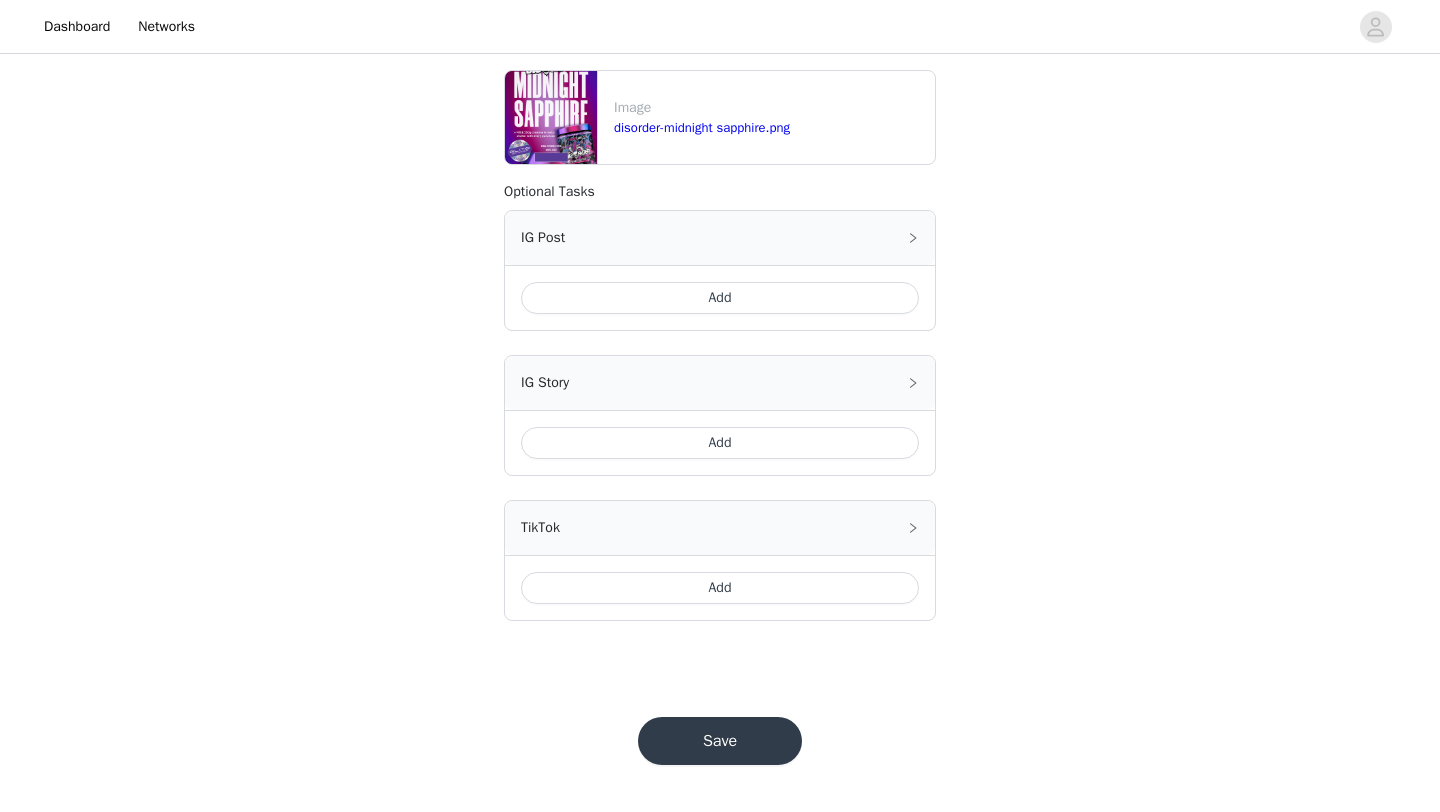click on "Save" at bounding box center (720, 741) 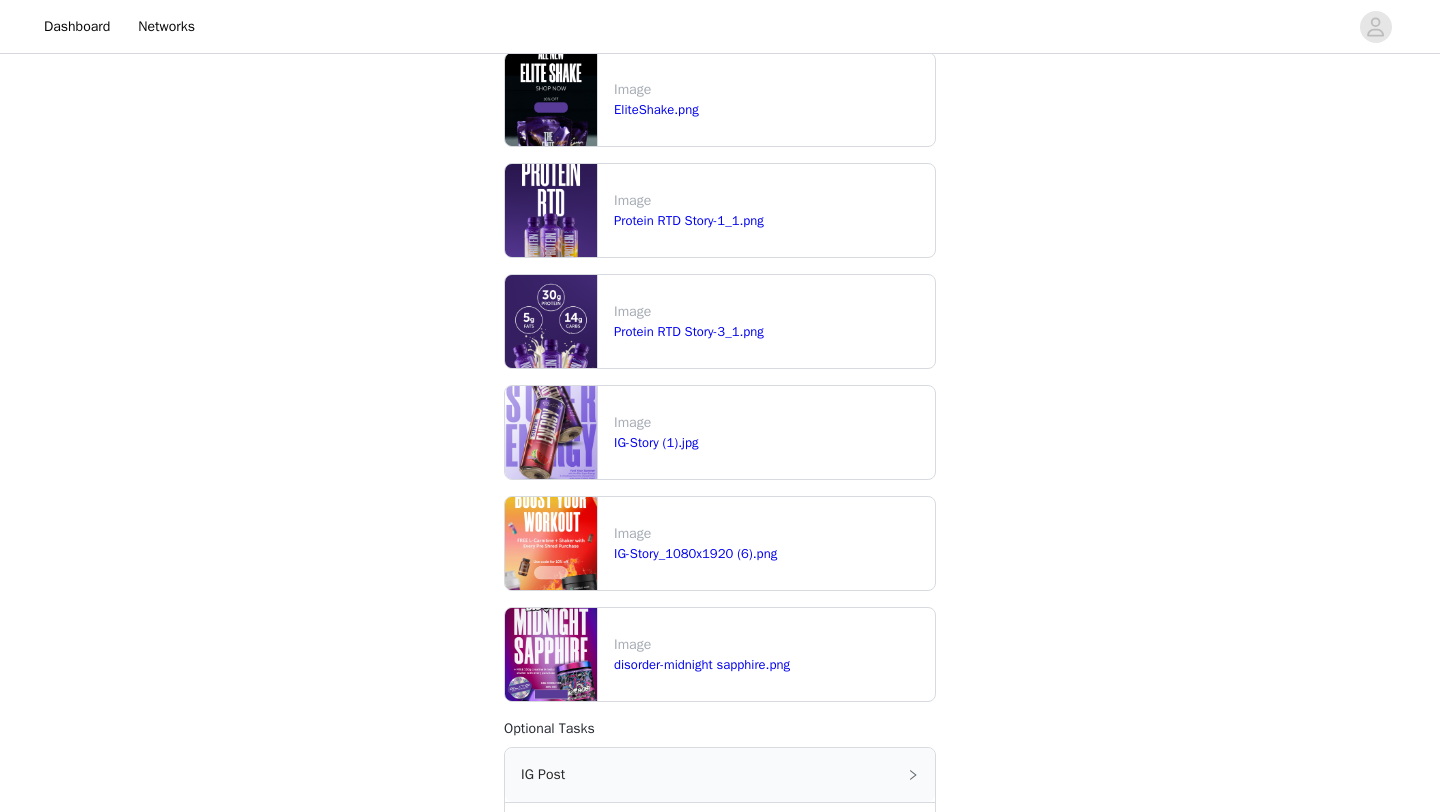 scroll, scrollTop: 706, scrollLeft: 0, axis: vertical 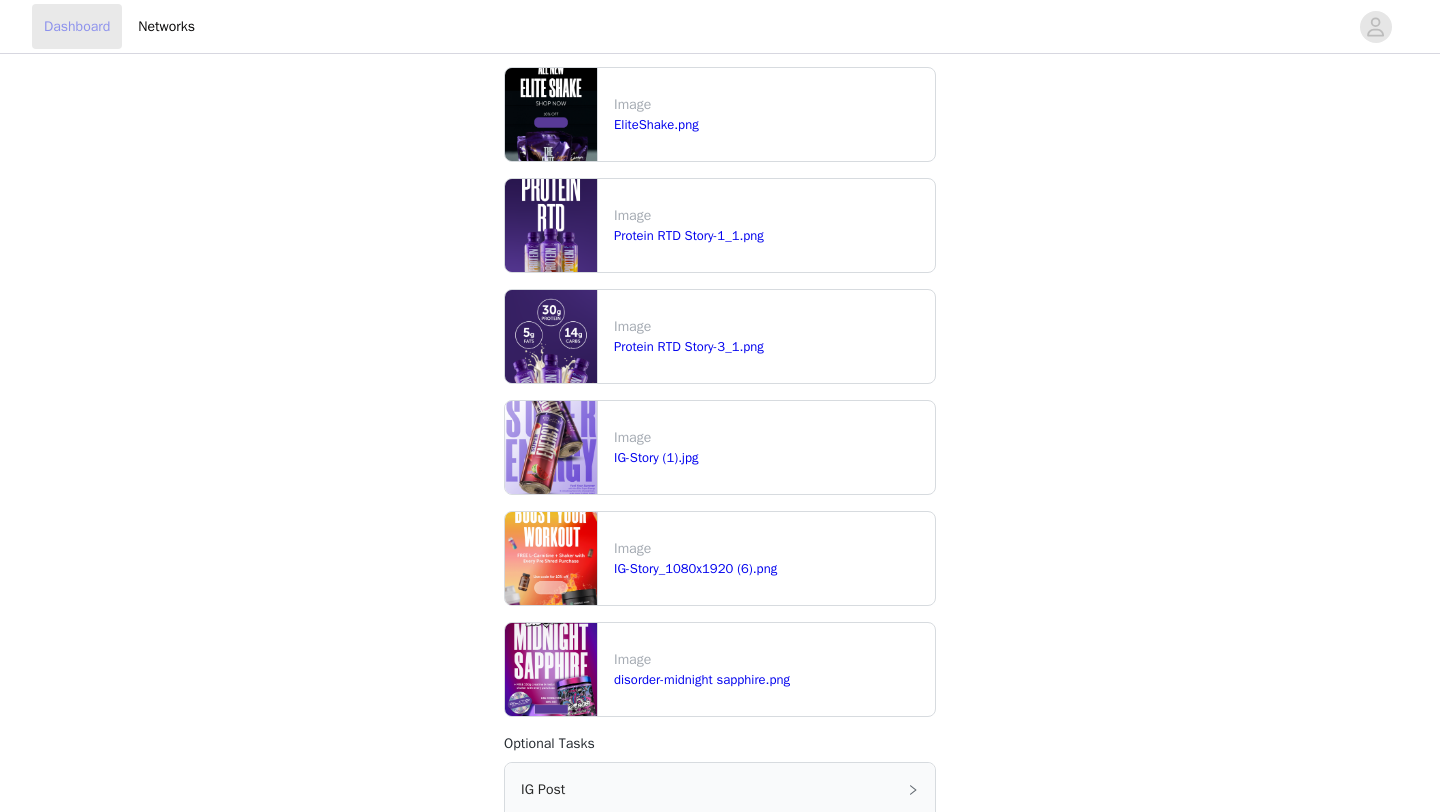 click on "Dashboard" at bounding box center [77, 26] 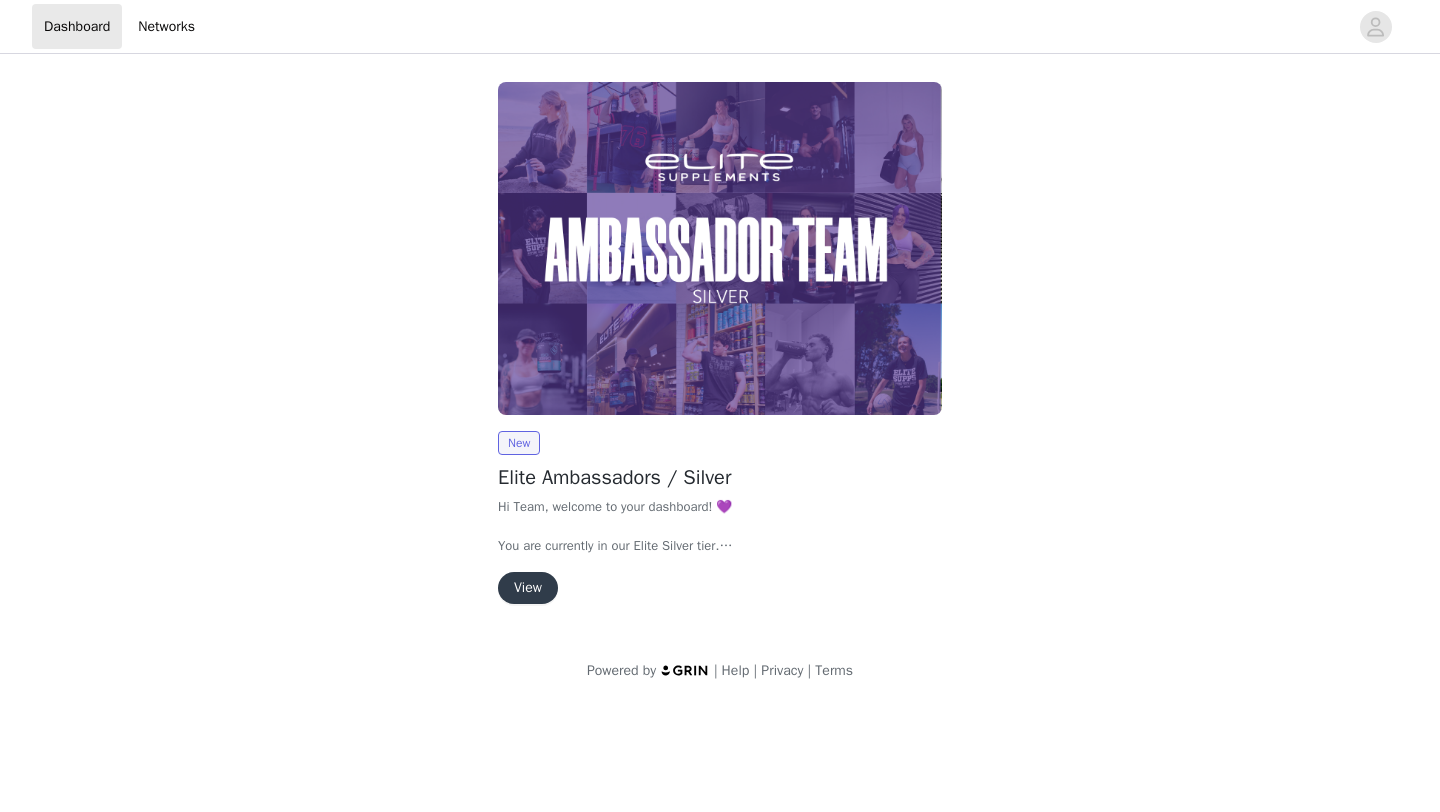 click on "View" at bounding box center [528, 588] 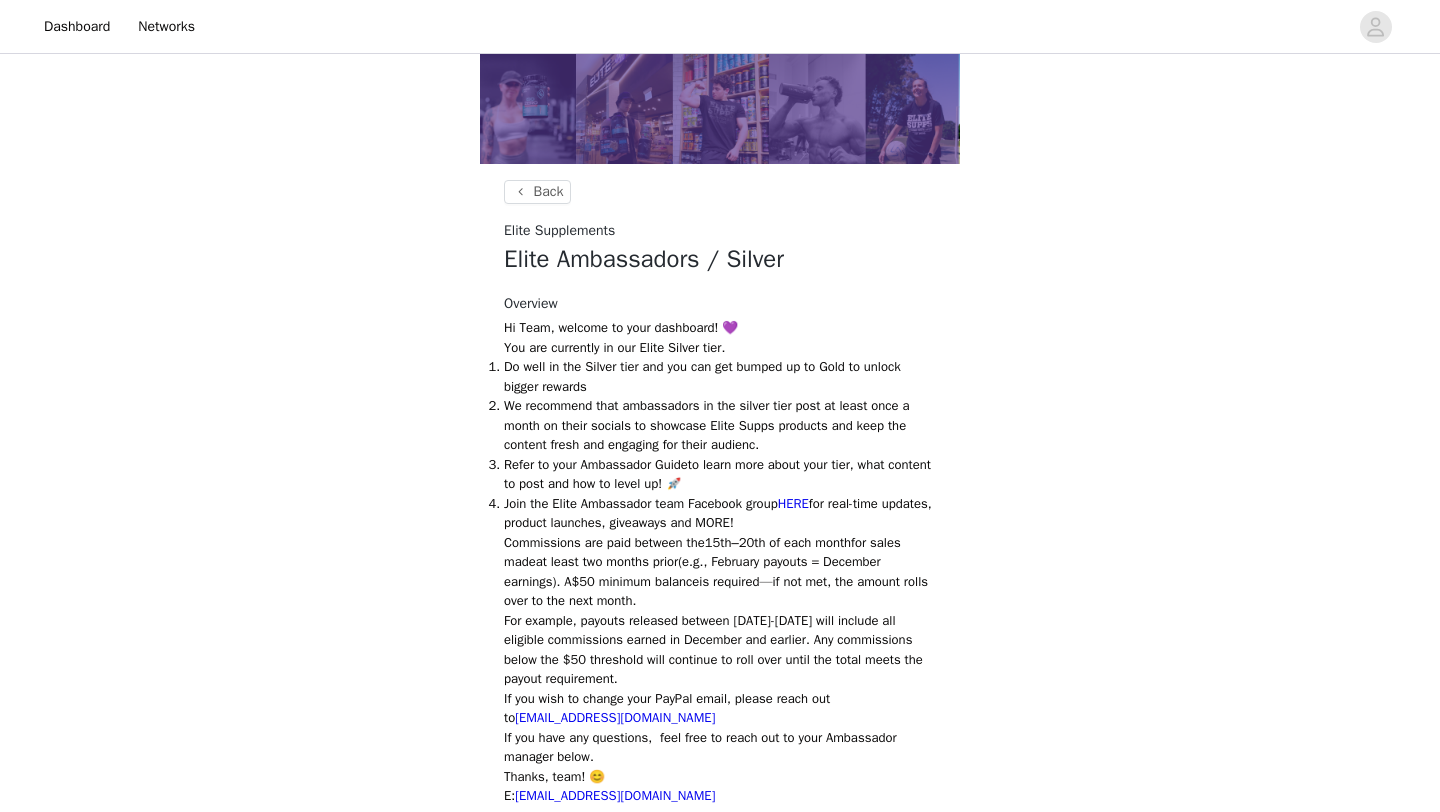 scroll, scrollTop: 0, scrollLeft: 0, axis: both 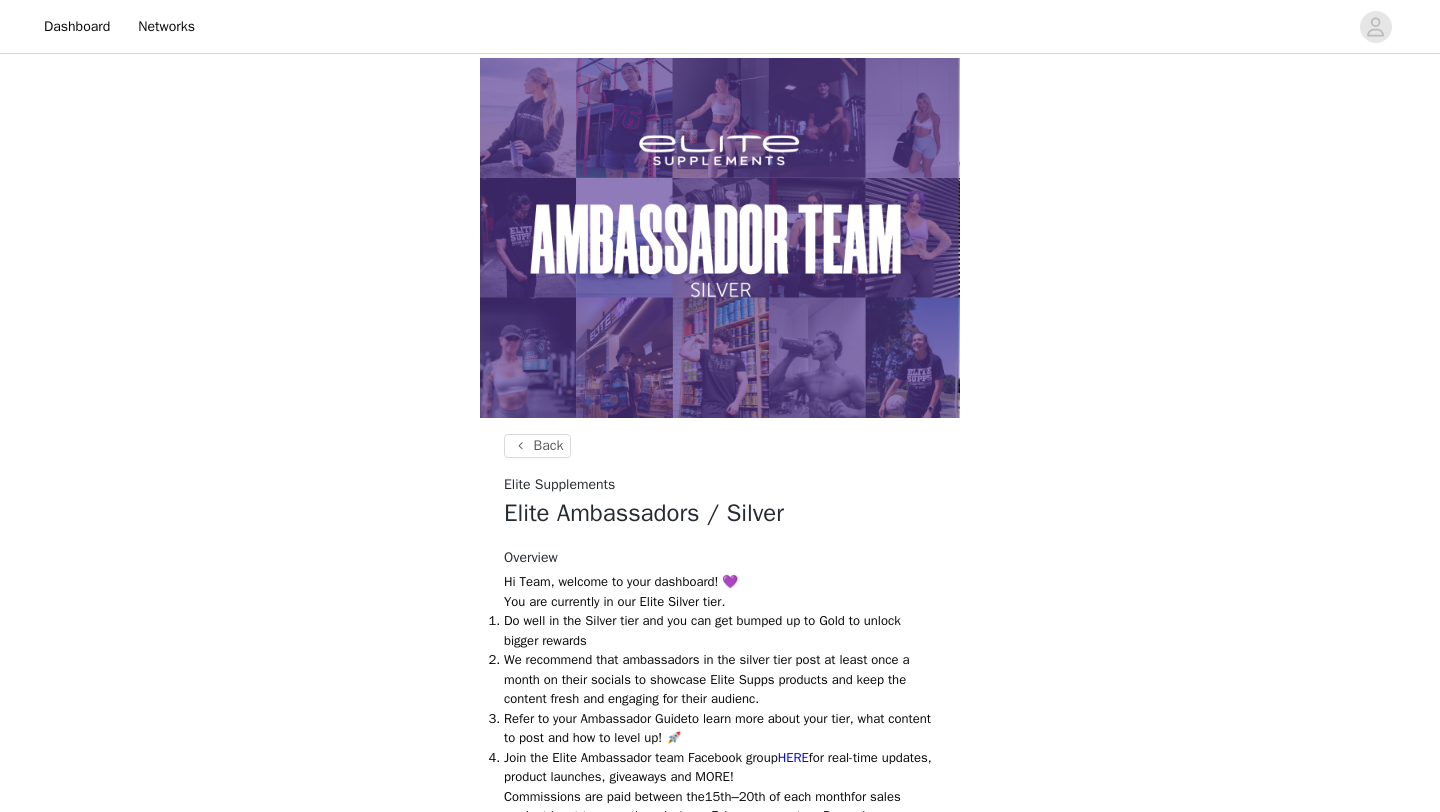 click on "Back     Elite Supplements
Elite Ambassadors / Silver
Overview   Hi Team, welcome to your dashboard! 💜
You are currently in our Elite Silver tier.
Do well in the Silver tier and you can get bumped up to Gold to unlock bigger rewards
We recommend that ambassadors in the silver tier post at least once a month on their socials to showcase Elite Supps products and keep the content fresh and engaging for their audienc.
Refer to your Ambassador Guide  to learn more about your tier, what content to post and how to level up! 🚀
Join the Elite Ambassador team Facebook group  HERE  for real-time updates, product launches, giveaways and MORE!
Commissions are paid between the  15th–20th of each month  for sales made  at least two months prior  (e.g., February payouts = December earnings). A  $50 minimum balance  is required—if not met, the amount rolls over to the next month.
If you wish to change your PayPal email, please reach out to" at bounding box center (720, 988) 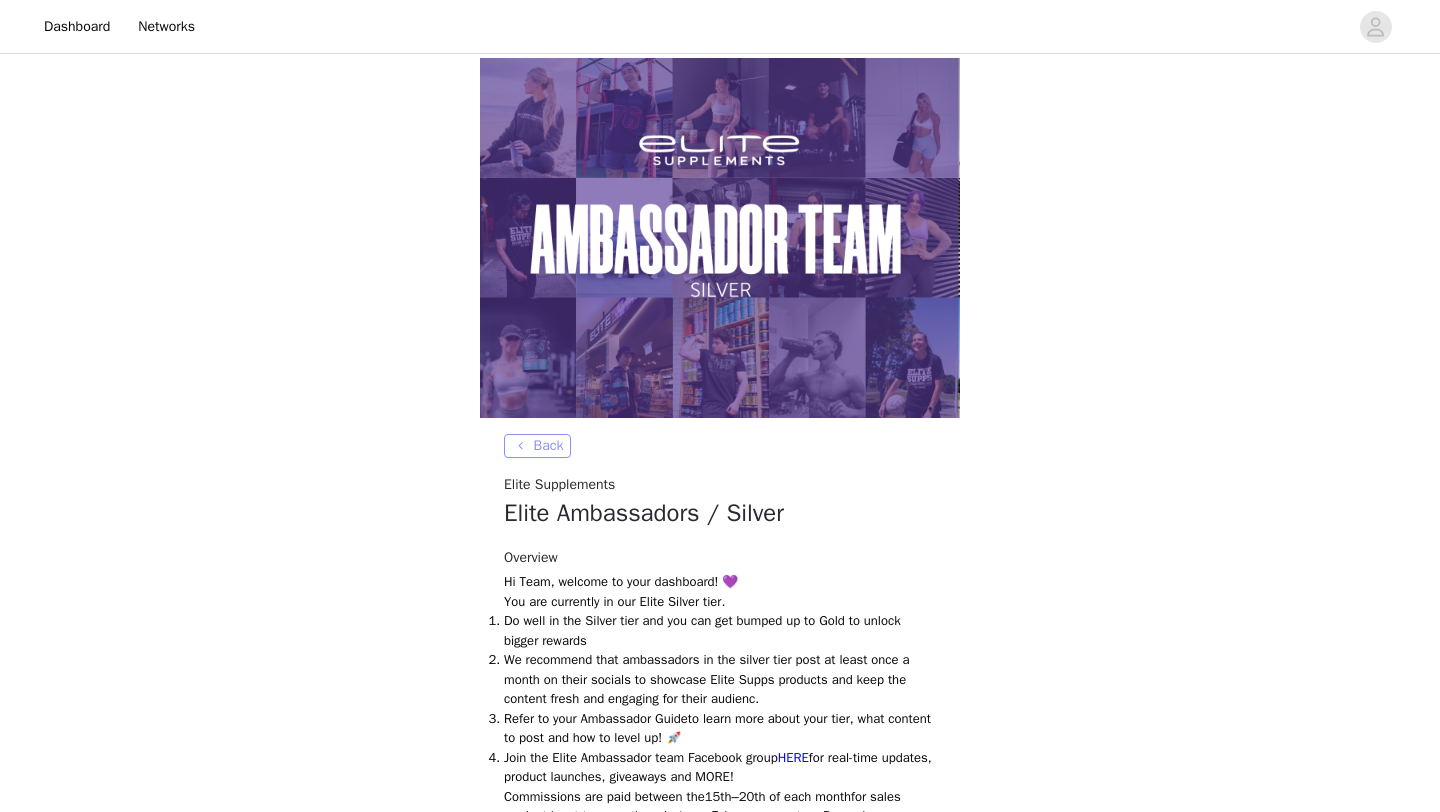 click on "Back" at bounding box center [537, 446] 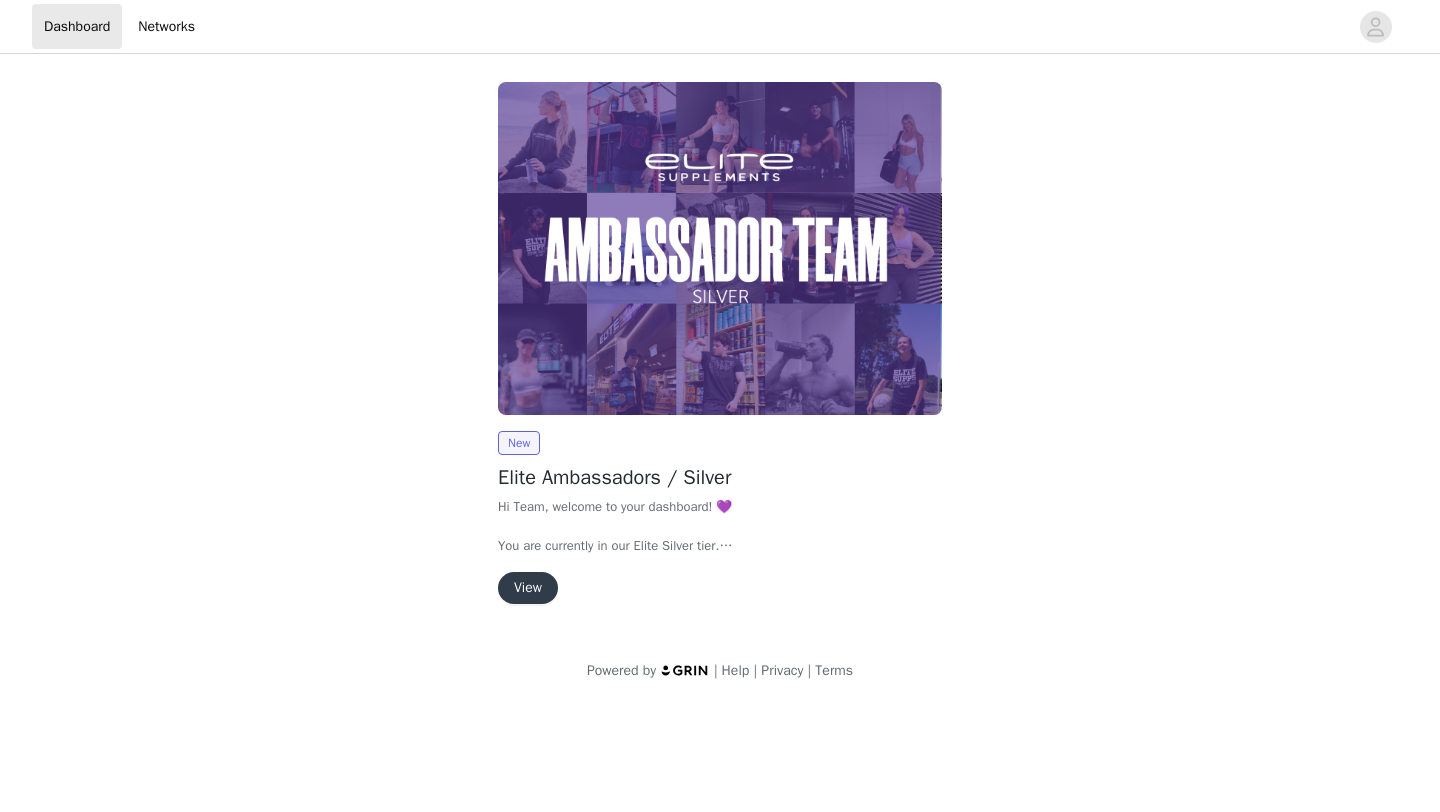 click on "View" at bounding box center (528, 588) 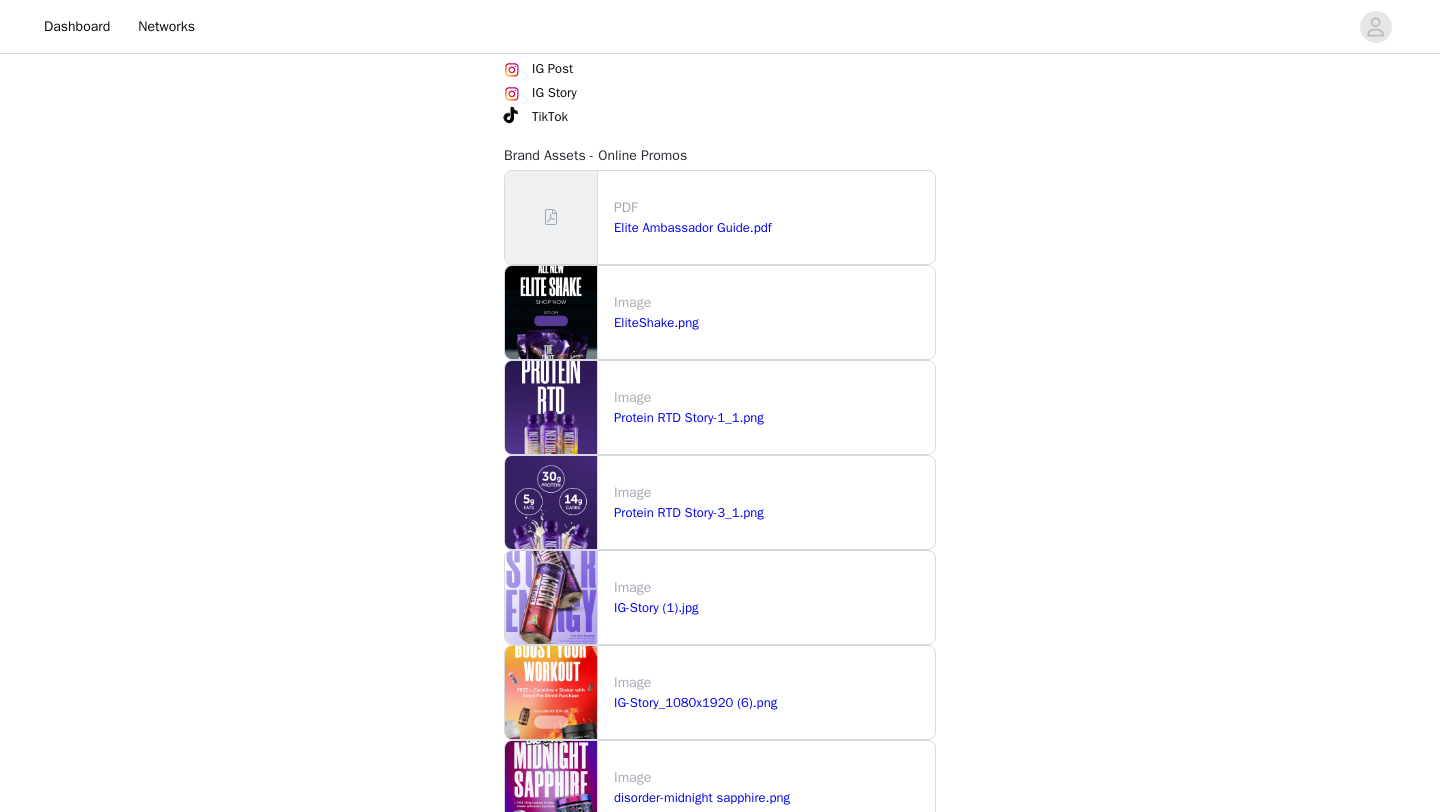 scroll, scrollTop: 1202, scrollLeft: 0, axis: vertical 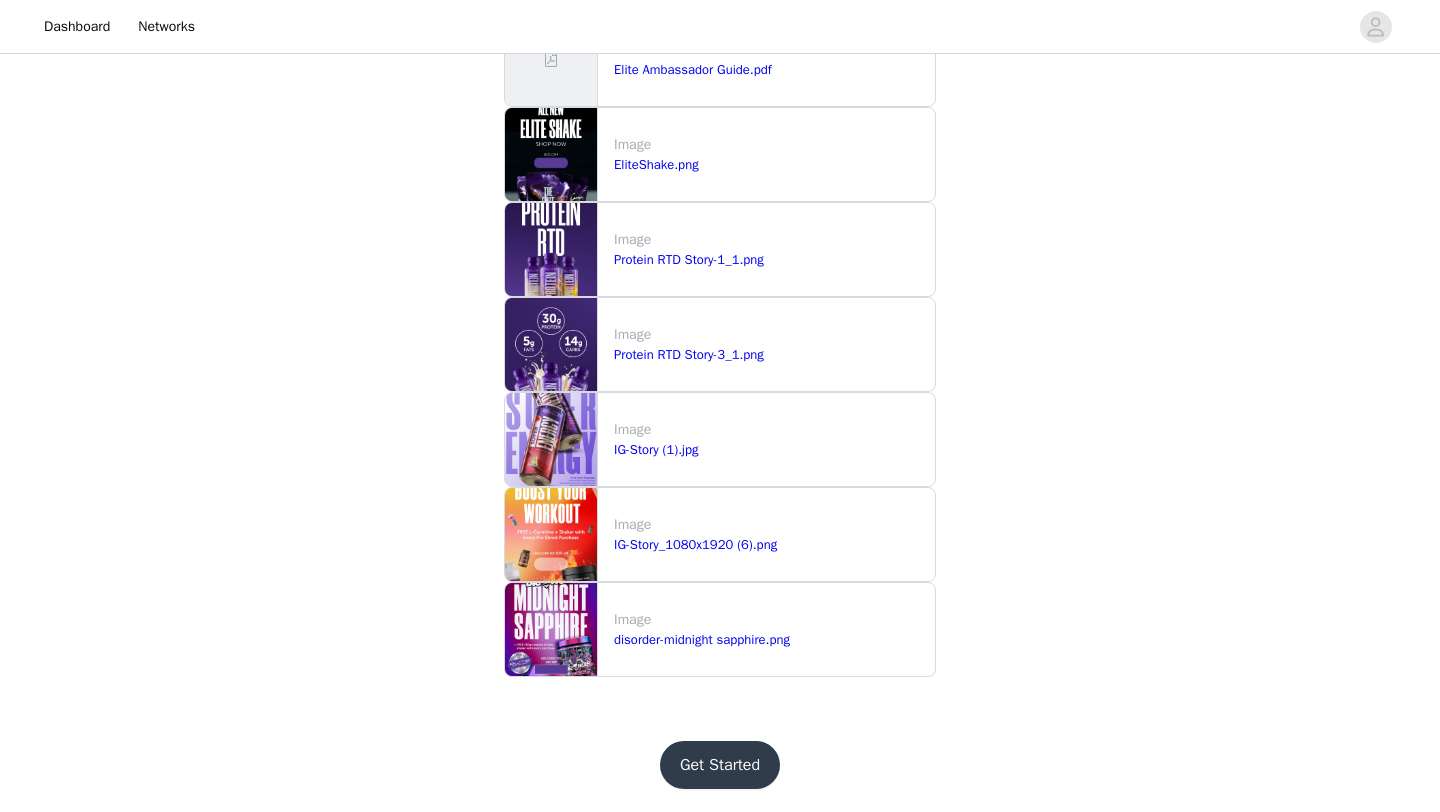 click on "Get Started" at bounding box center [720, 765] 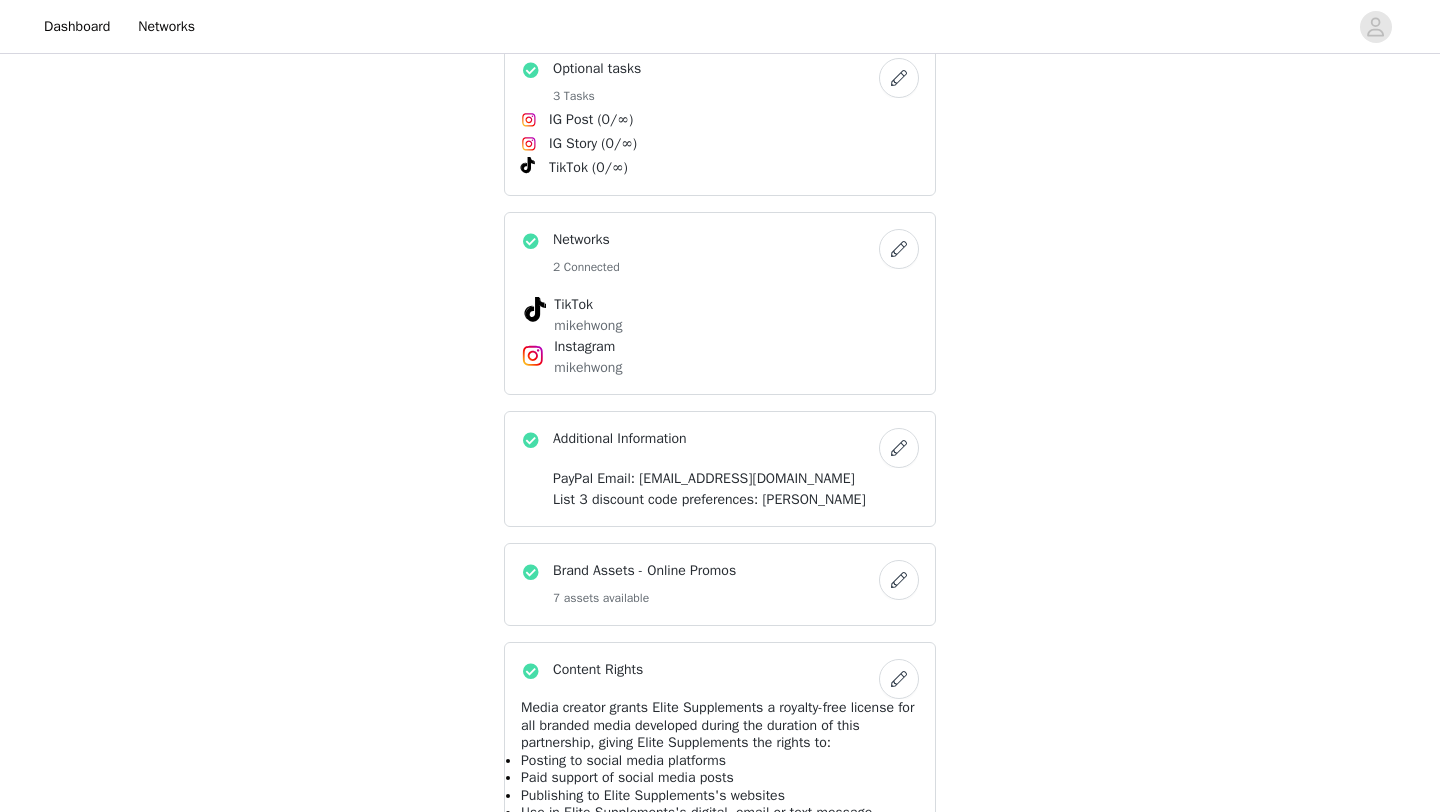 scroll, scrollTop: 527, scrollLeft: 0, axis: vertical 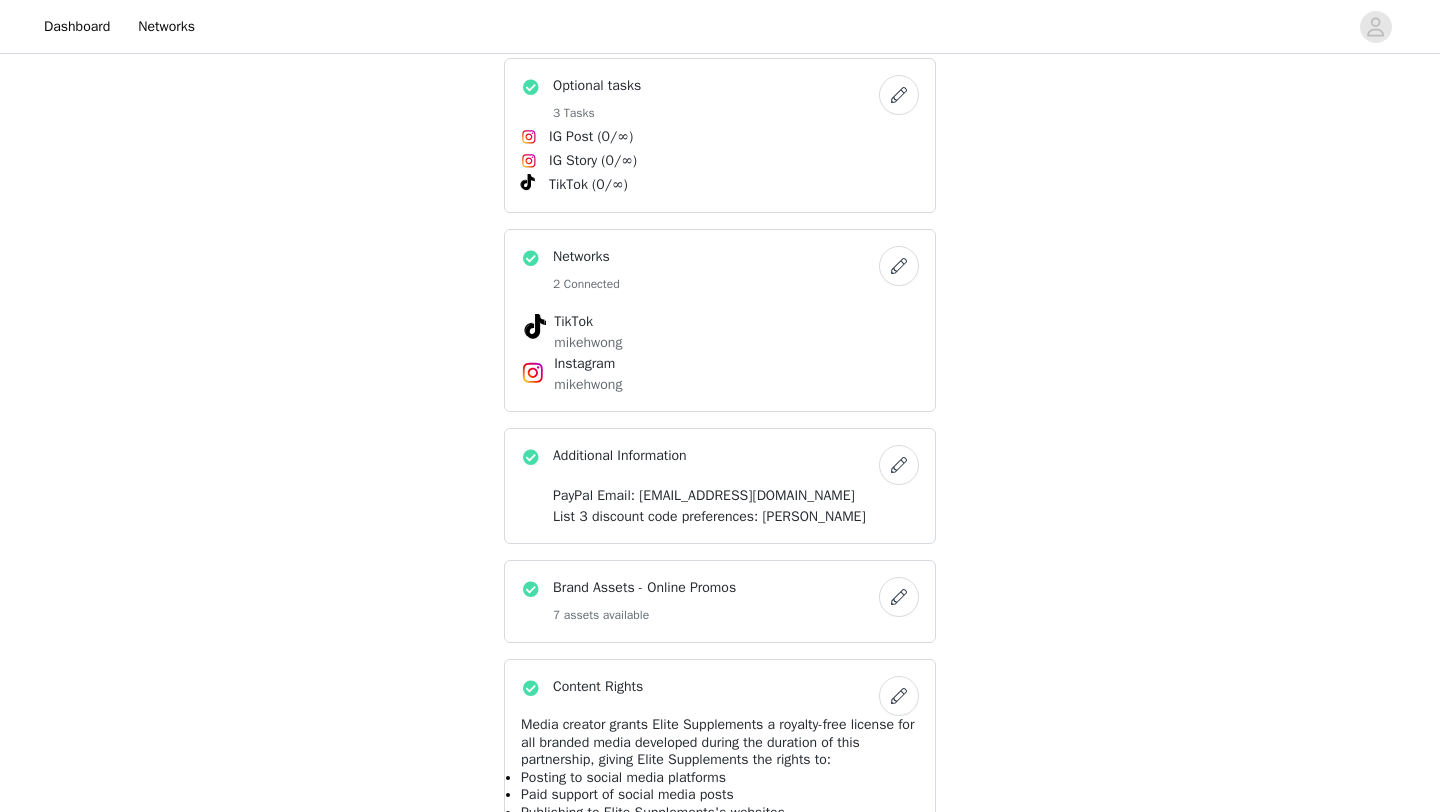 click at bounding box center (899, 95) 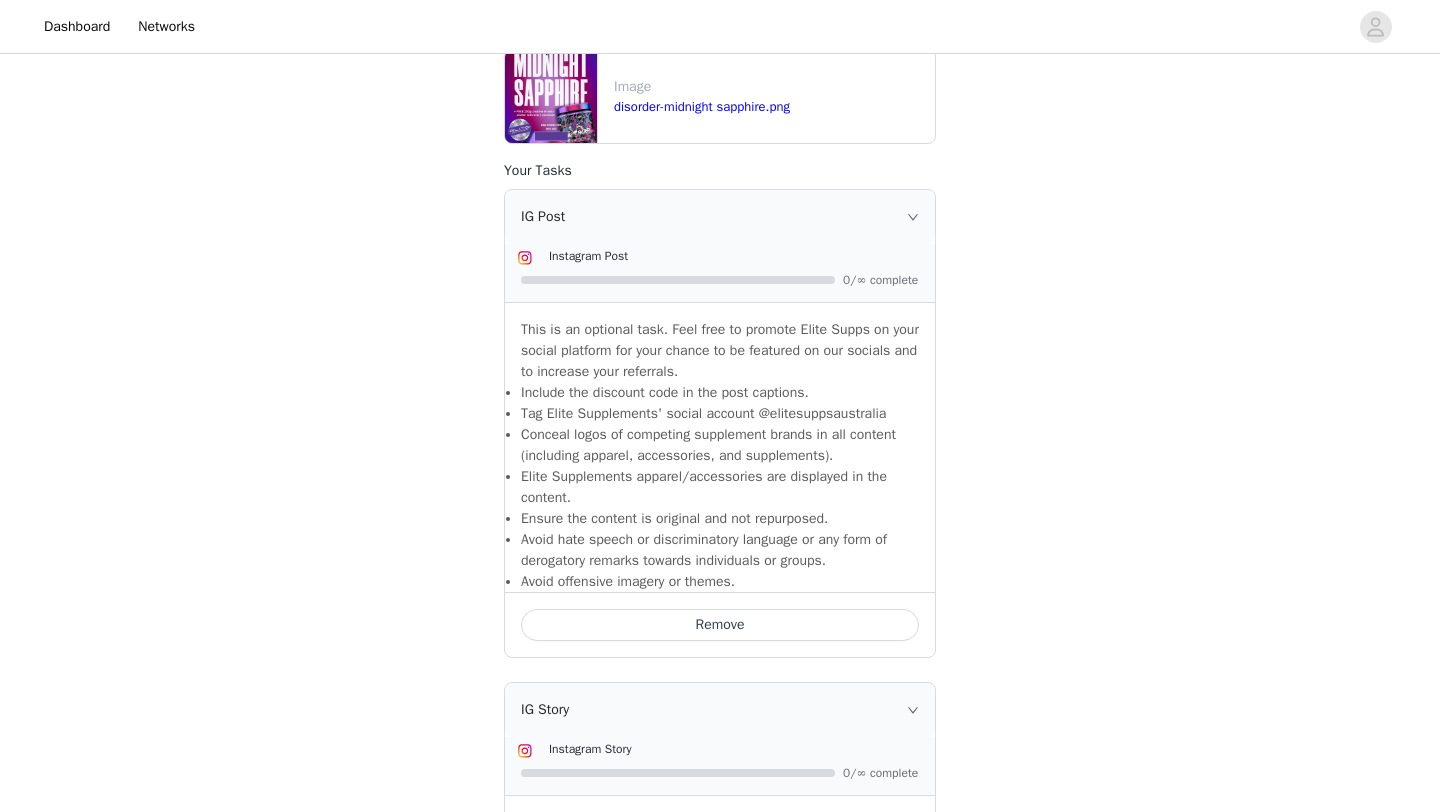 scroll, scrollTop: 1281, scrollLeft: 0, axis: vertical 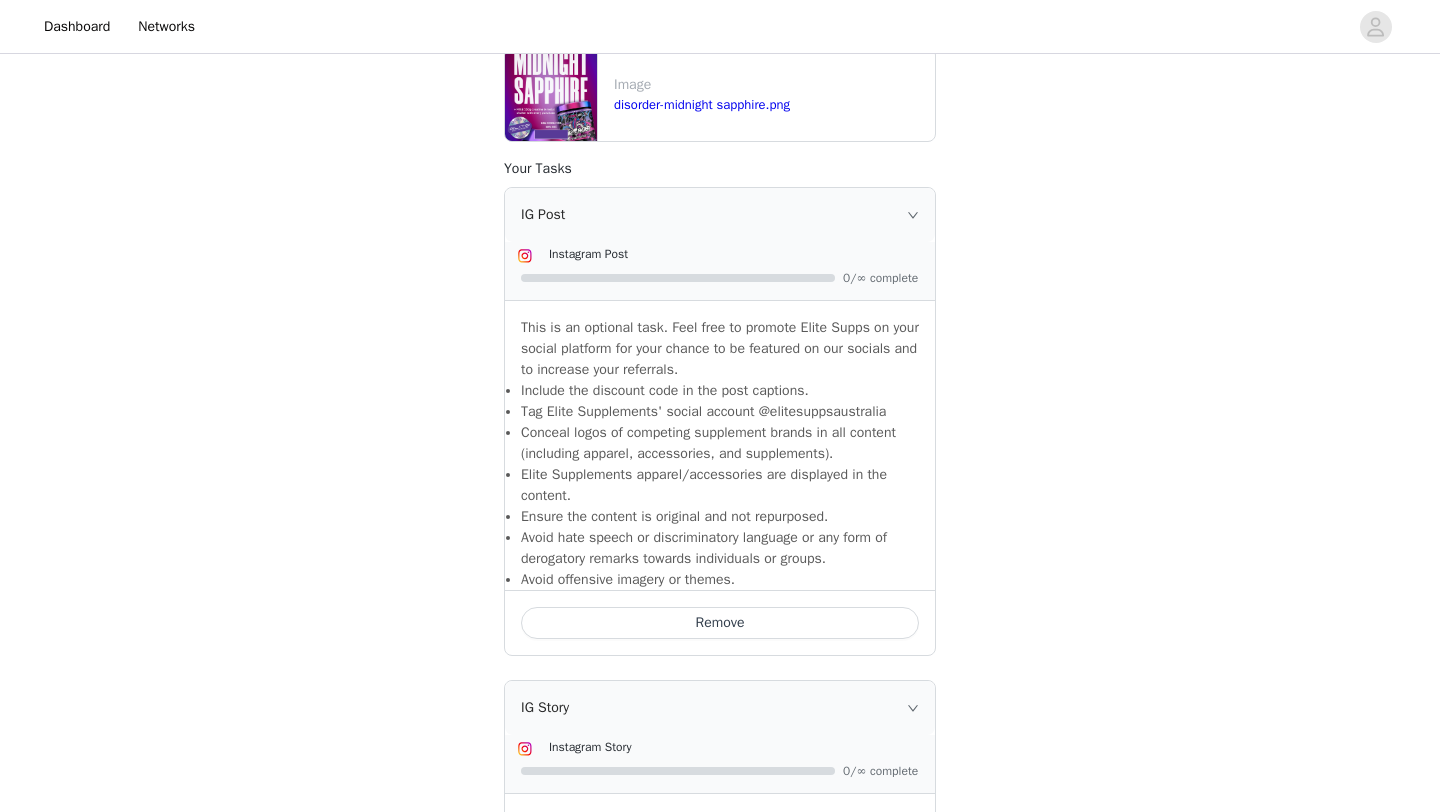 click on "Remove" at bounding box center (720, 622) 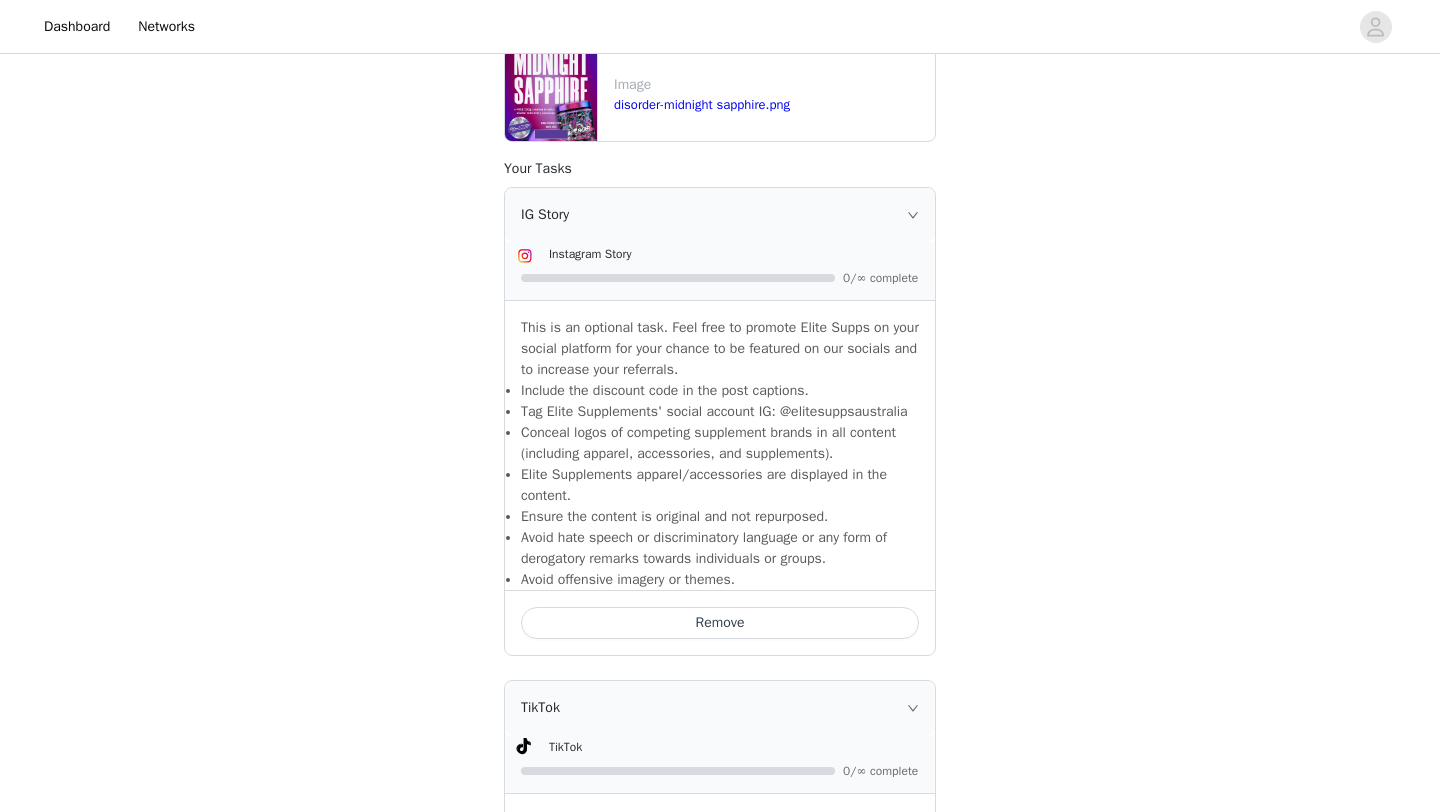 click on "Remove" at bounding box center [720, 623] 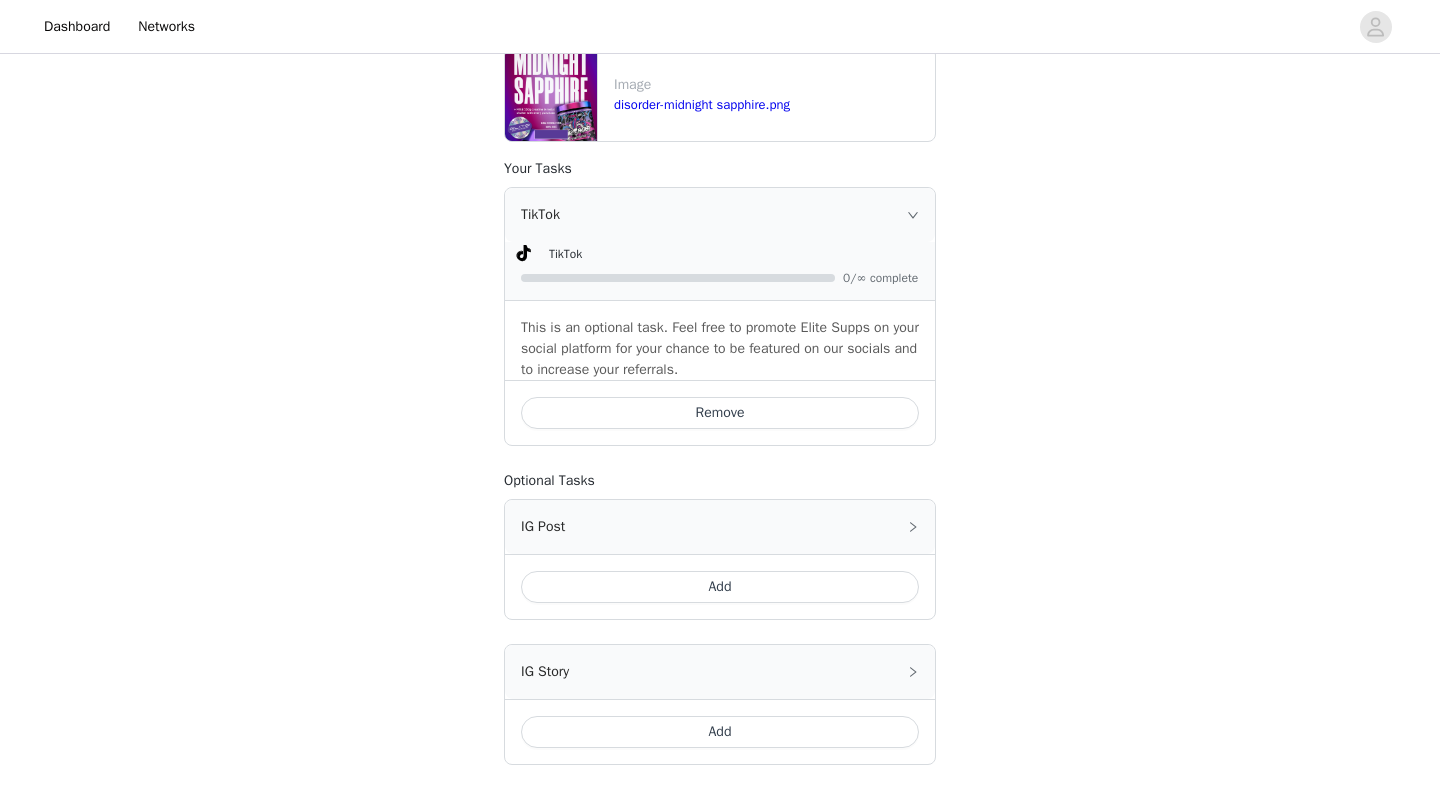 click on "Remove" at bounding box center (720, 413) 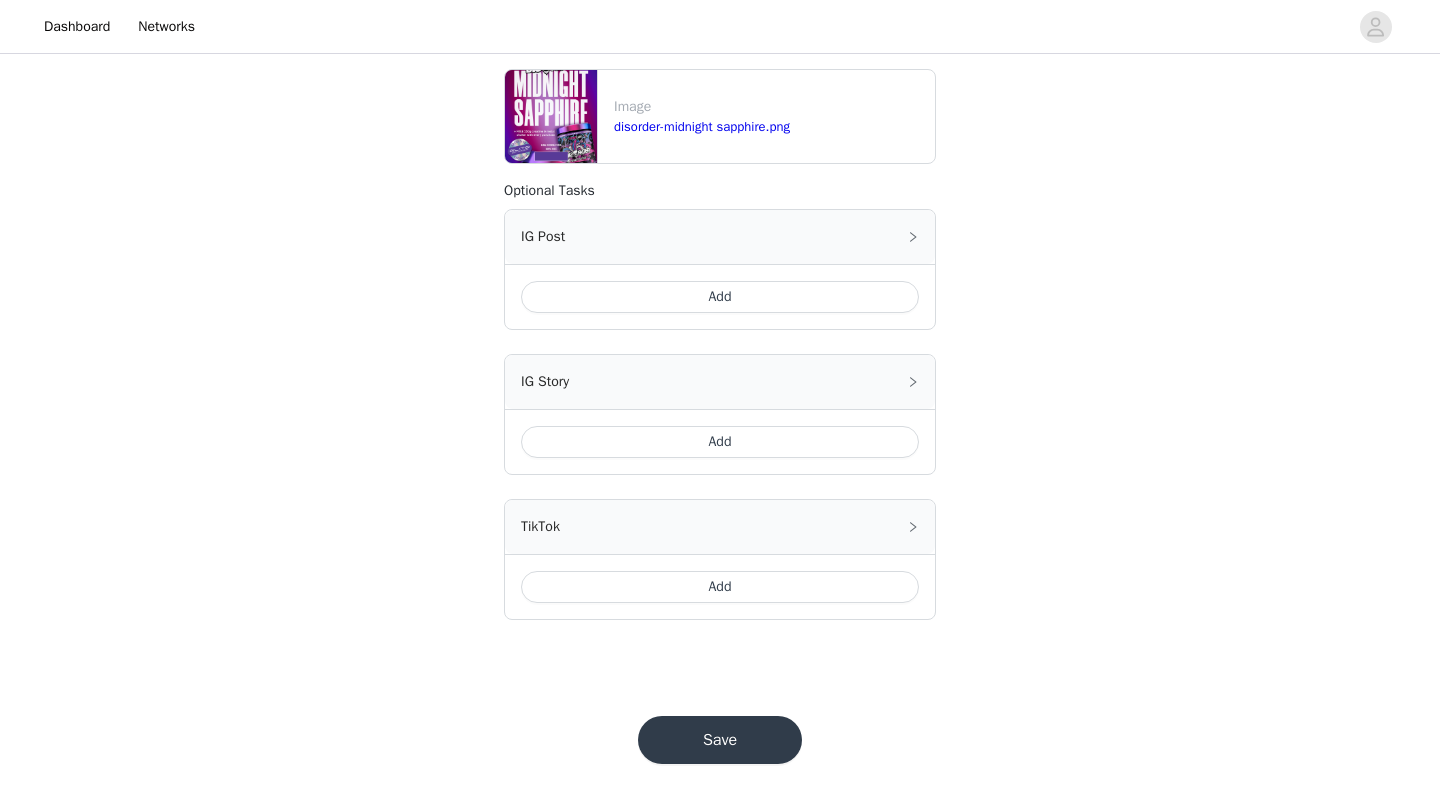 scroll, scrollTop: 1258, scrollLeft: 0, axis: vertical 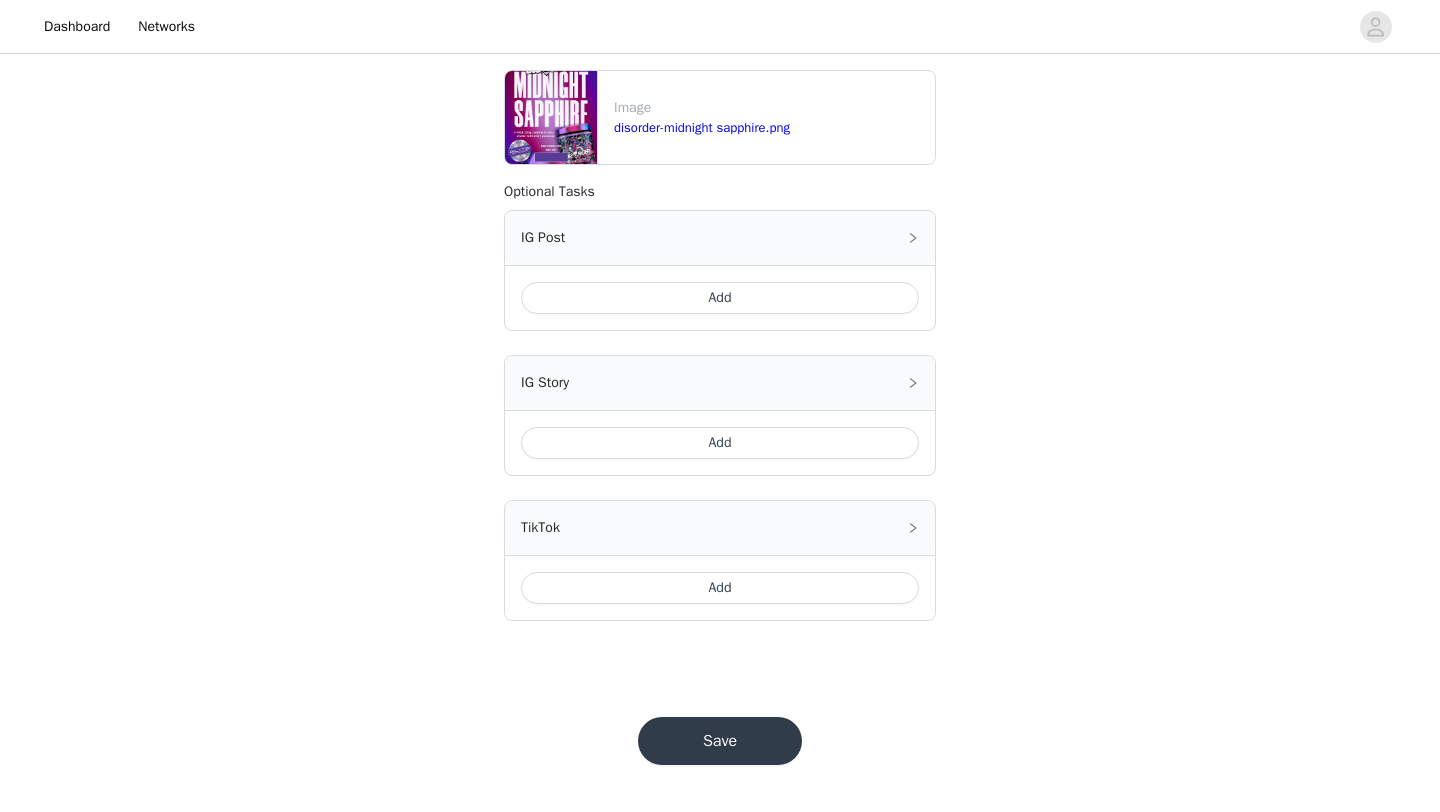 click on "Save" at bounding box center [720, 741] 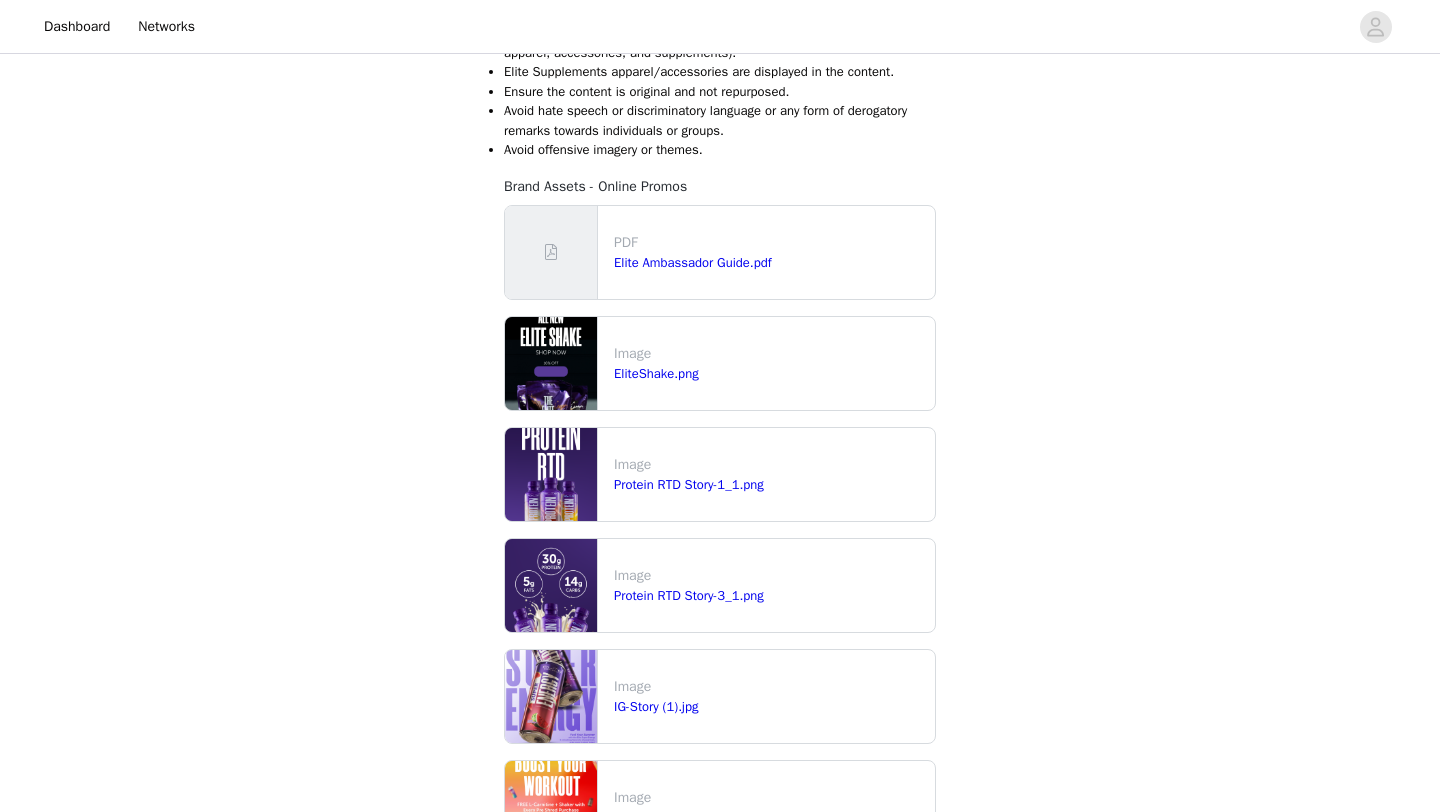 scroll, scrollTop: 0, scrollLeft: 0, axis: both 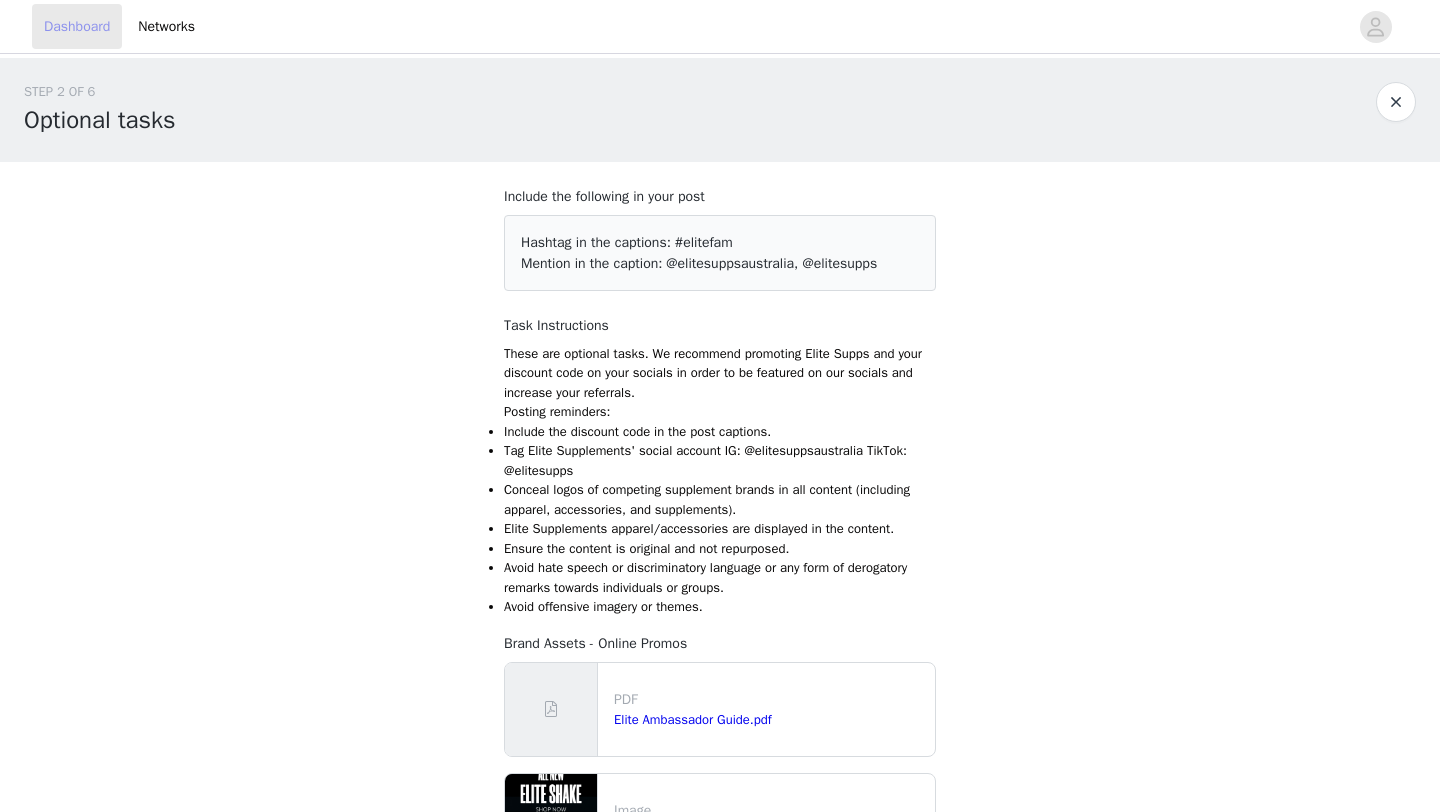 click on "Dashboard" at bounding box center (77, 26) 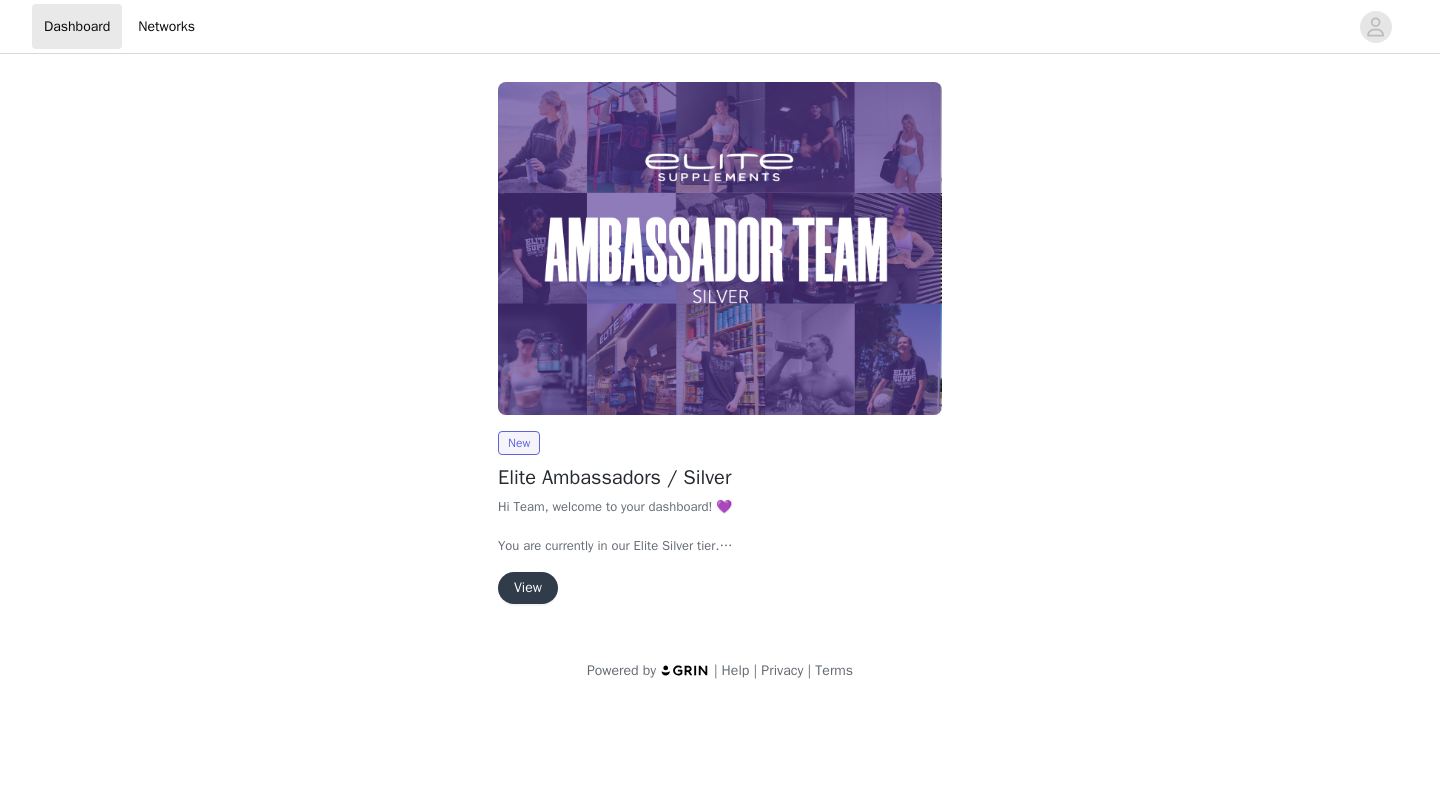 click on "View" at bounding box center [528, 588] 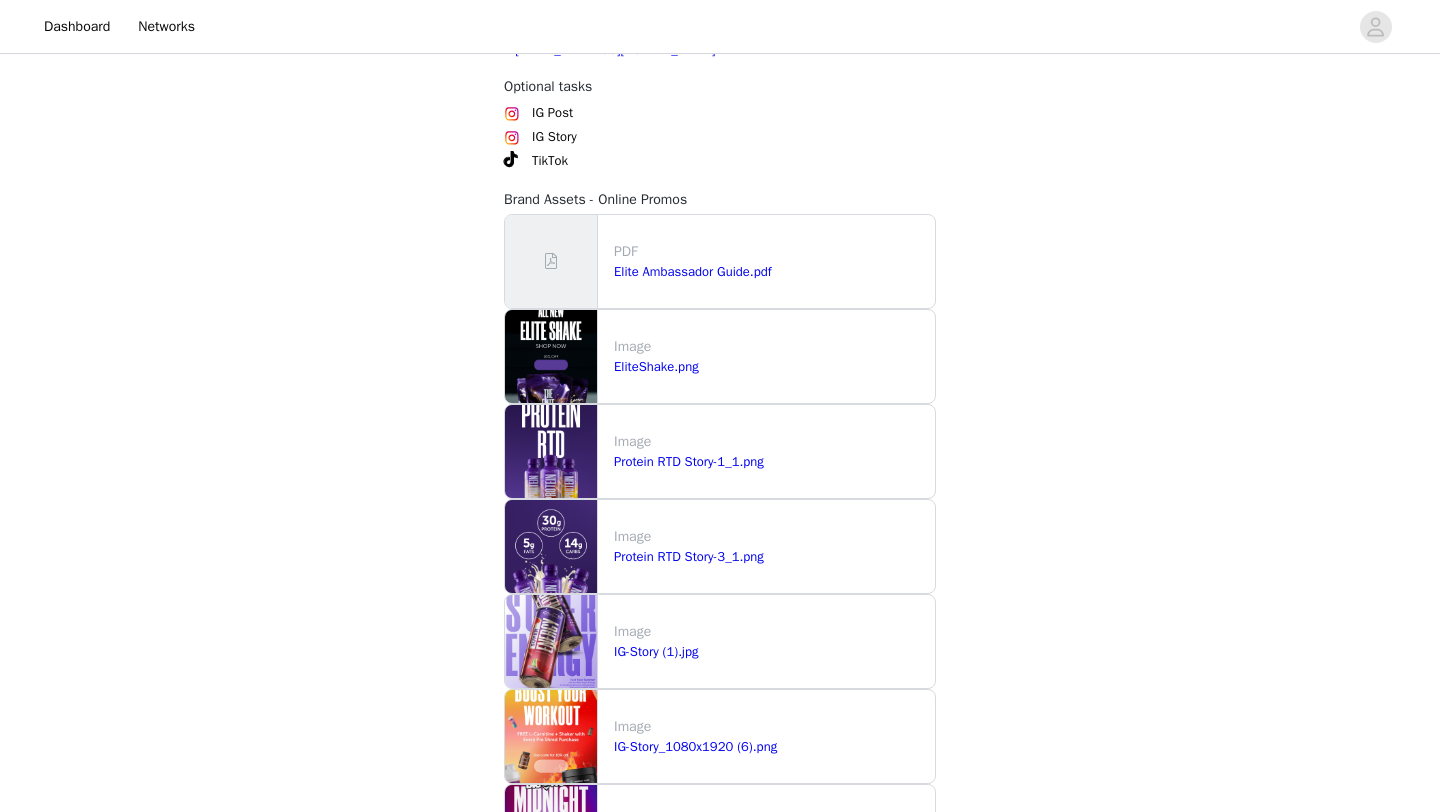 scroll, scrollTop: 1202, scrollLeft: 0, axis: vertical 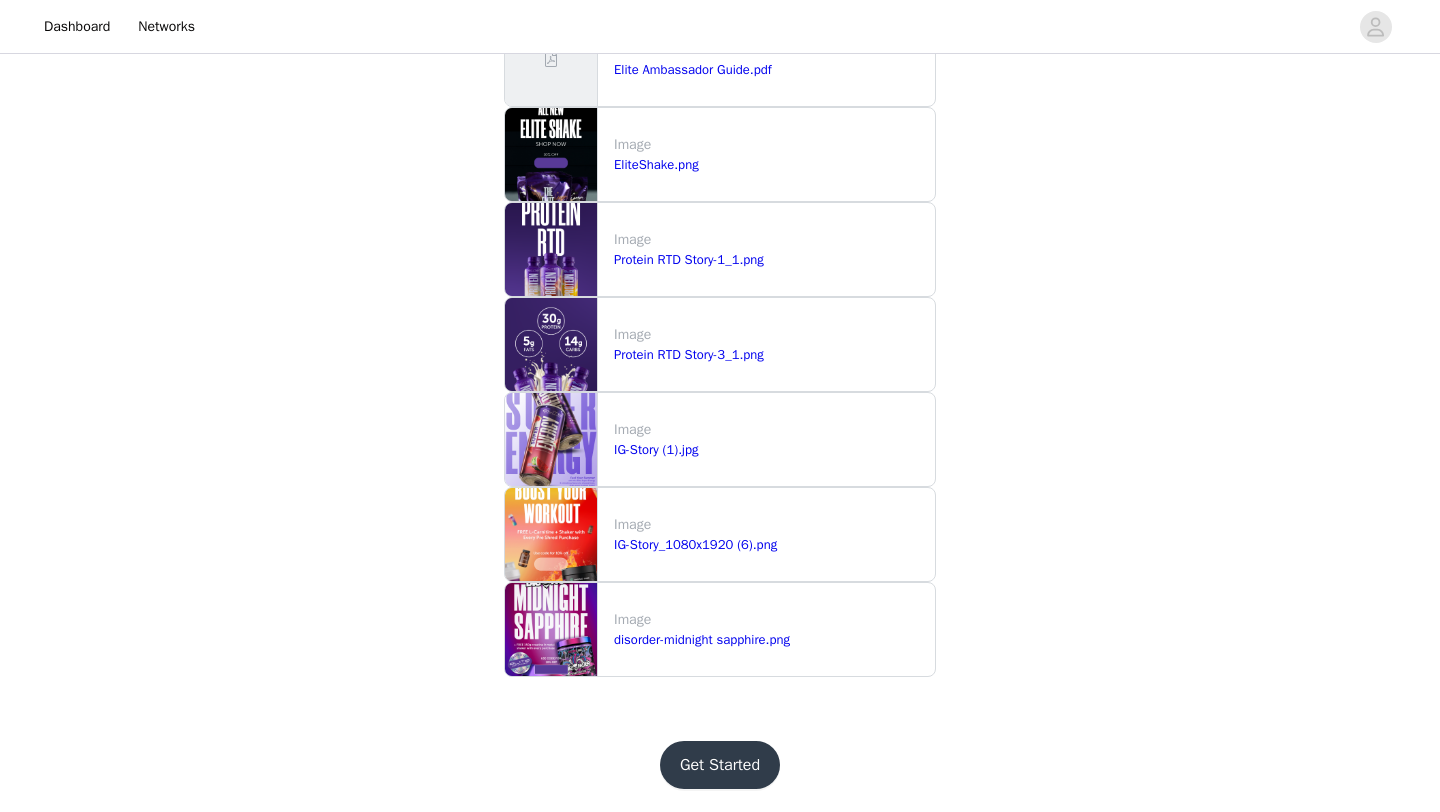 click on "Get Started" at bounding box center [720, 765] 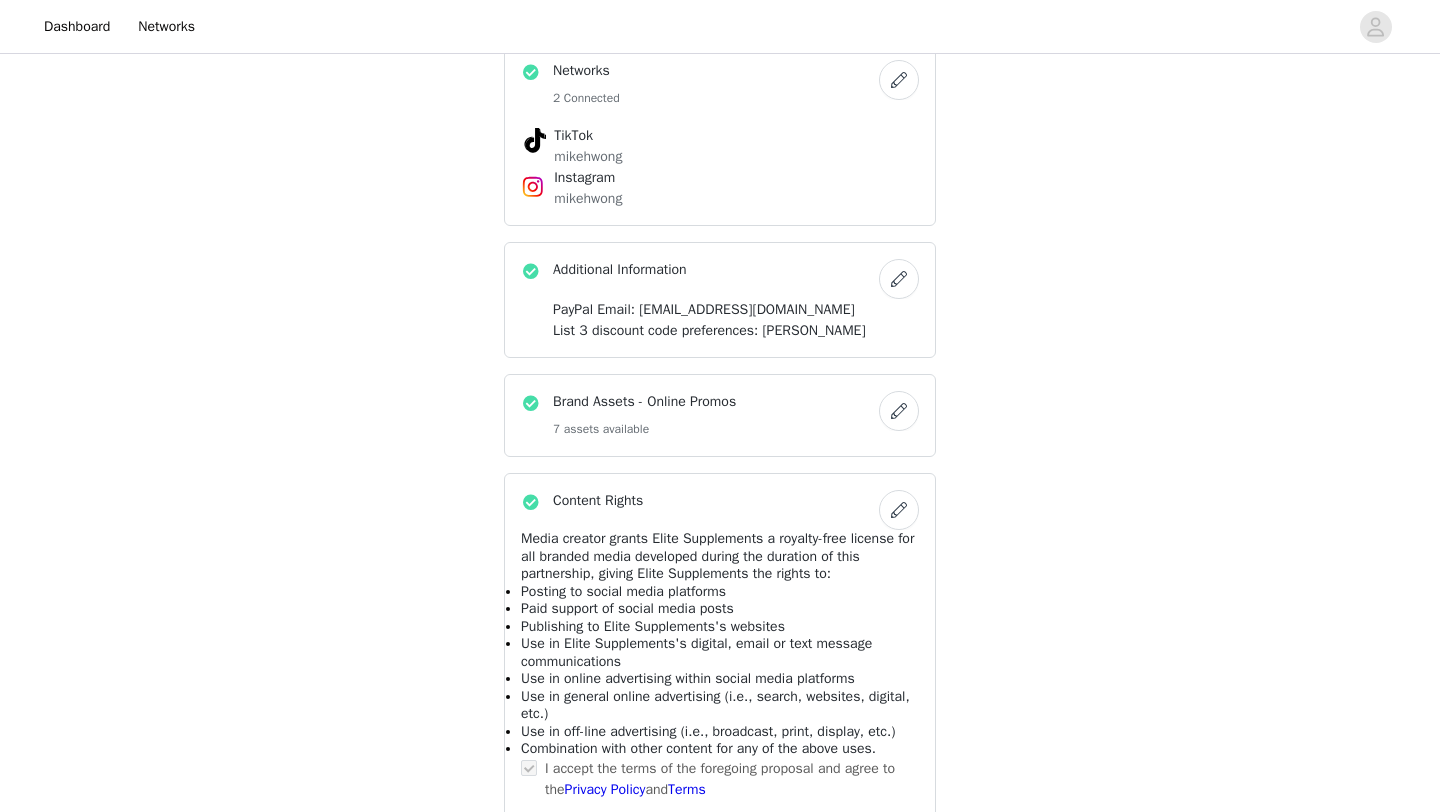 scroll, scrollTop: 729, scrollLeft: 0, axis: vertical 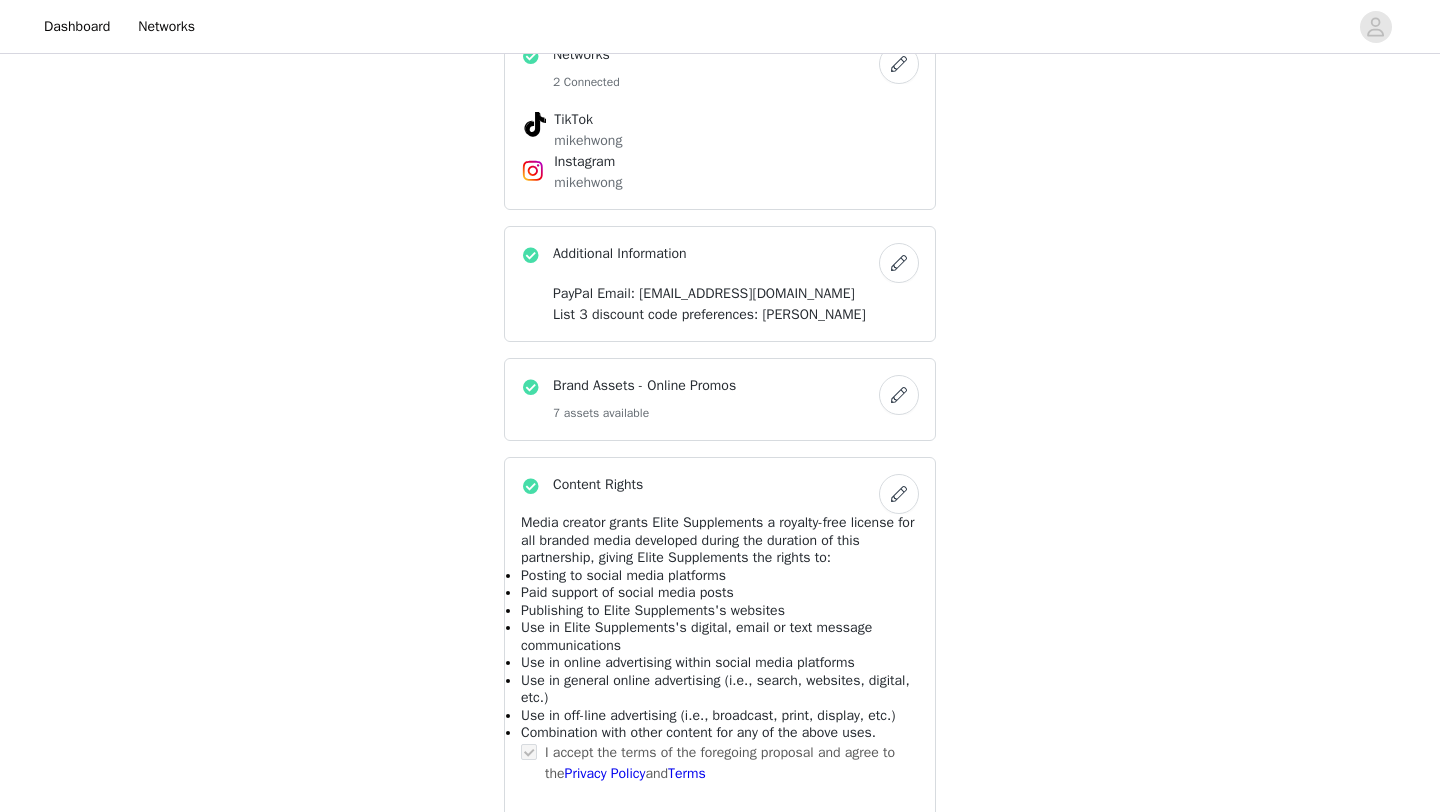 click at bounding box center [899, 395] 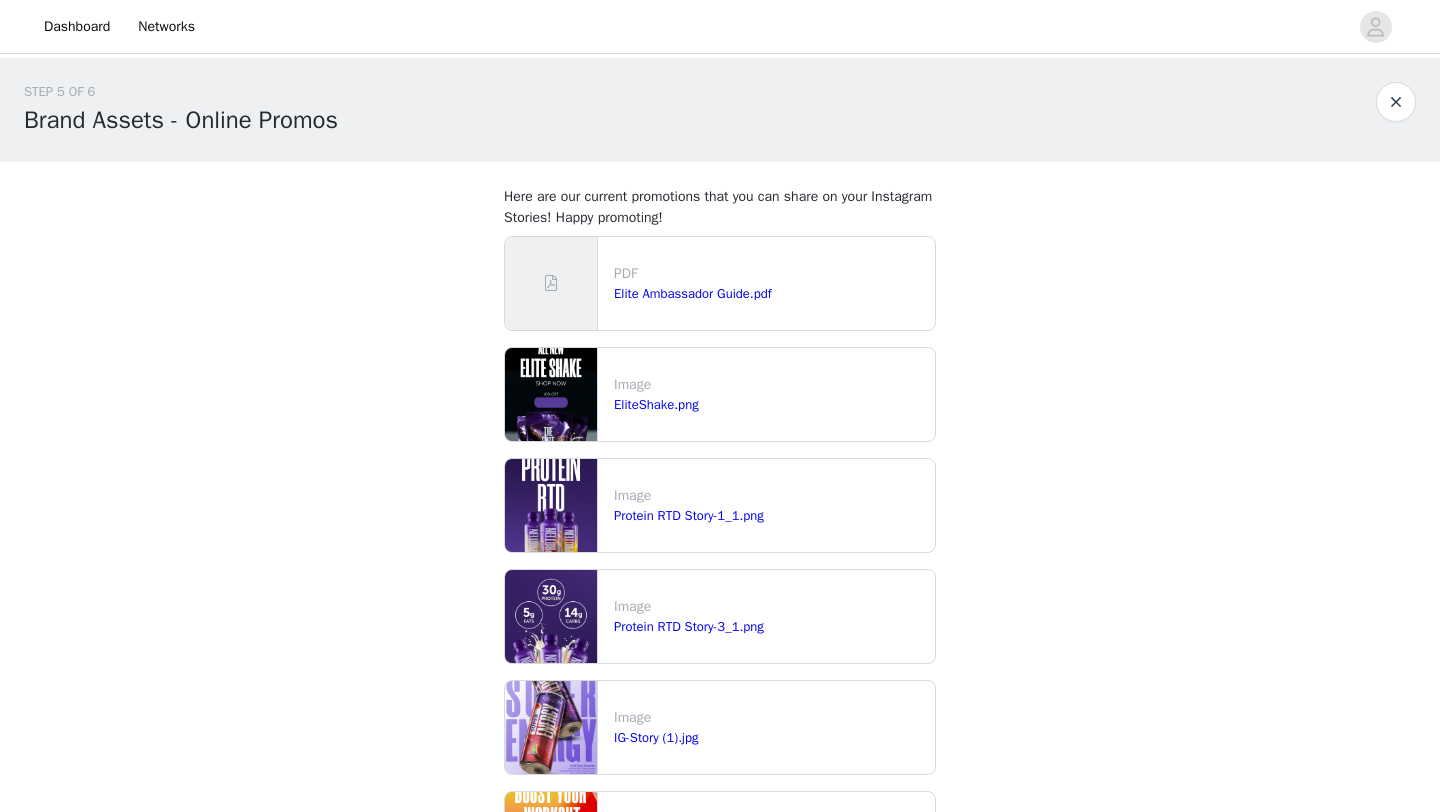 scroll, scrollTop: 368, scrollLeft: 0, axis: vertical 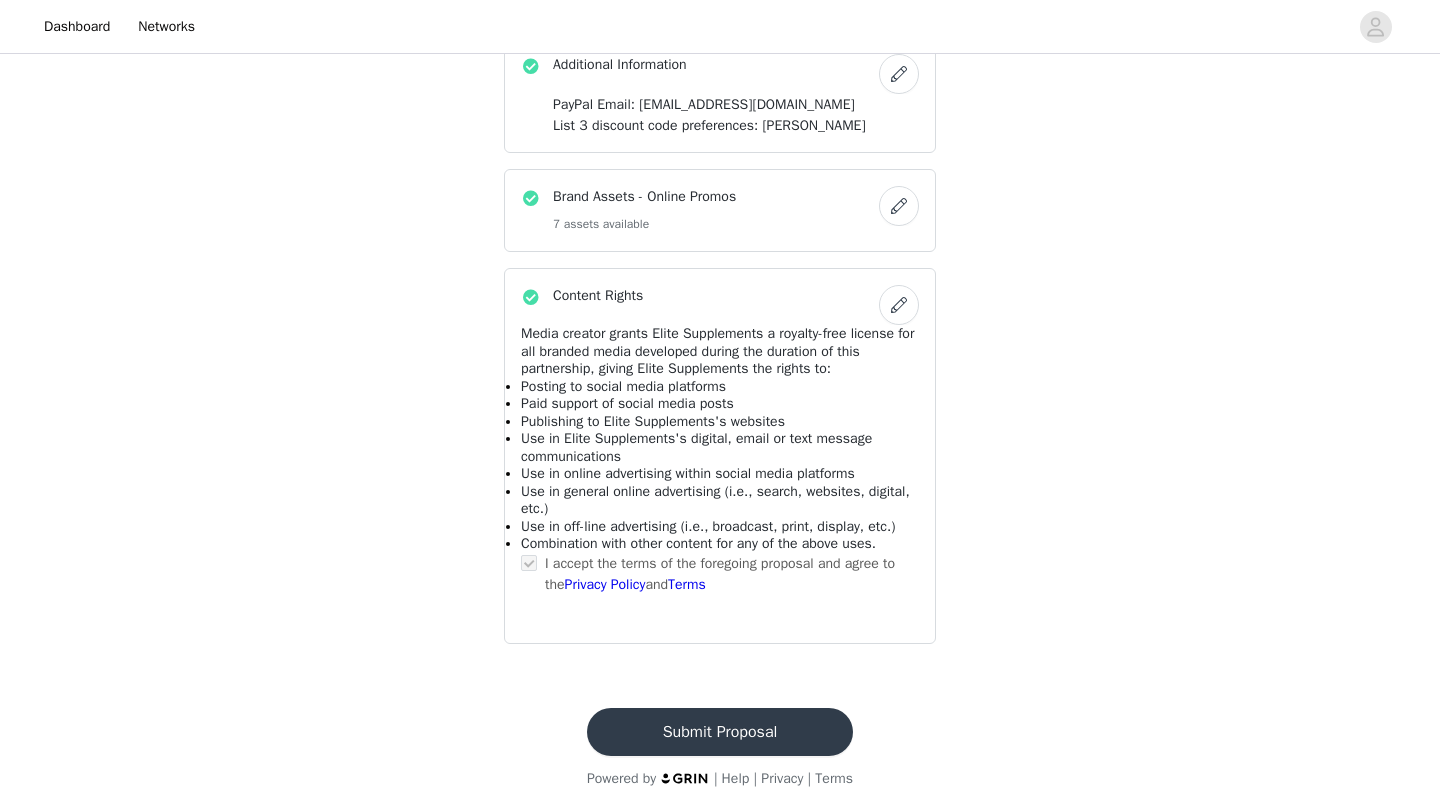 click on "Submit Proposal" at bounding box center (720, 732) 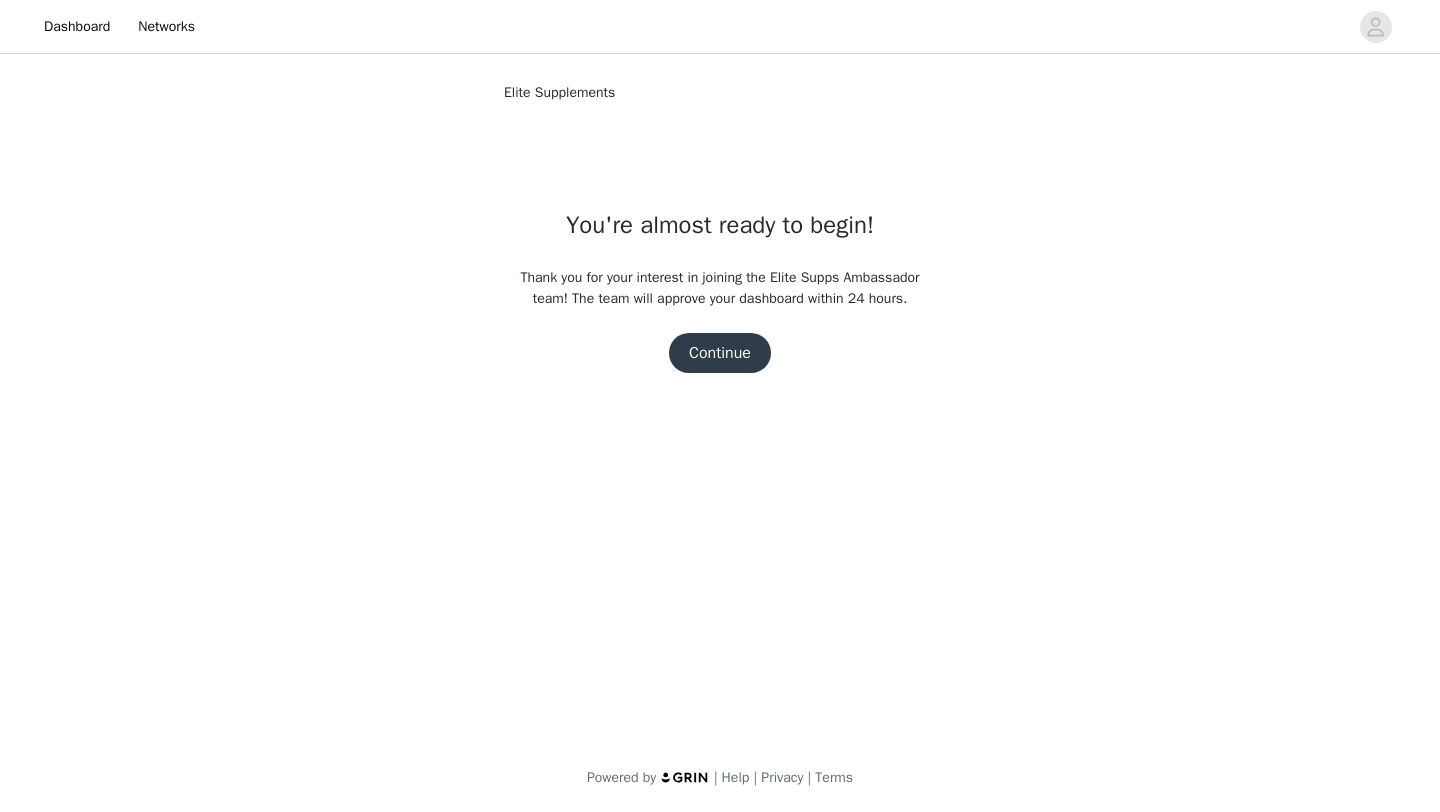 scroll, scrollTop: 0, scrollLeft: 0, axis: both 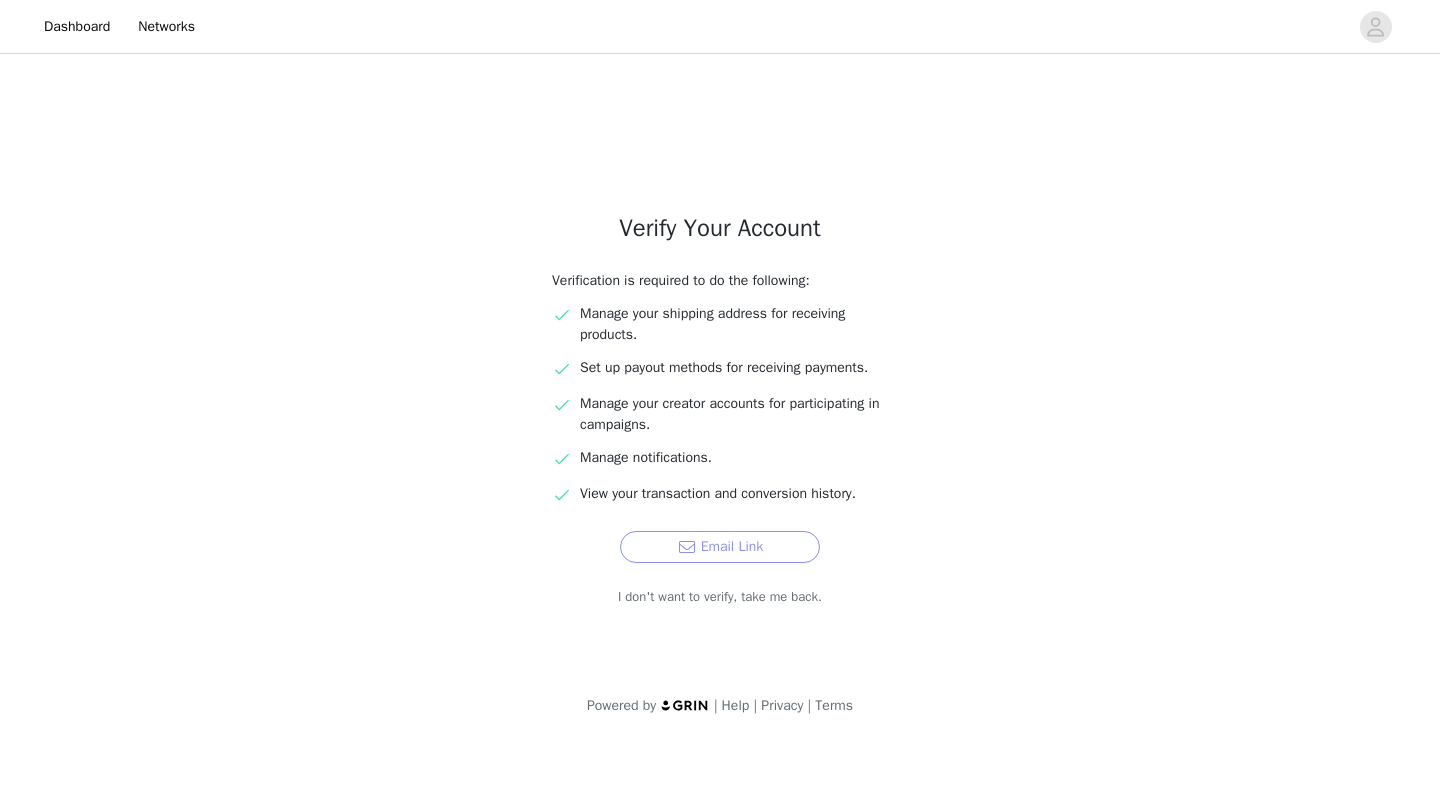 click on "Email Link" at bounding box center (720, 547) 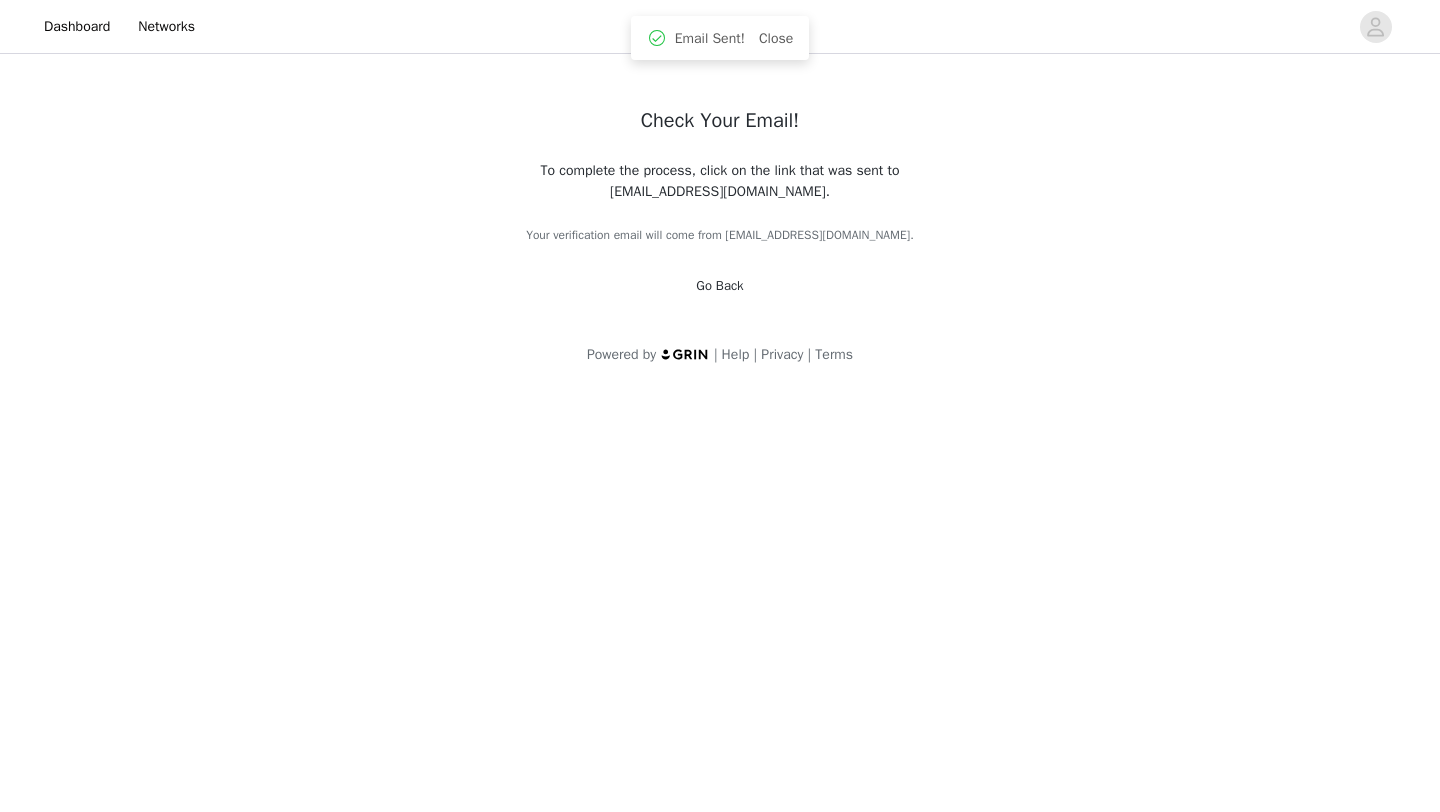 click on "Dashboard Networks     Check Your Email!
To complete the process, click on the link that was sent to [EMAIL_ADDRESS][DOMAIN_NAME].
Your verification email will come from [EMAIL_ADDRESS][DOMAIN_NAME].   Go Back      Powered by       |    Help    |    Privacy    |    Terms
Email Sent! Close" at bounding box center (720, 406) 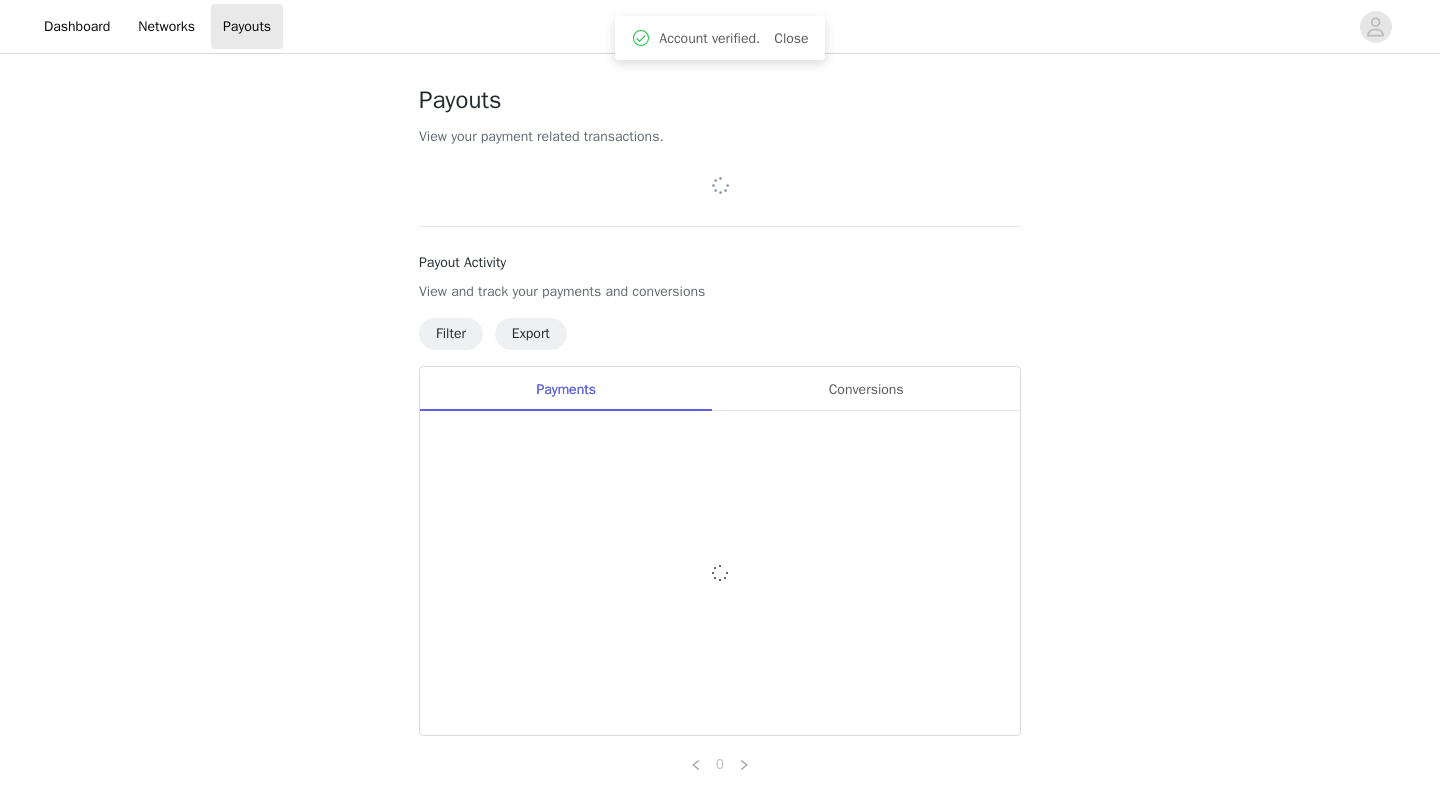 scroll, scrollTop: 0, scrollLeft: 0, axis: both 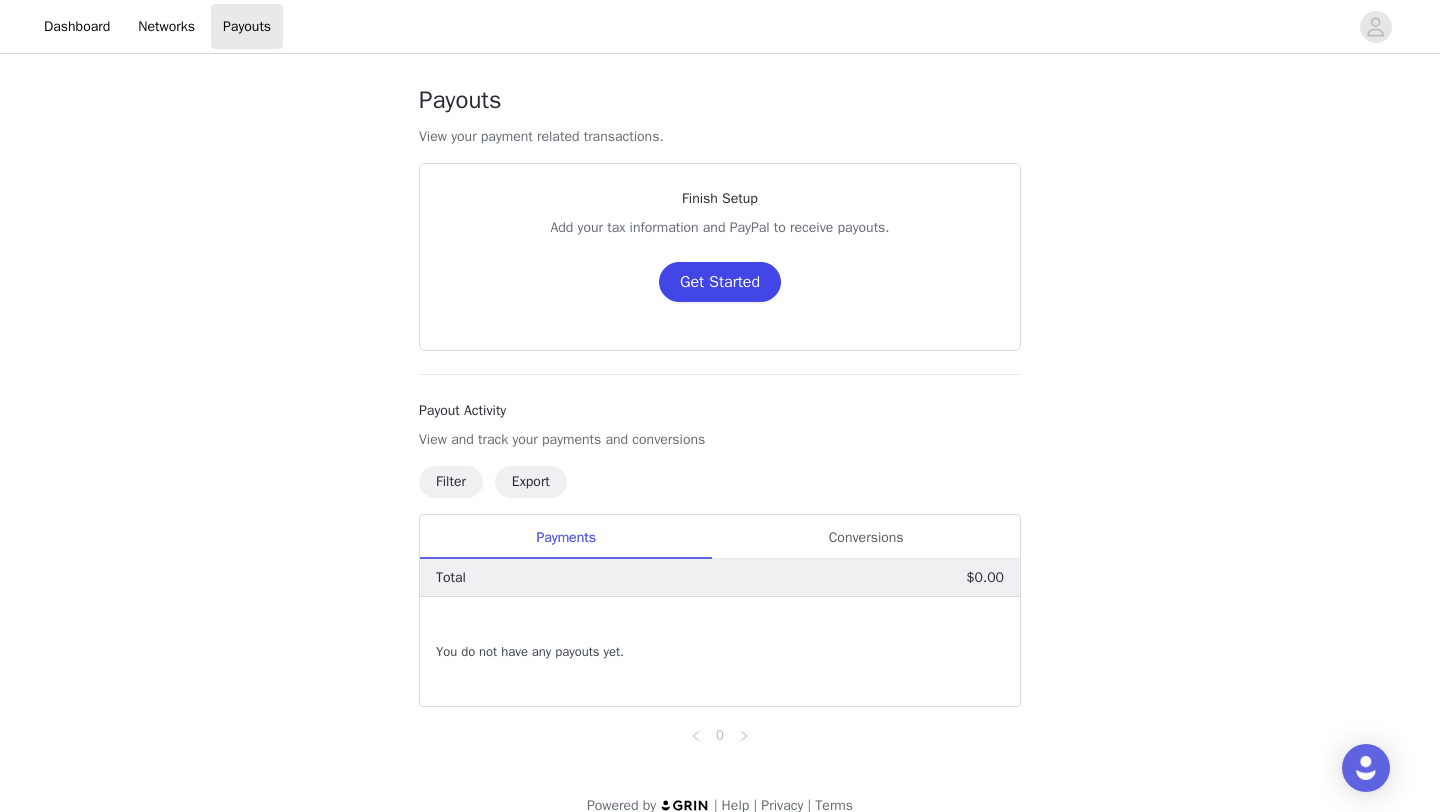 click on "Get Started" at bounding box center (720, 282) 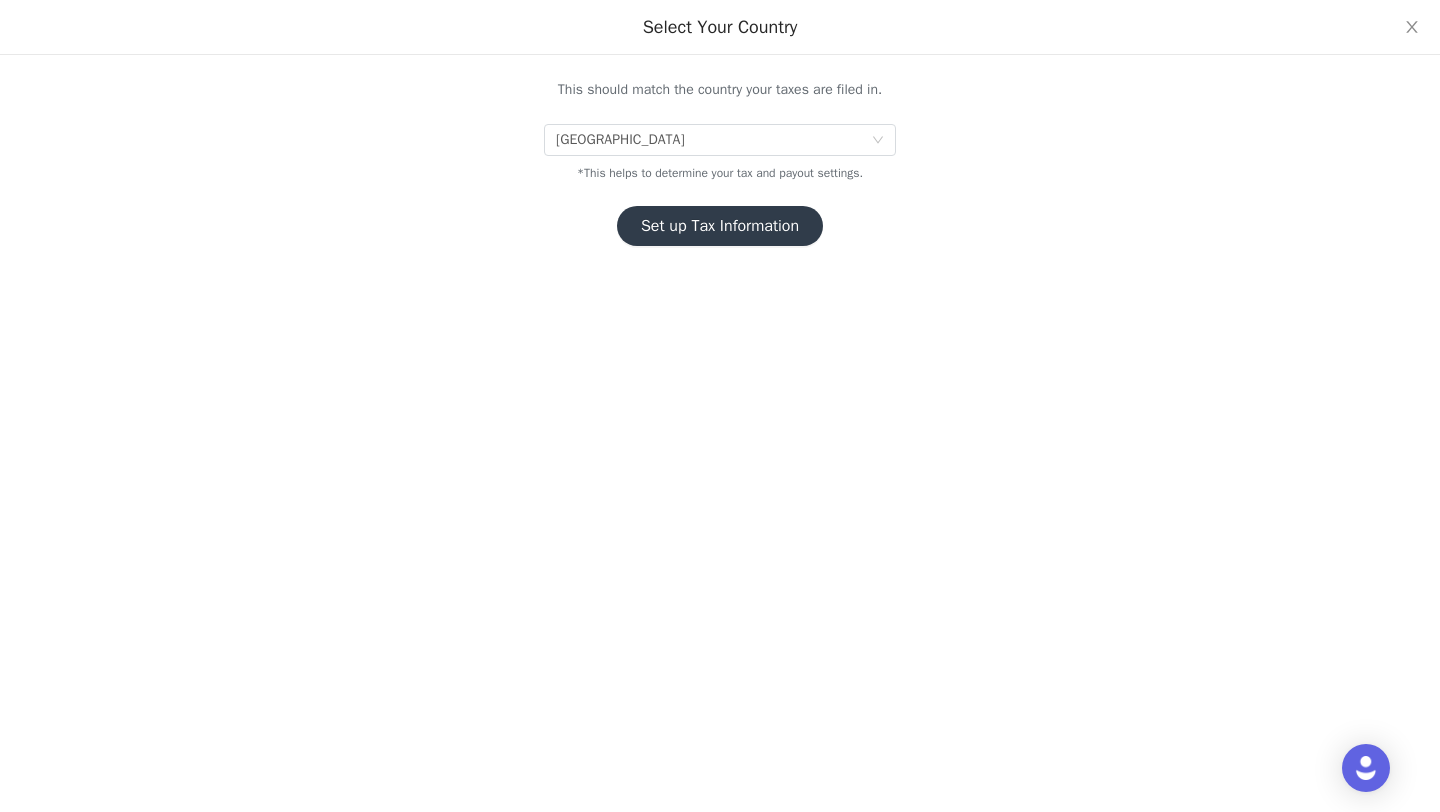 click on "Set up Tax Information" at bounding box center (720, 226) 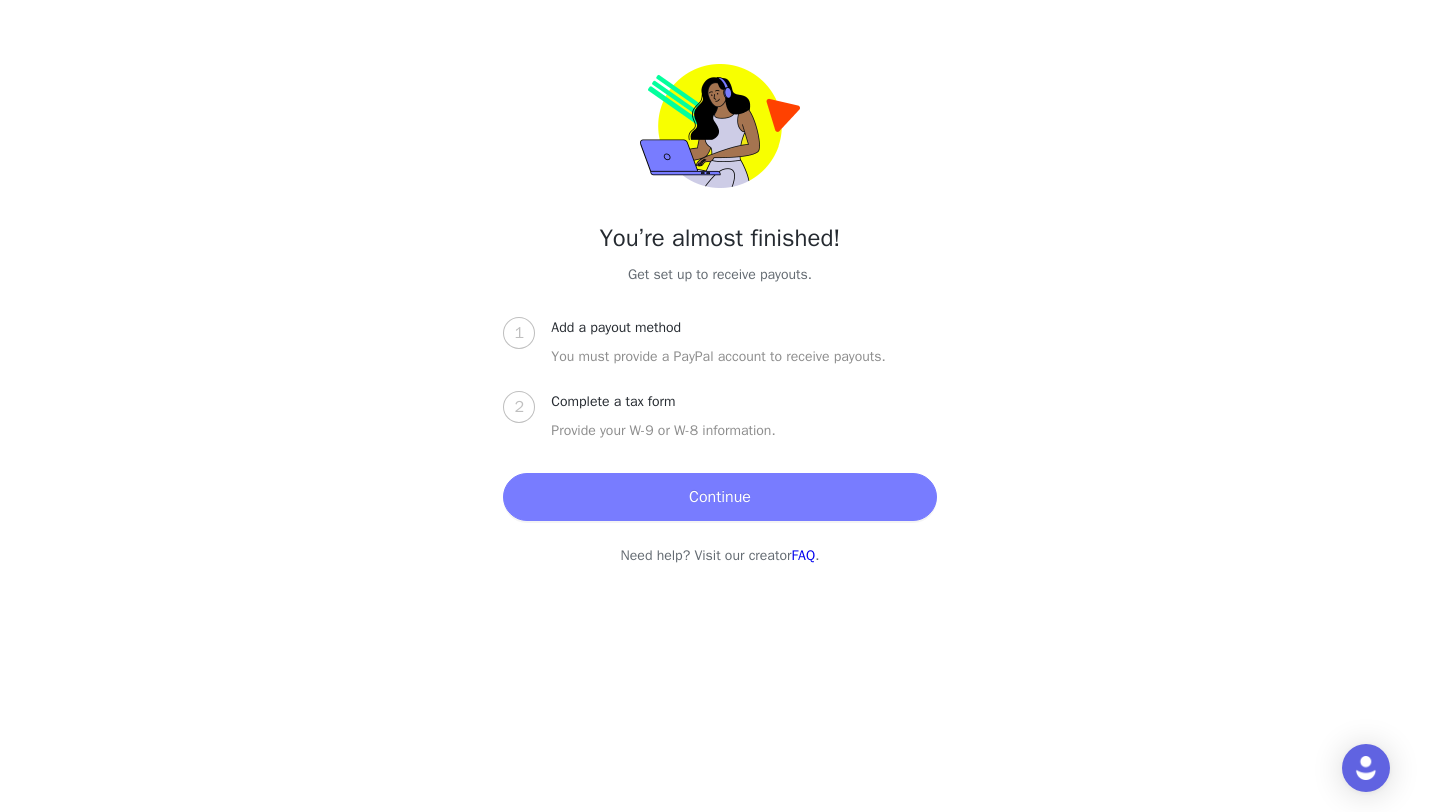 click on "Continue" at bounding box center [719, 497] 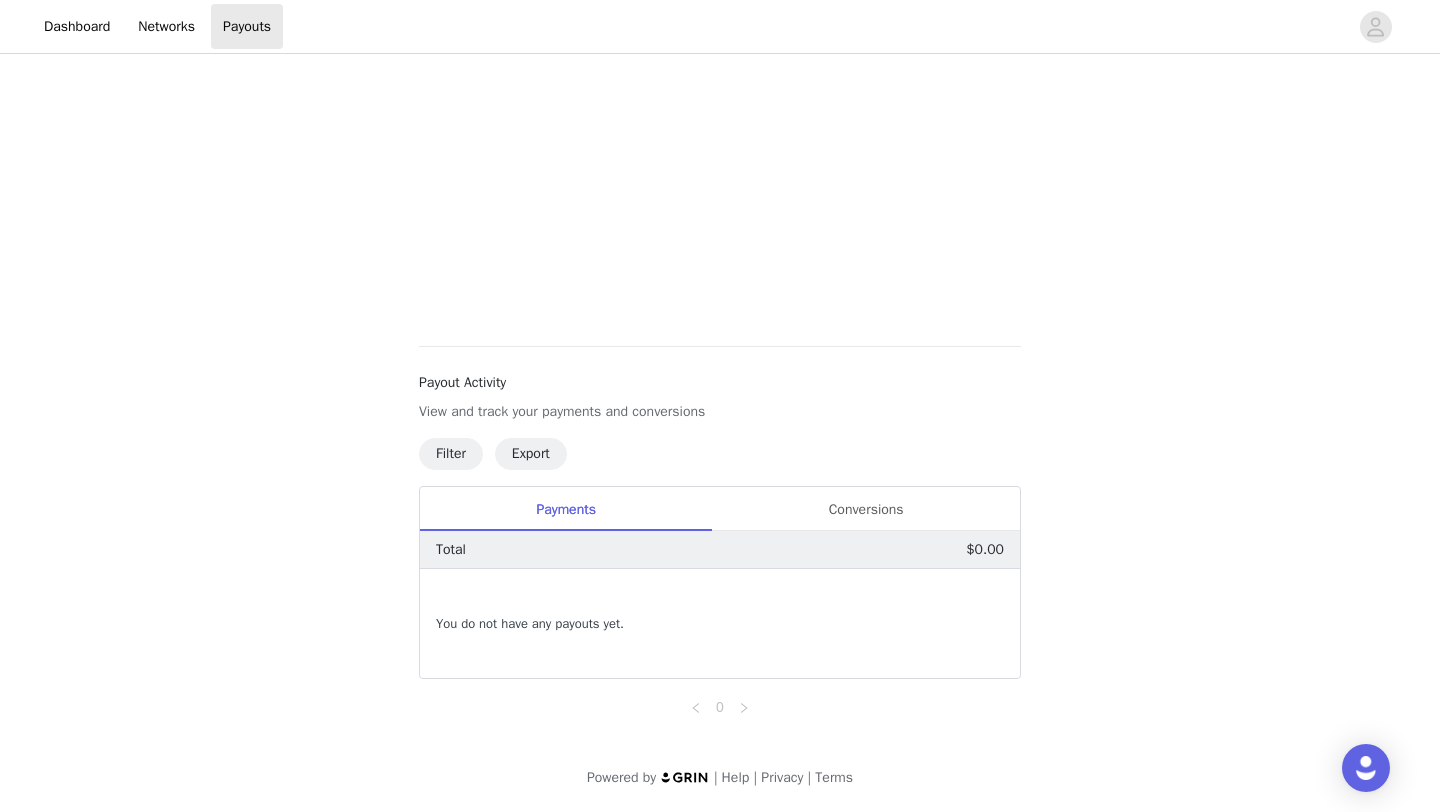 scroll, scrollTop: 0, scrollLeft: 0, axis: both 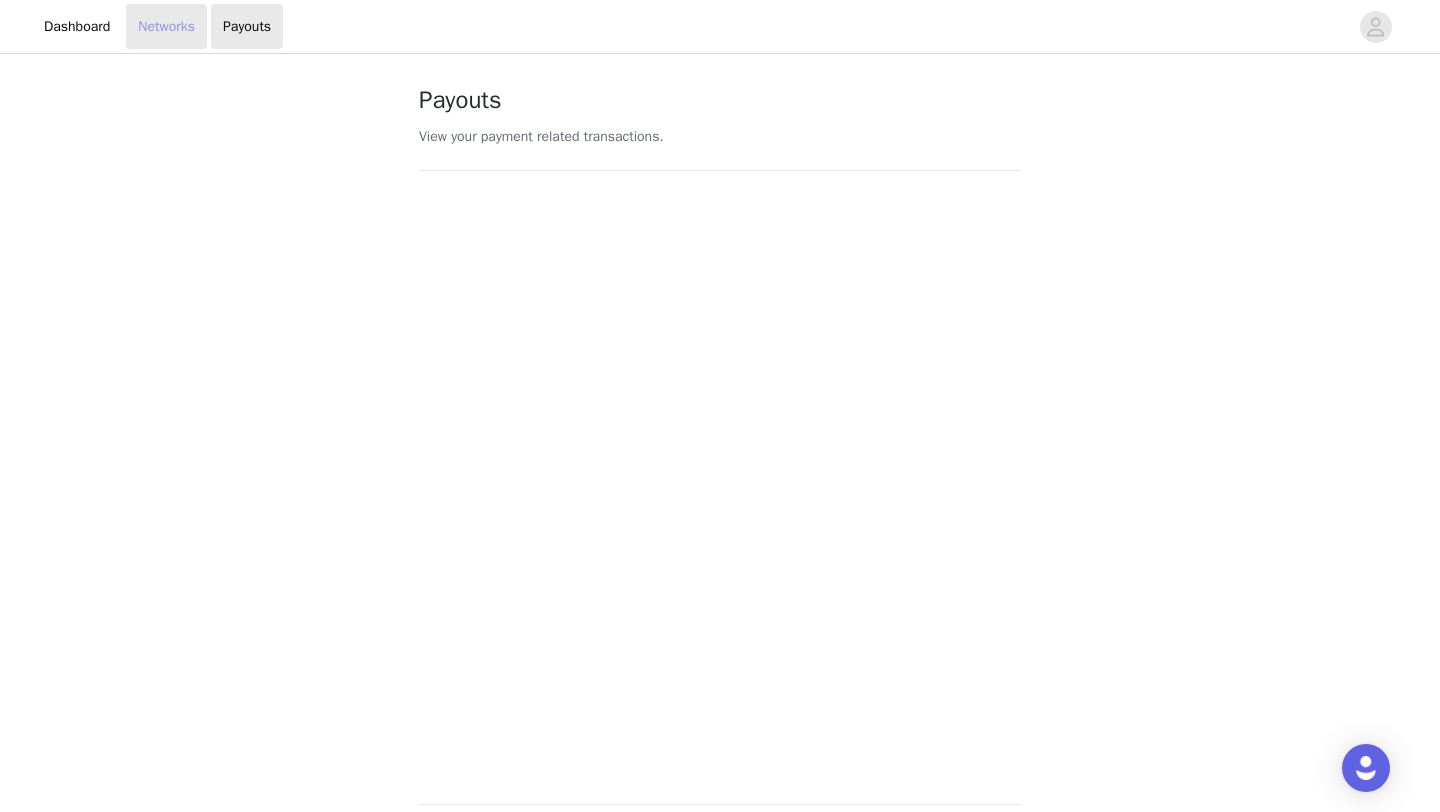 click on "Networks" at bounding box center [166, 26] 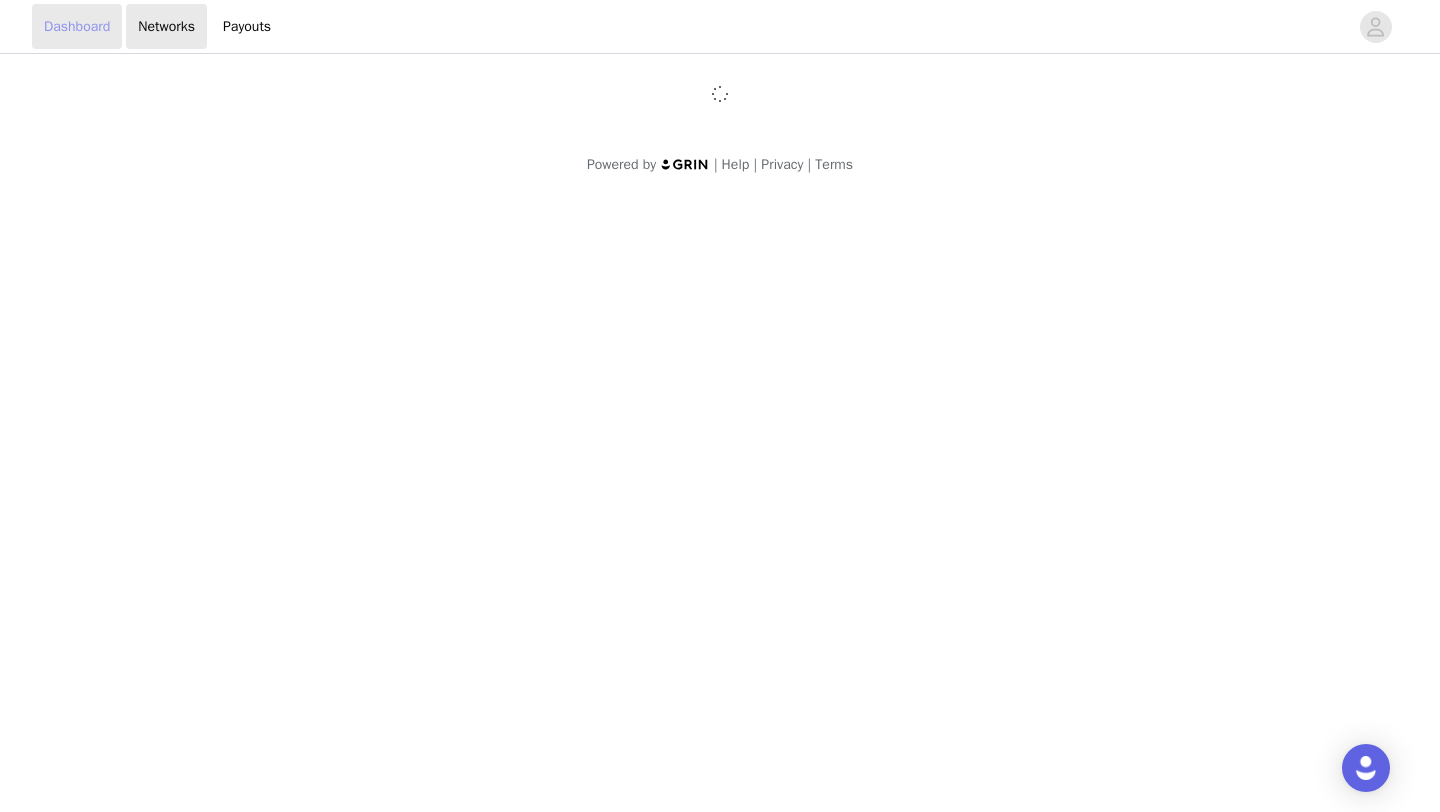 click on "Dashboard" at bounding box center (77, 26) 